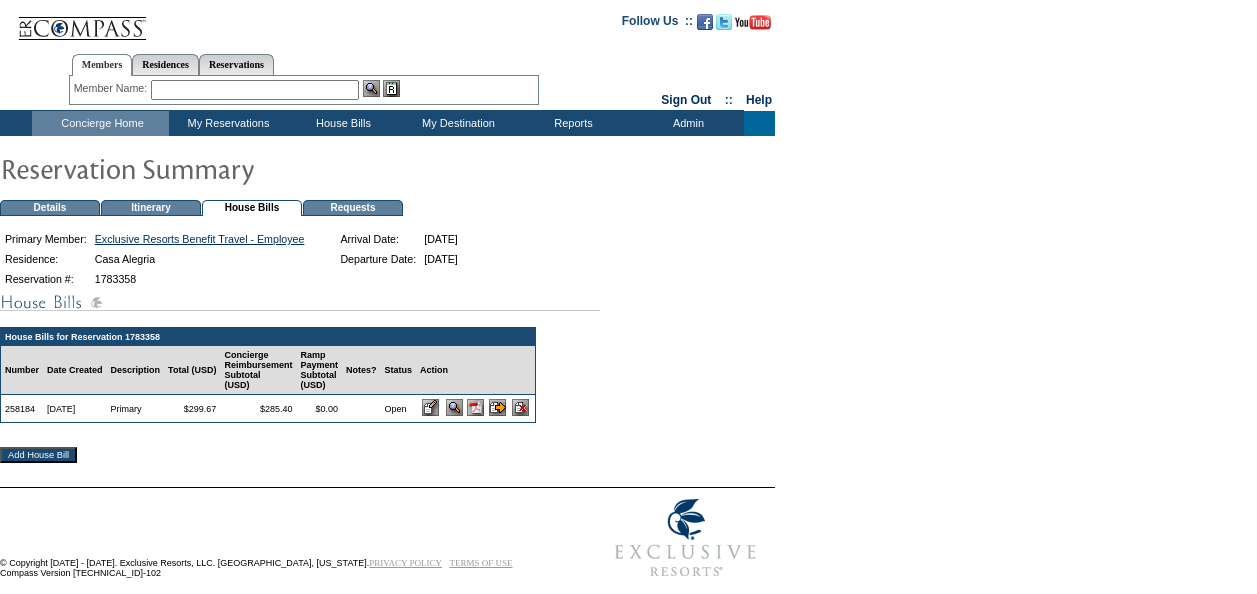 scroll, scrollTop: 0, scrollLeft: 0, axis: both 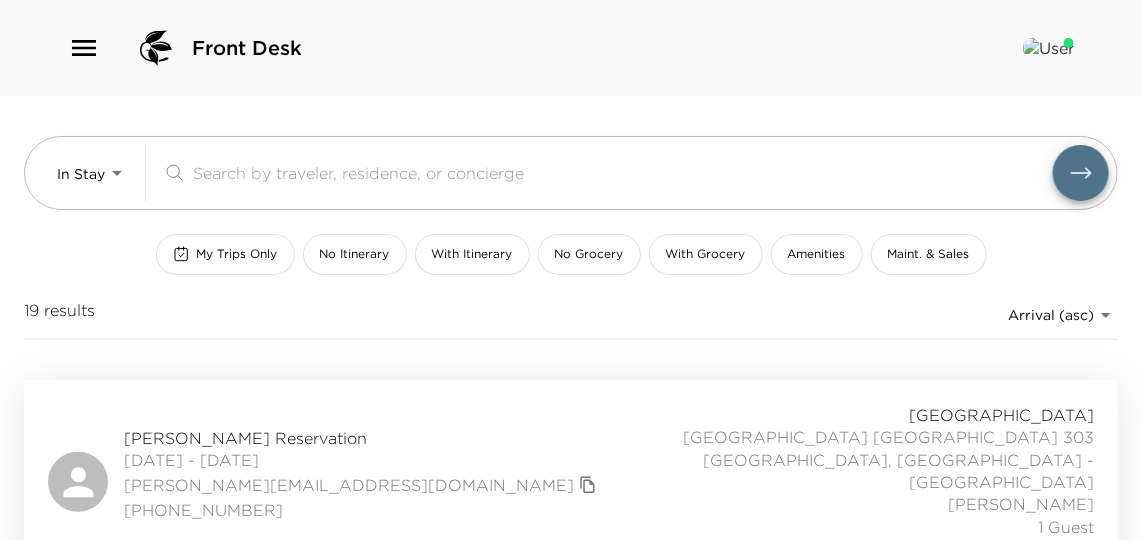 click at bounding box center [623, 172] 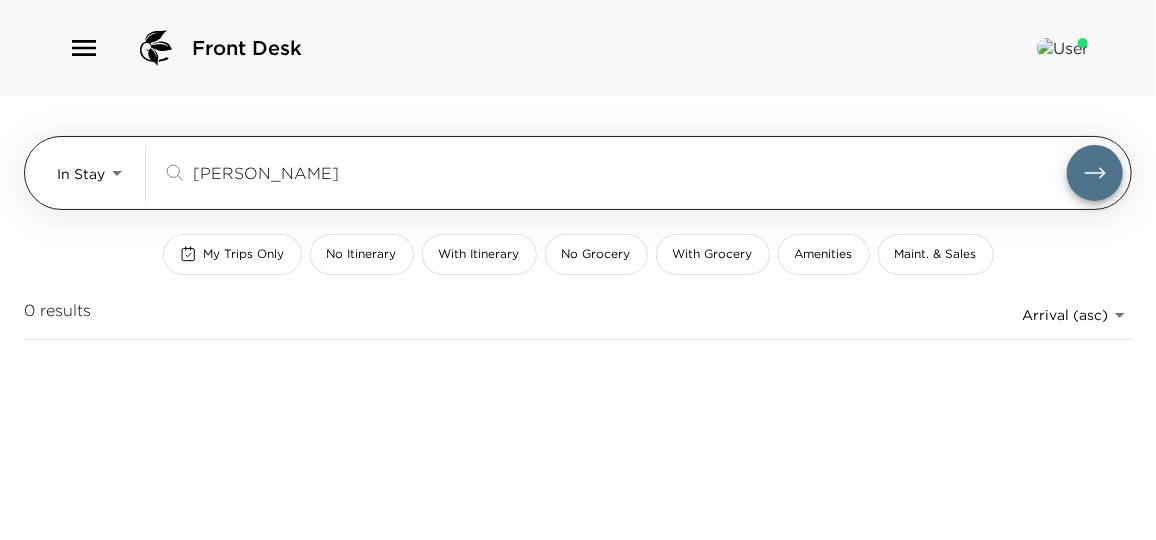 type on "dimarco" 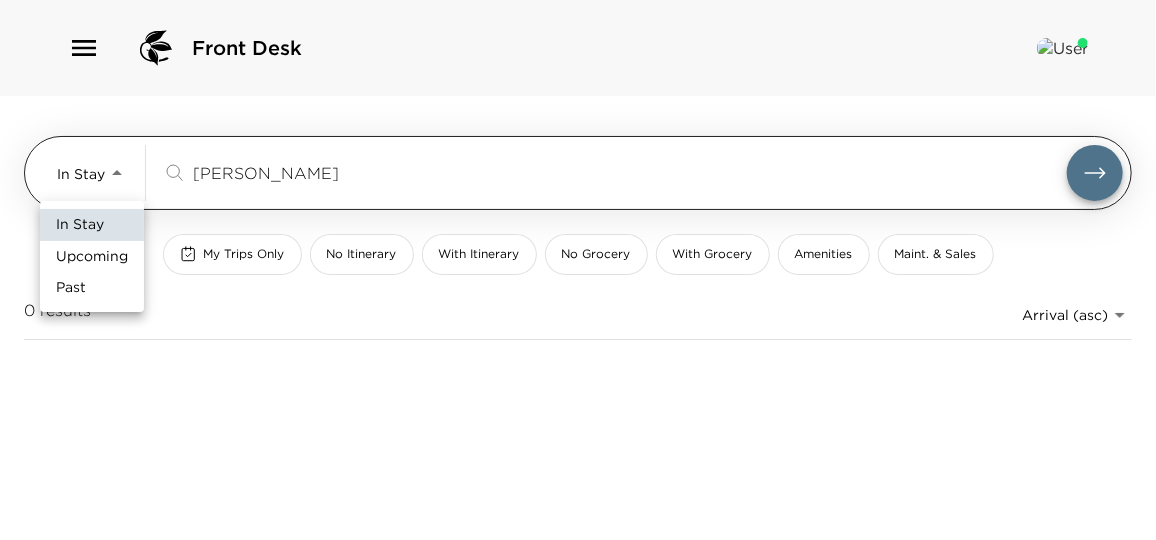 click on "Front Desk In Stay In-Stay dimarco ​ My Trips Only No Itinerary With Itinerary No Grocery With Grocery Amenities Maint. & Sales 0 results Arrival (asc) reservations_prod_arrival_asc In Stay Upcoming Past" at bounding box center [578, 270] 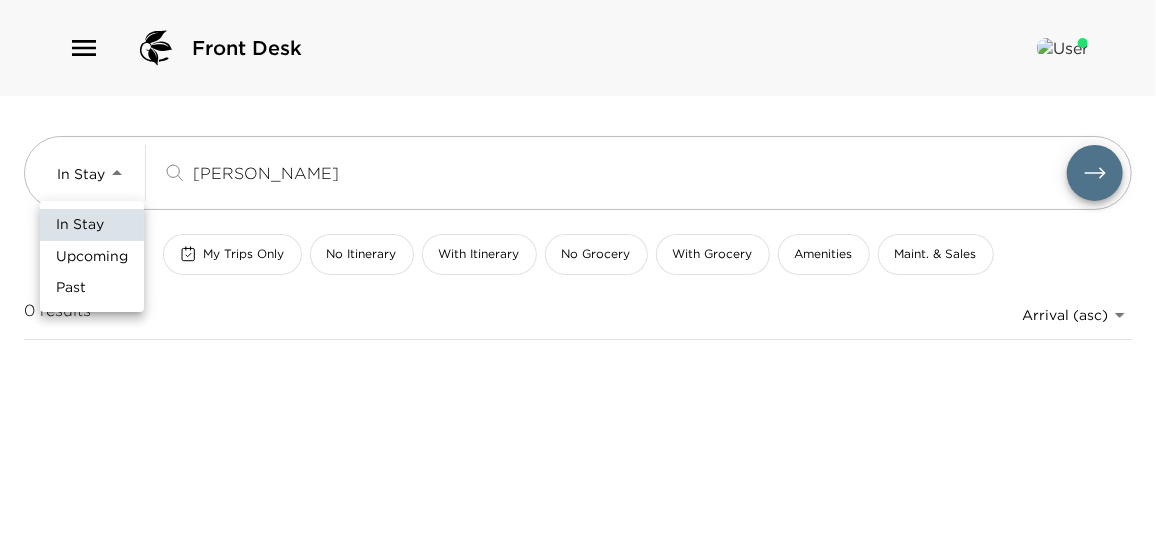 click on "Upcoming" at bounding box center (92, 257) 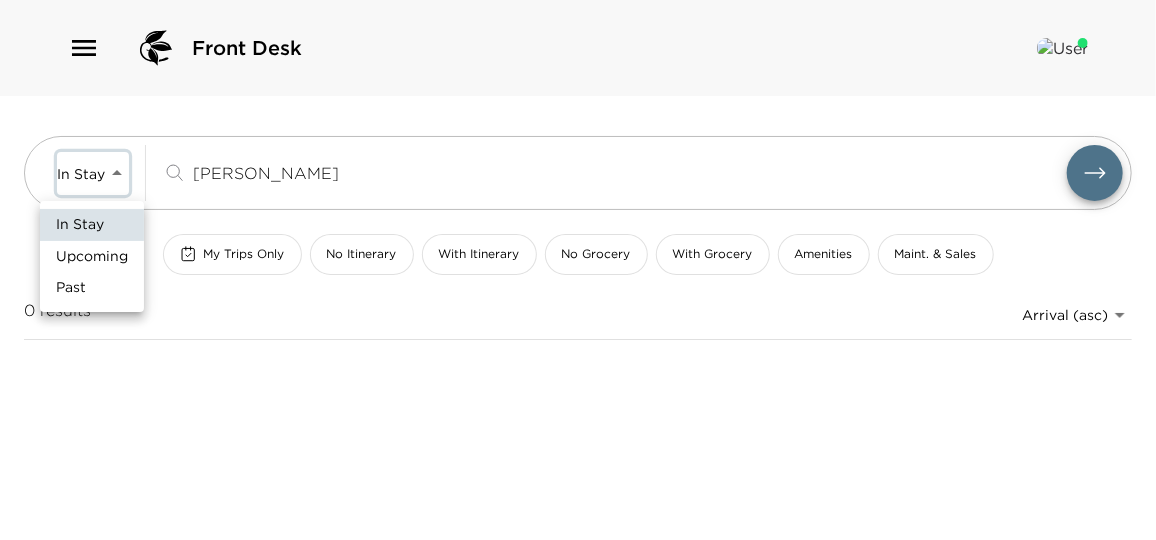 type on "Upcoming" 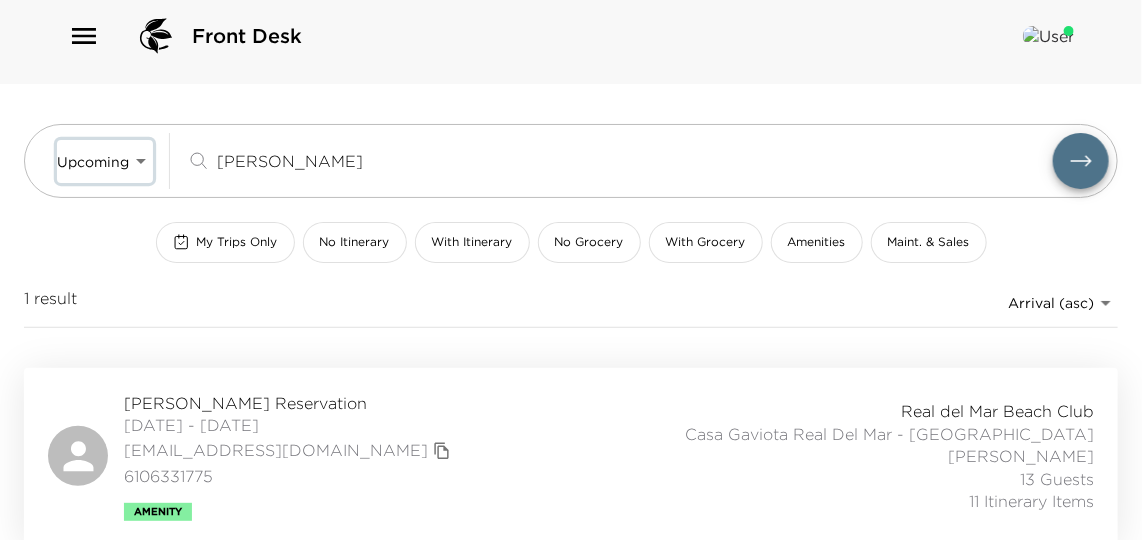 scroll, scrollTop: 15, scrollLeft: 0, axis: vertical 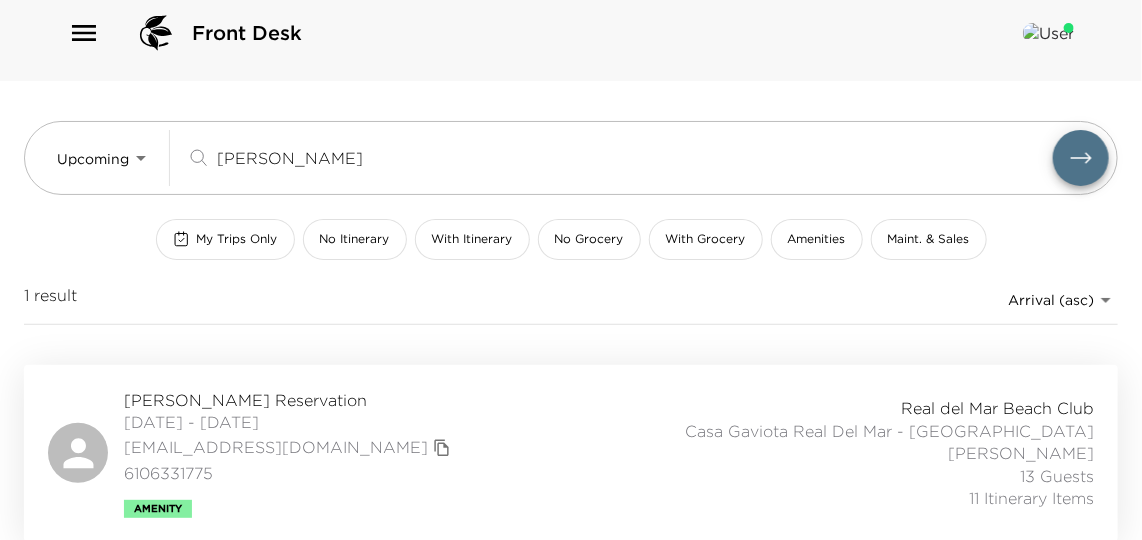 click on "Robert DiMarco Reservation 07/26/2025 - 08/02/2025 rpdimarco@gmail.com 6106331775 Amenity Real del Mar Beach Club Casa Gaviota  Real Del Mar - Mexico Roberto Ortega 13 Guests 11 Itinerary Items" at bounding box center (571, 453) 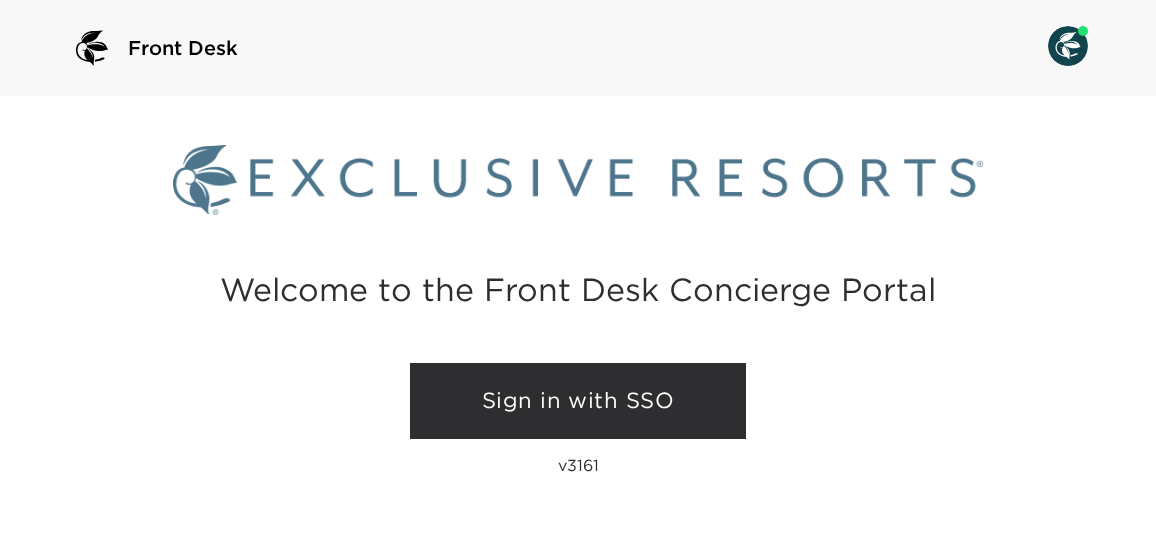 scroll, scrollTop: 0, scrollLeft: 0, axis: both 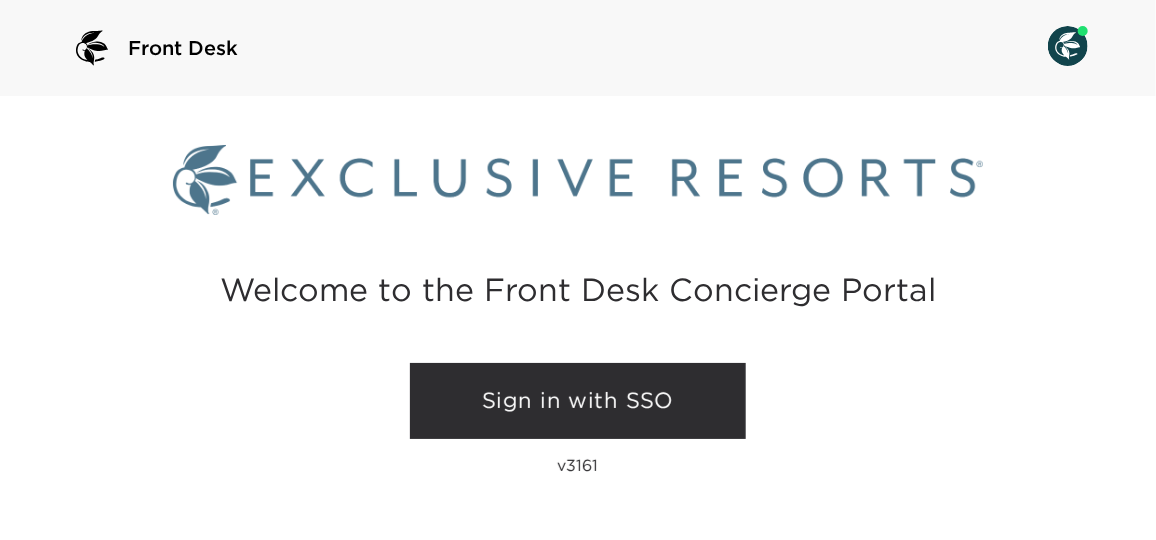 click on "Sign in with SSO" at bounding box center [578, 401] 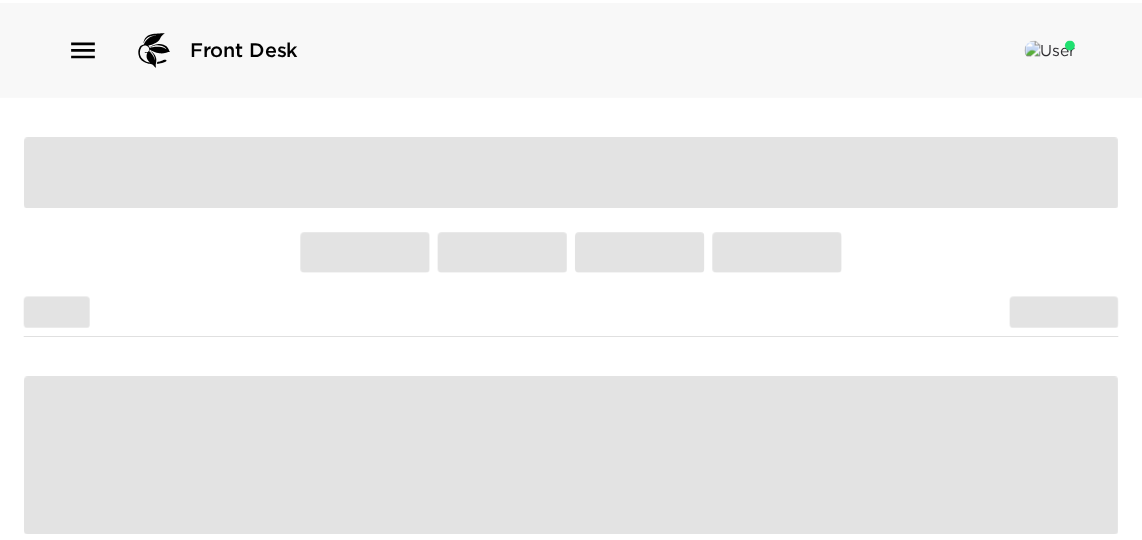 scroll, scrollTop: 0, scrollLeft: 0, axis: both 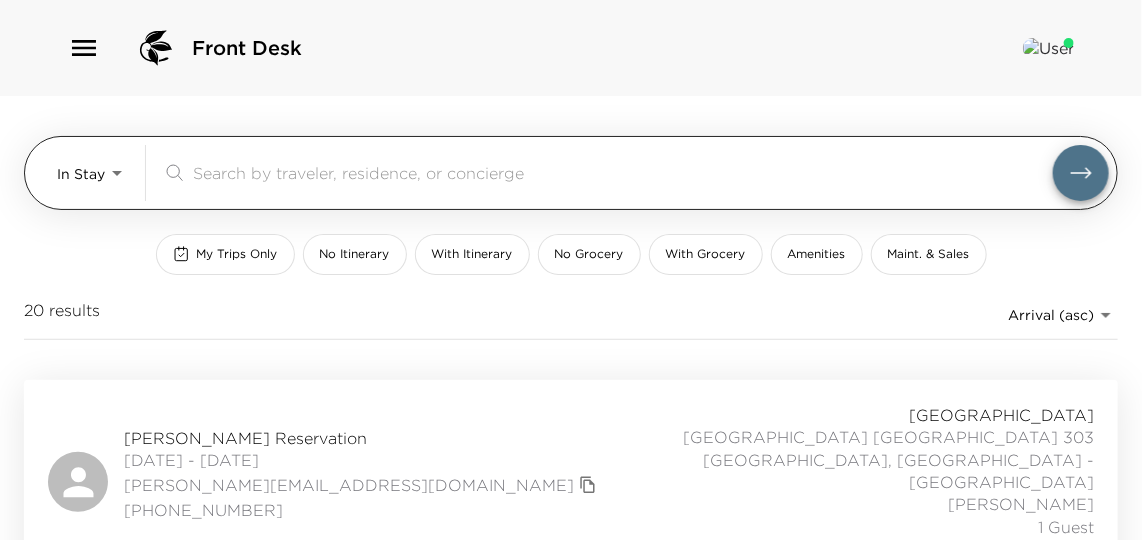 click on "Front Desk In Stay In-Stay ​ My Trips Only No Itinerary With Itinerary No Grocery With Grocery Amenities Maint. & Sales 20 results Arrival (asc) reservations_prod_arrival_asc [PERSON_NAME] Reservation [DATE] - [DATE] [PERSON_NAME][EMAIL_ADDRESS][DOMAIN_NAME] [PHONE_NUMBER] [GEOGRAPHIC_DATA] [GEOGRAPHIC_DATA] [GEOGRAPHIC_DATA] [GEOGRAPHIC_DATA], [GEOGRAPHIC_DATA] - [GEOGRAPHIC_DATA] [PERSON_NAME] 1 Guest 0 Itinerary Items [PERSON_NAME][GEOGRAPHIC_DATA] [DATE] - [DATE] [PERSON_NAME][EMAIL_ADDRESS][DOMAIN_NAME] [PHONE_NUMBER] Ultra Real del Mar Beach Club [GEOGRAPHIC_DATA] Del Mar - [GEOGRAPHIC_DATA] [PERSON_NAME][GEOGRAPHIC_DATA] 8 Guests 27 Itinerary Items Hugo  [GEOGRAPHIC_DATA] [DATE] - [DATE] [EMAIL_ADDRESS][DOMAIN_NAME] [PHONE_NUMBER] [PERSON_NAME] 901 [GEOGRAPHIC_DATA], [GEOGRAPHIC_DATA] - [PERSON_NAME][GEOGRAPHIC_DATA] 5 Guests 11 Itinerary Items [PERSON_NAME] Reservation [DATE] - [DATE] [EMAIL_ADDRESS][DOMAIN_NAME] 7074803451 [PERSON_NAME] [STREET_ADDRESS] - [PERSON_NAME] 1 Guest 4 Itinerary Items [PERSON_NAME][GEOGRAPHIC_DATA] [DATE] - [DATE] [EMAIL_ADDRESS][DOMAIN_NAME] 6145379561" at bounding box center [571, 270] 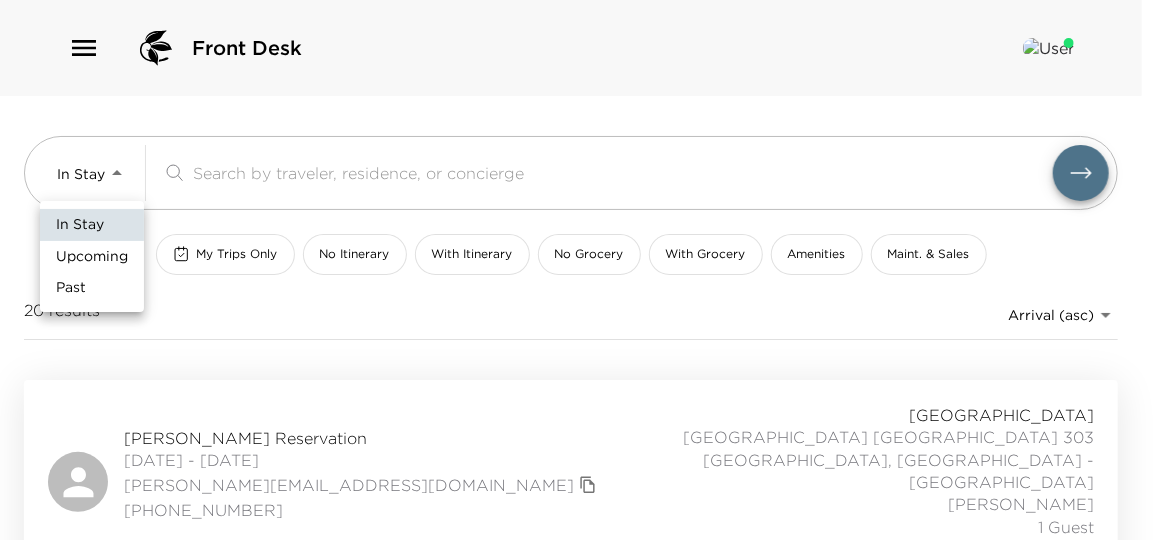 click on "Upcoming" at bounding box center (92, 257) 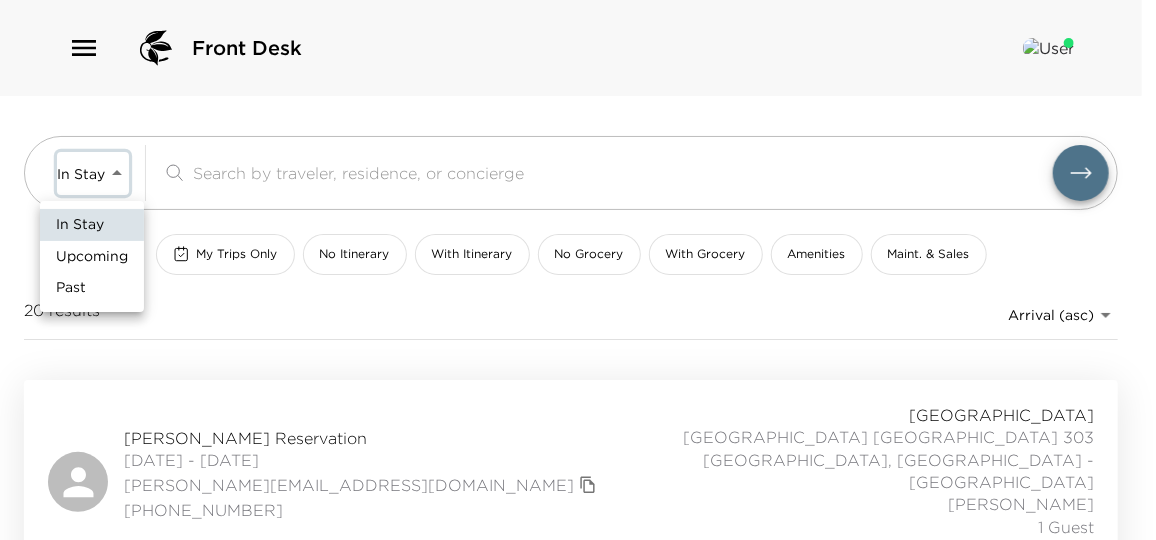 type on "Upcoming" 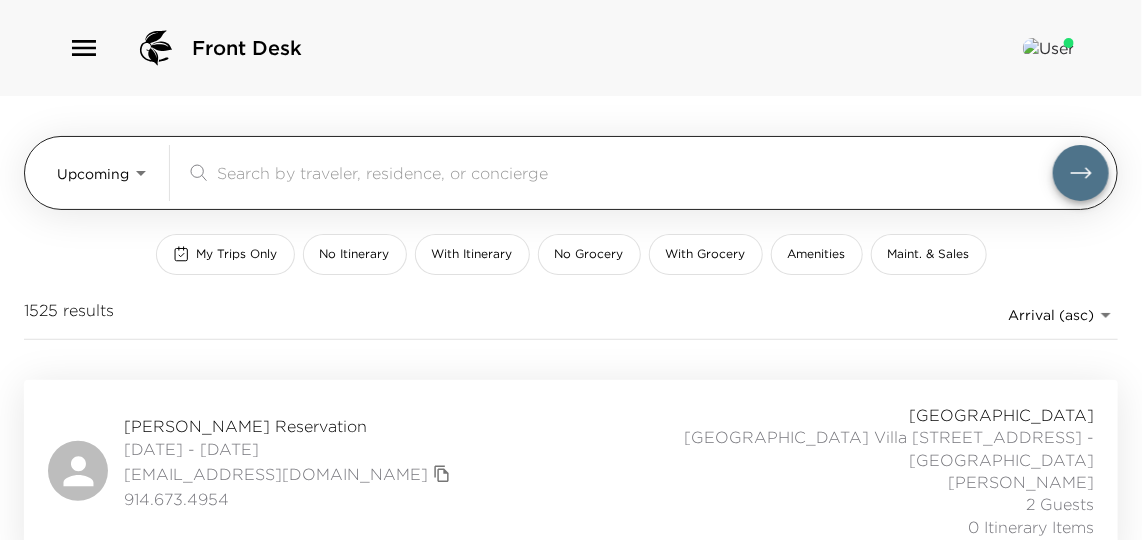 click at bounding box center [635, 172] 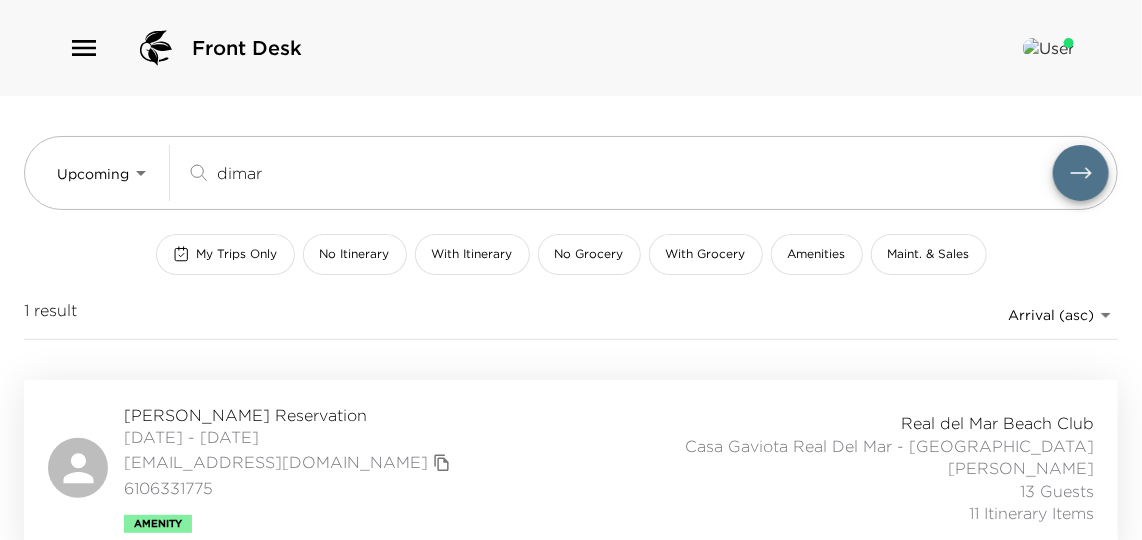 type on "dimar" 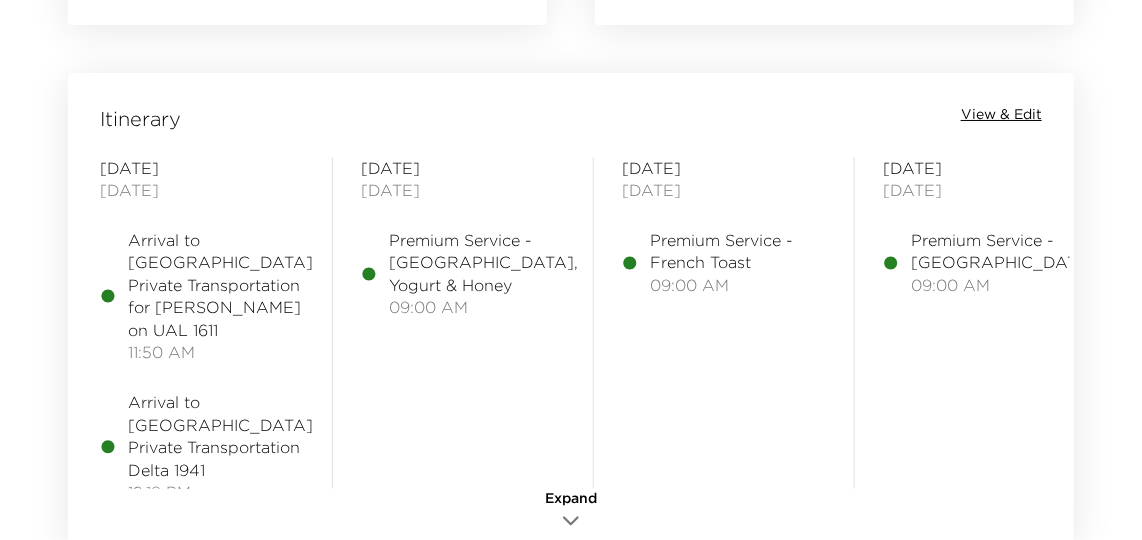 scroll, scrollTop: 2363, scrollLeft: 0, axis: vertical 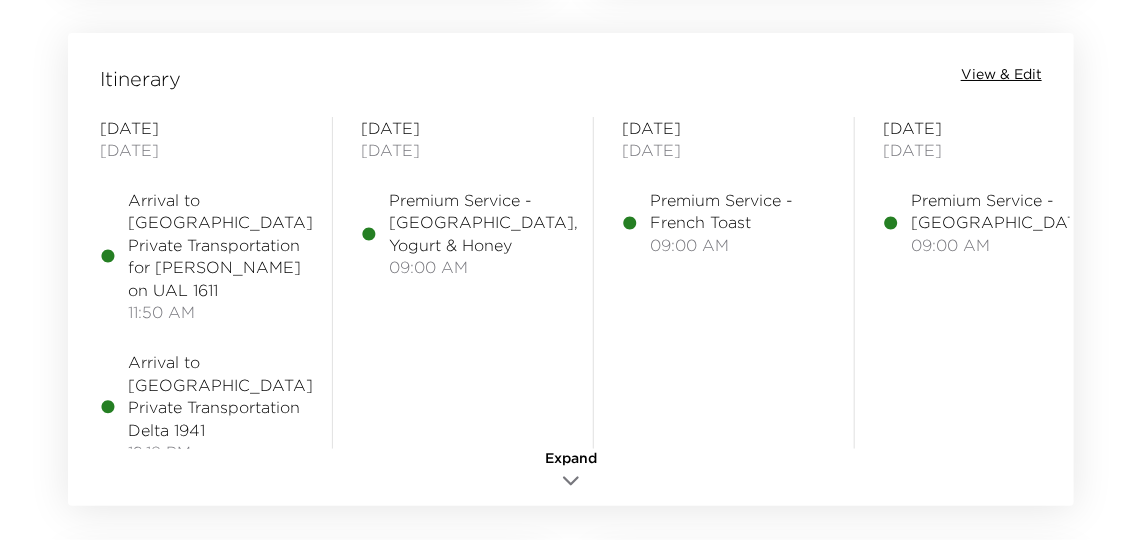 click 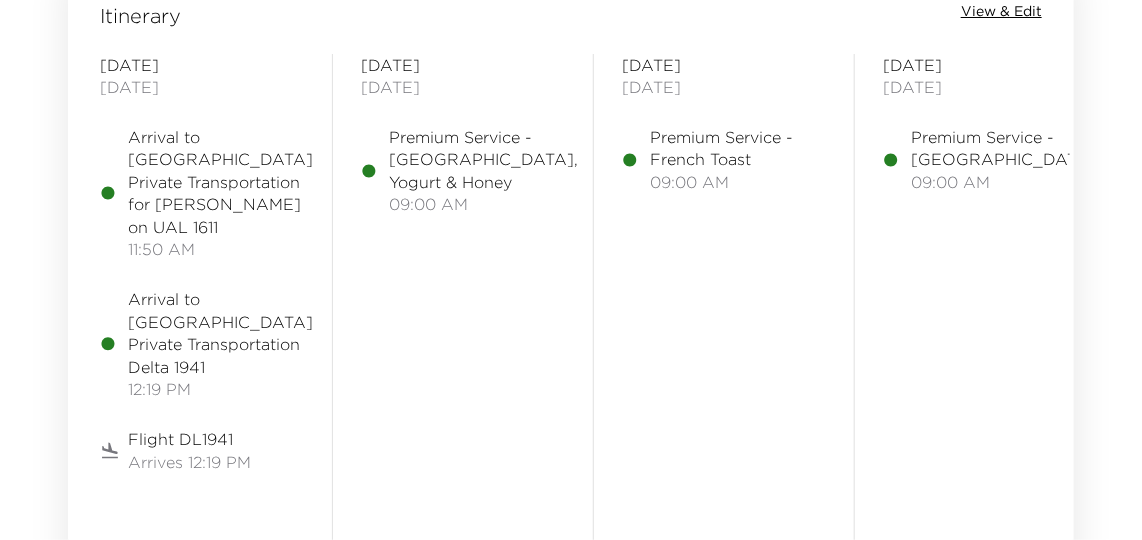 scroll, scrollTop: 2454, scrollLeft: 0, axis: vertical 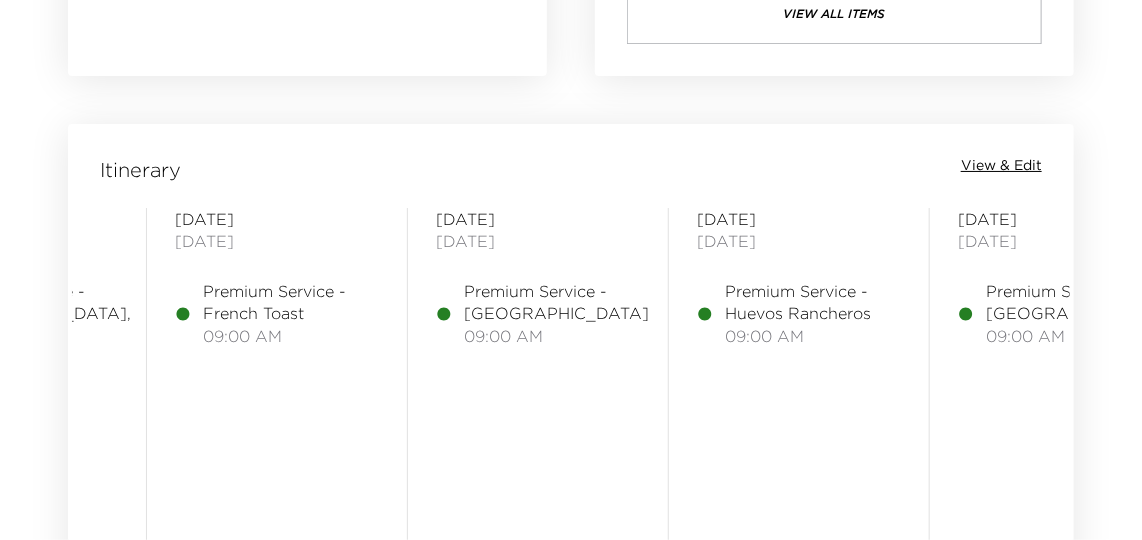 click on "Itinerary View & Edit" at bounding box center (571, 170) 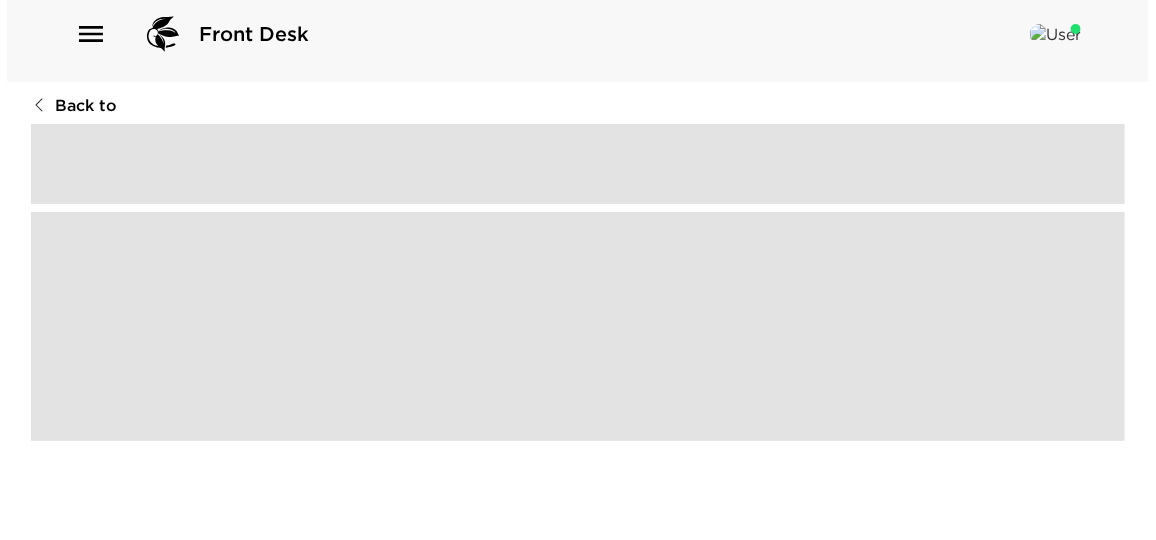 scroll, scrollTop: 0, scrollLeft: 0, axis: both 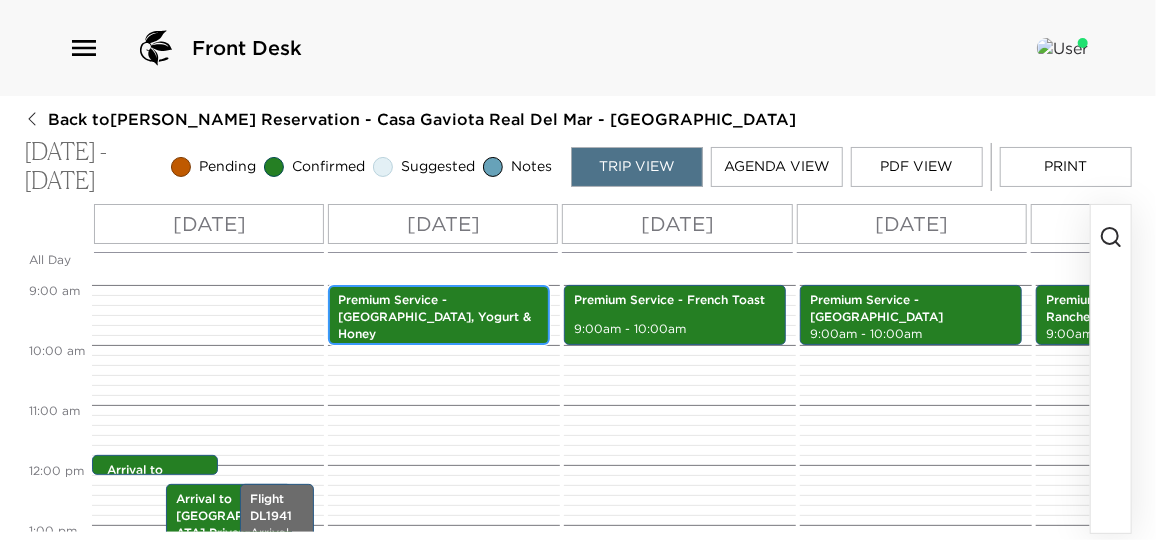 click on "Premium Service - [GEOGRAPHIC_DATA], Yogurt & Honey" at bounding box center (439, 317) 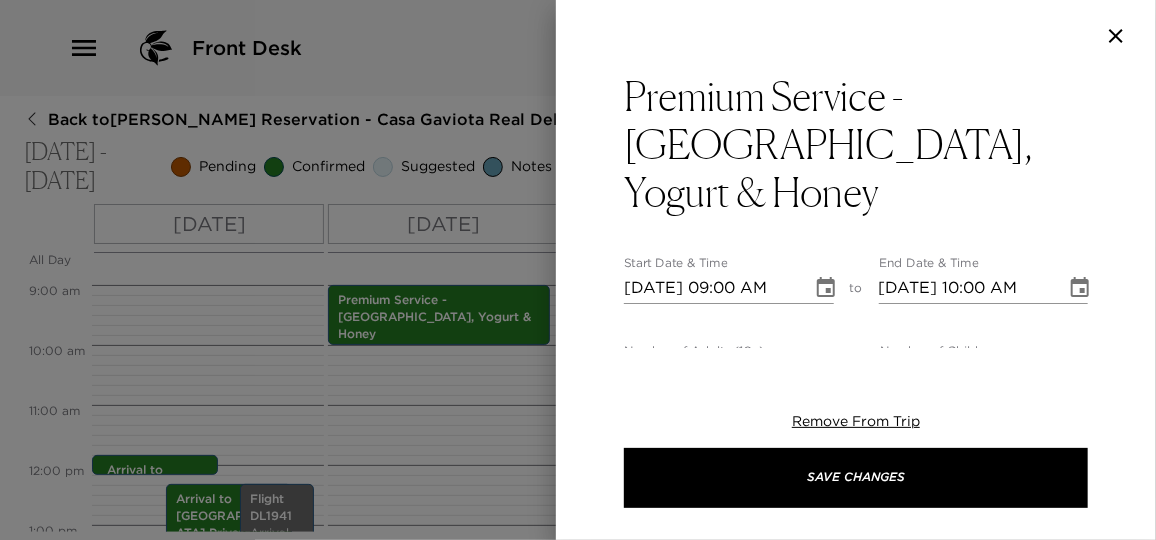 click at bounding box center [578, 270] 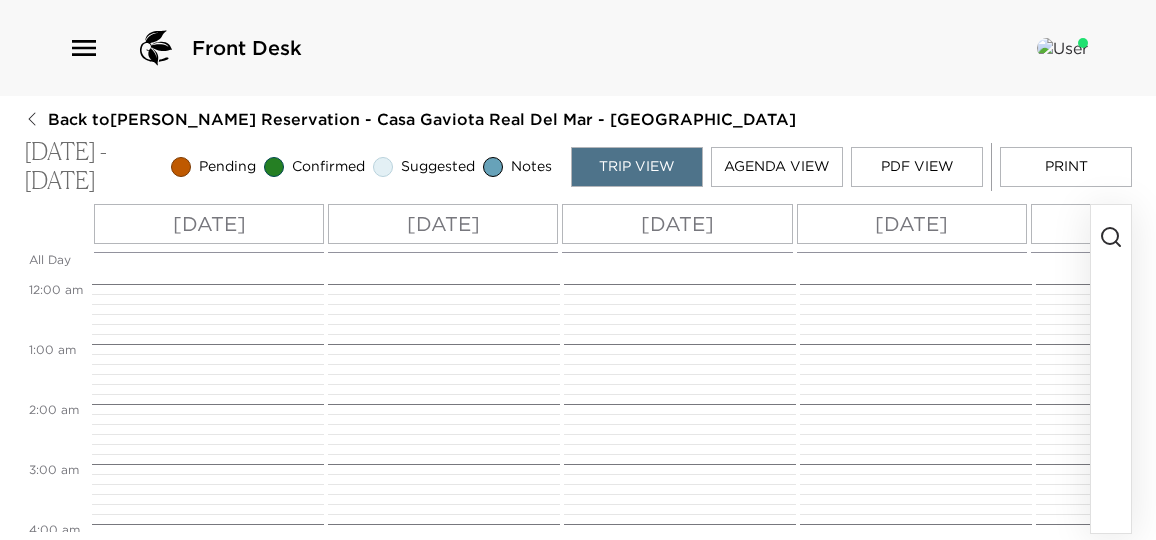 scroll, scrollTop: 0, scrollLeft: 0, axis: both 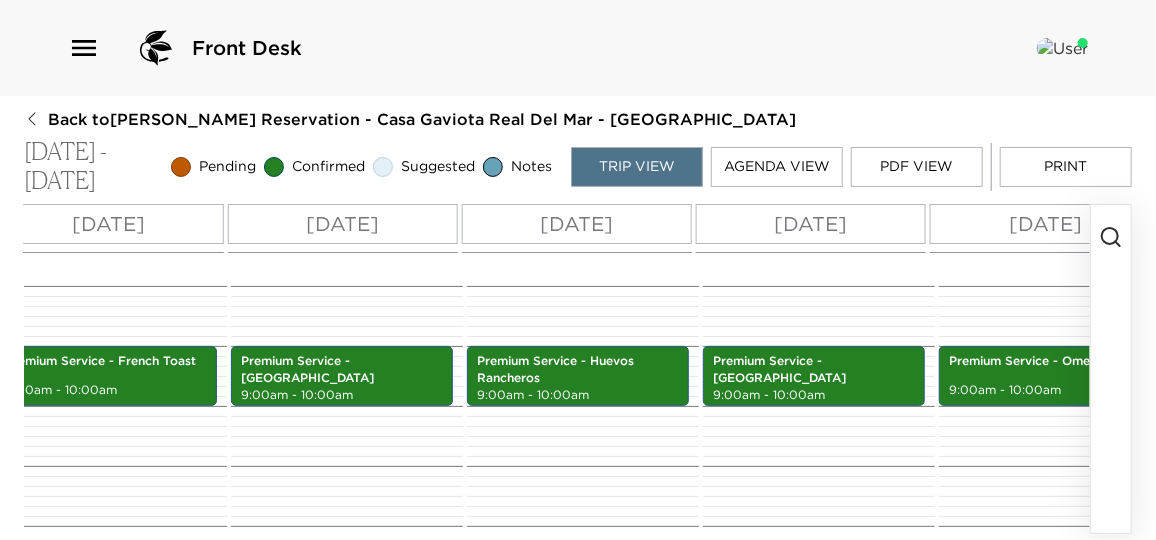 click 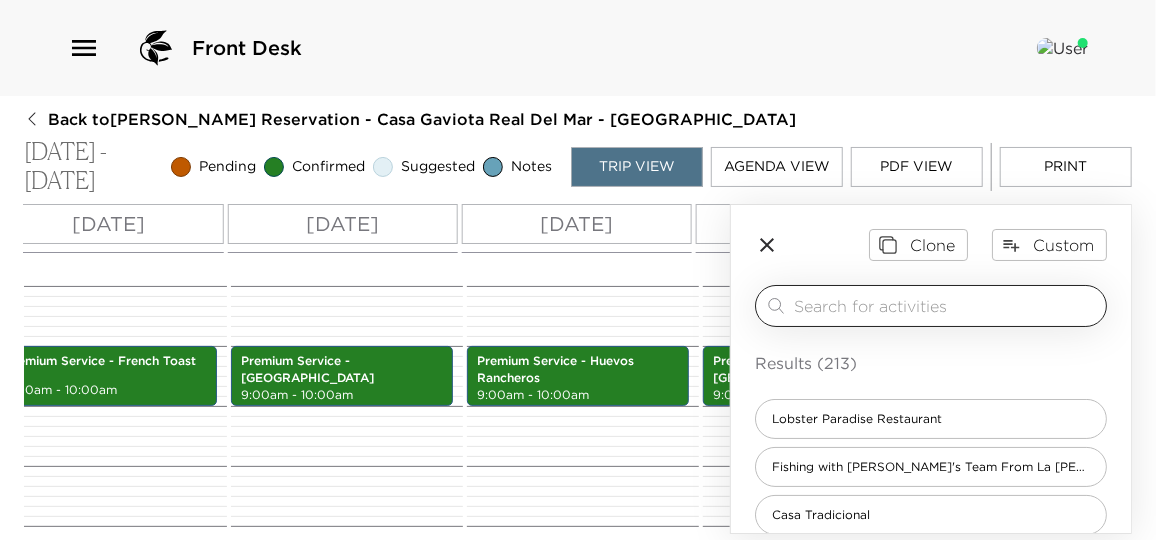 click at bounding box center [946, 305] 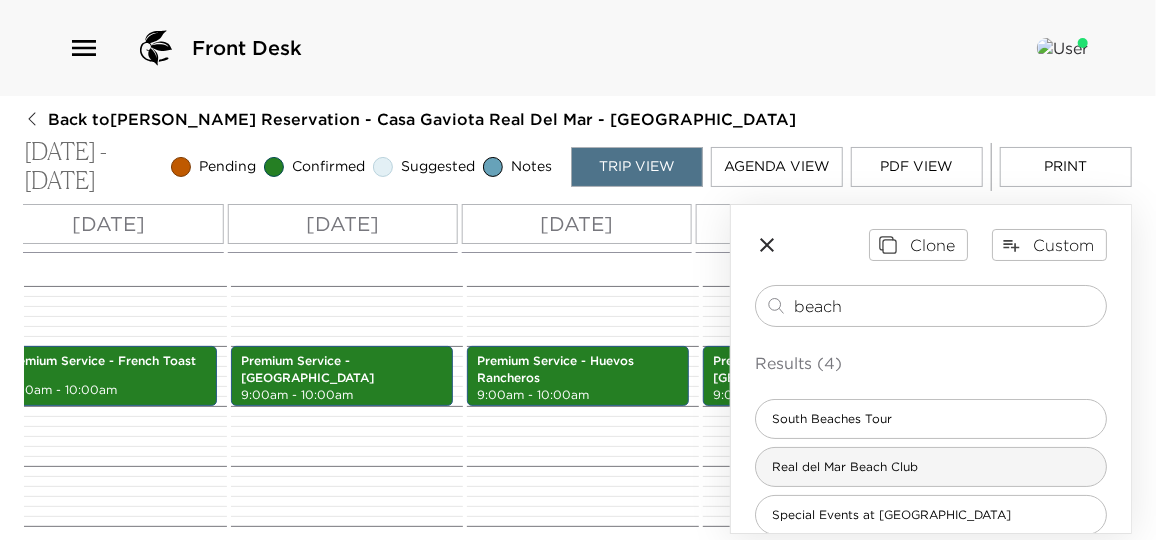 type on "beach" 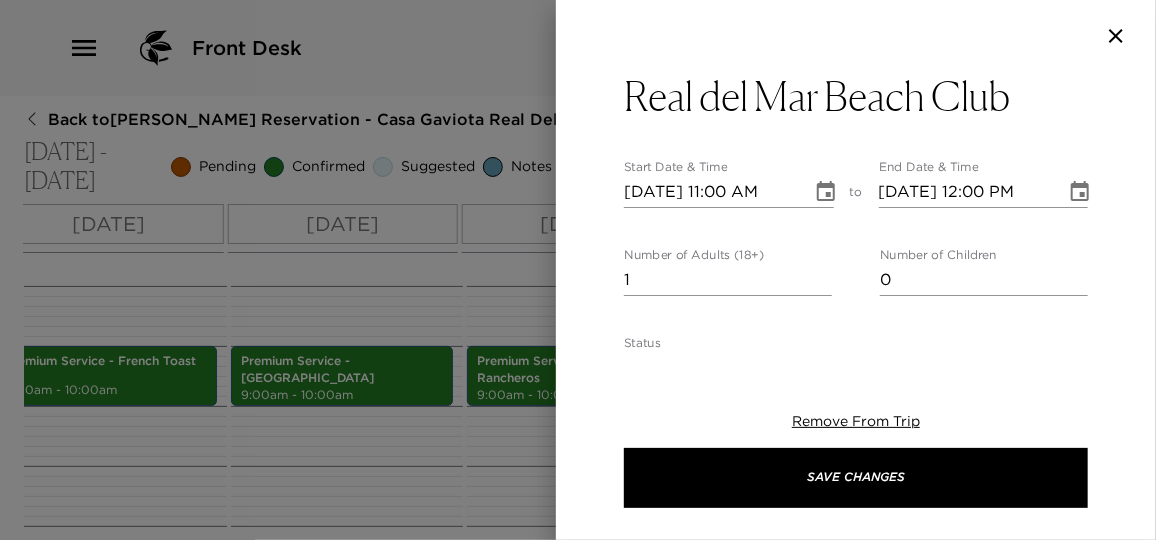 type on "Your reservation has been confirmed at the Real del Mar Beach Club. Payment Info: You may sign for each meal to charge it to the house bill or pay cash or credit card after your consumption .
Transportation: Golf cart or a short walk from your residence.
Dress Code: Casual.
Helpful Hints: Cool breezes sometime blow off the ocean. Bring a light jacket or sweater." 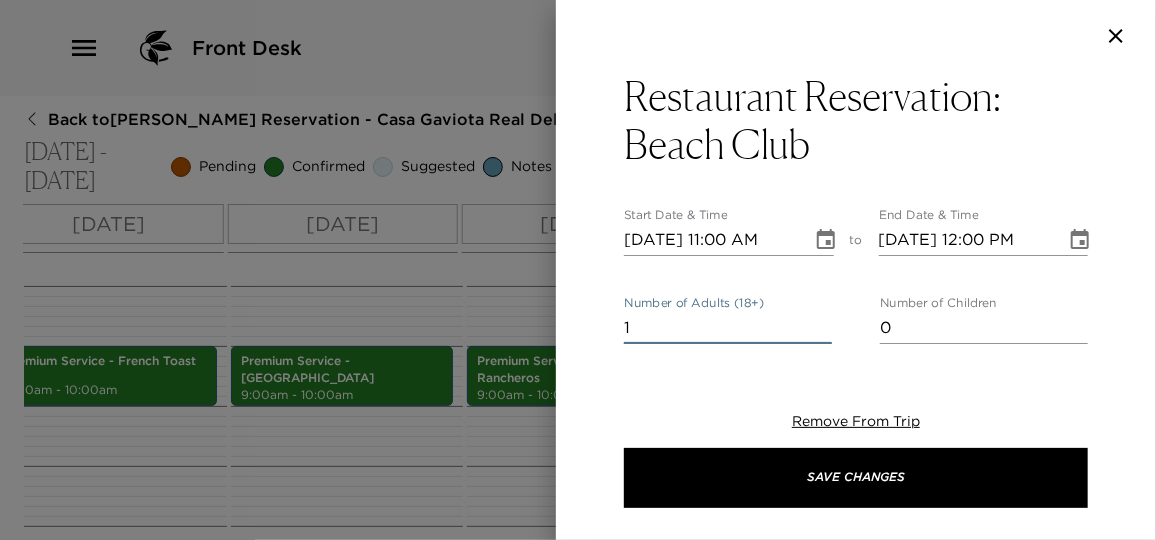 drag, startPoint x: 663, startPoint y: 328, endPoint x: 490, endPoint y: 312, distance: 173.73831 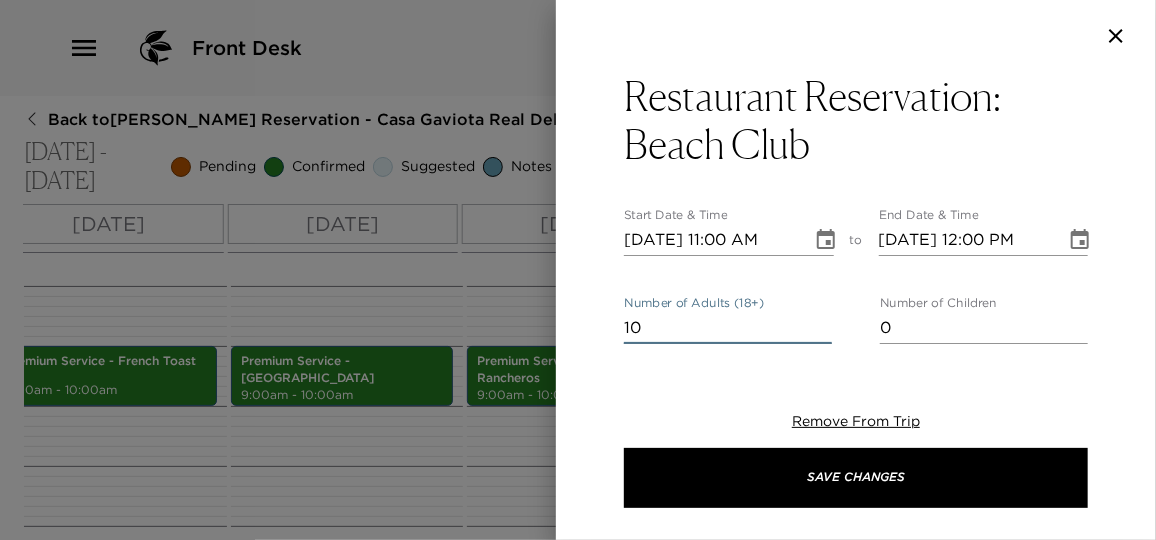 type on "10" 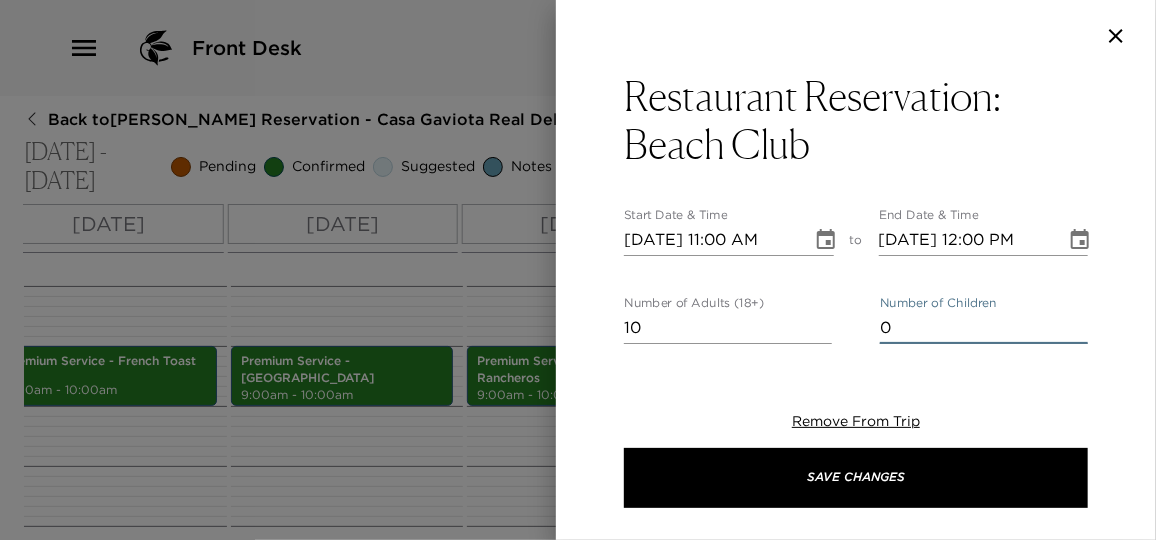 drag, startPoint x: 898, startPoint y: 333, endPoint x: 816, endPoint y: 327, distance: 82.219215 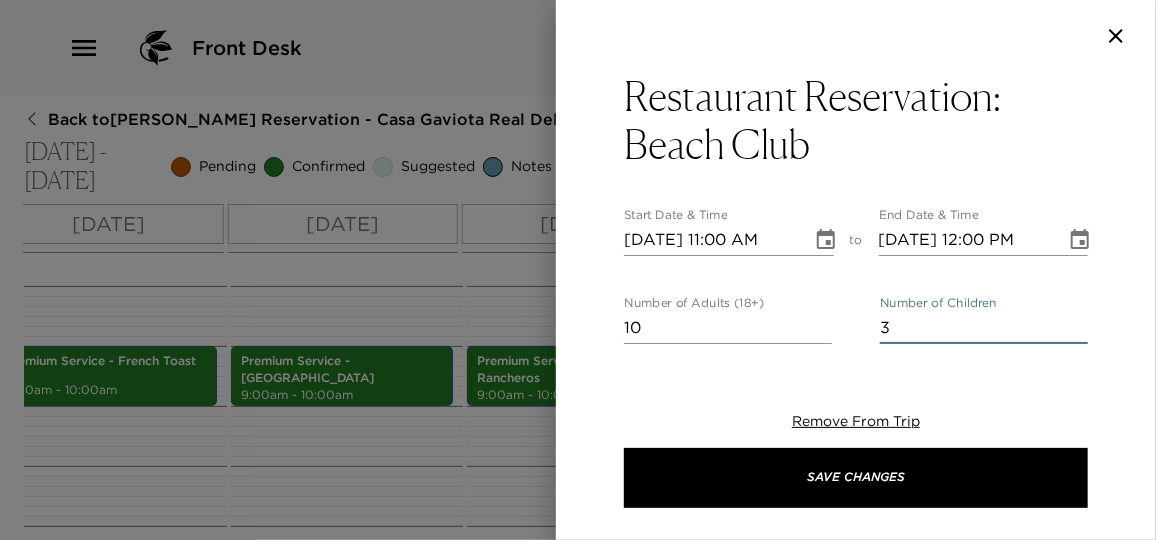 type on "3" 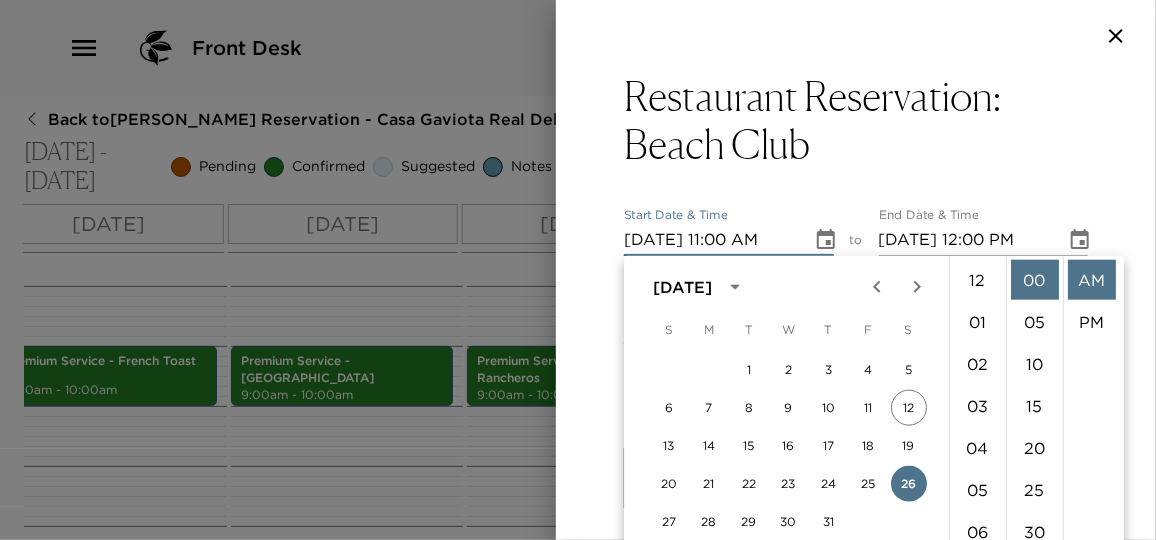 scroll, scrollTop: 461, scrollLeft: 0, axis: vertical 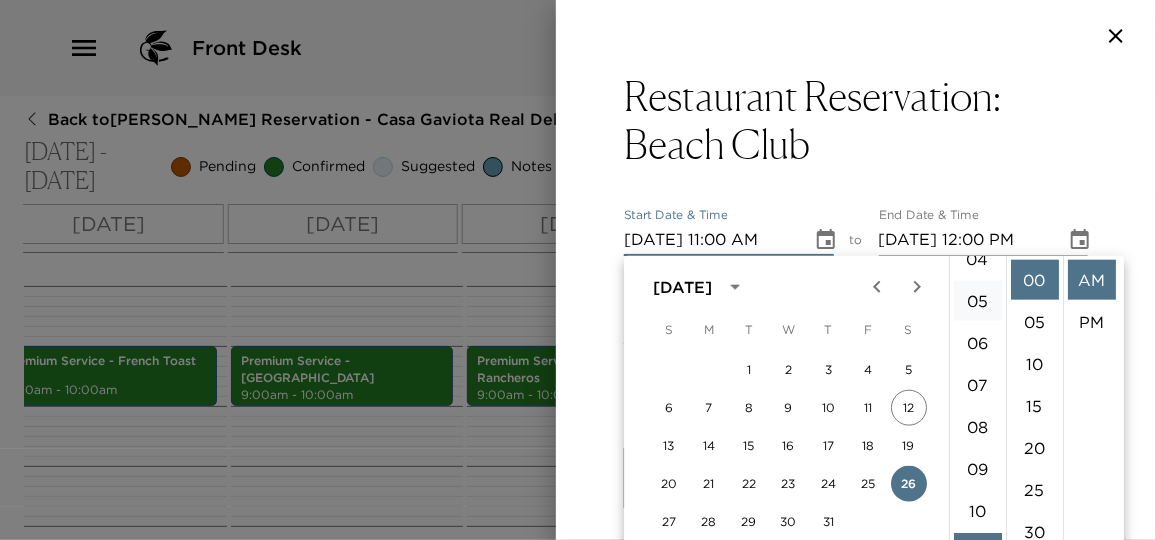 click on "05" at bounding box center (978, 301) 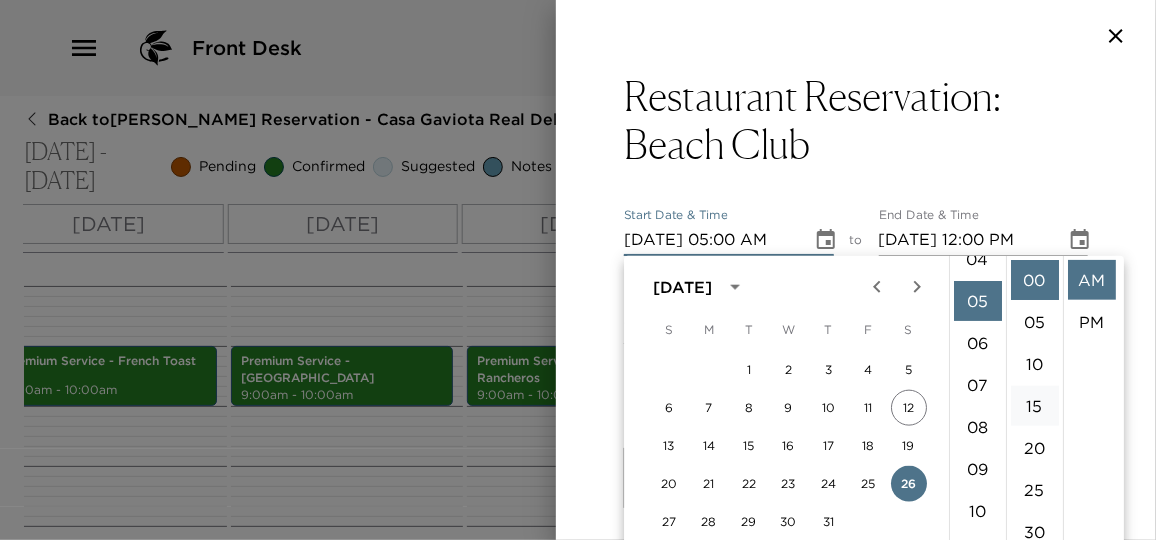 scroll, scrollTop: 210, scrollLeft: 0, axis: vertical 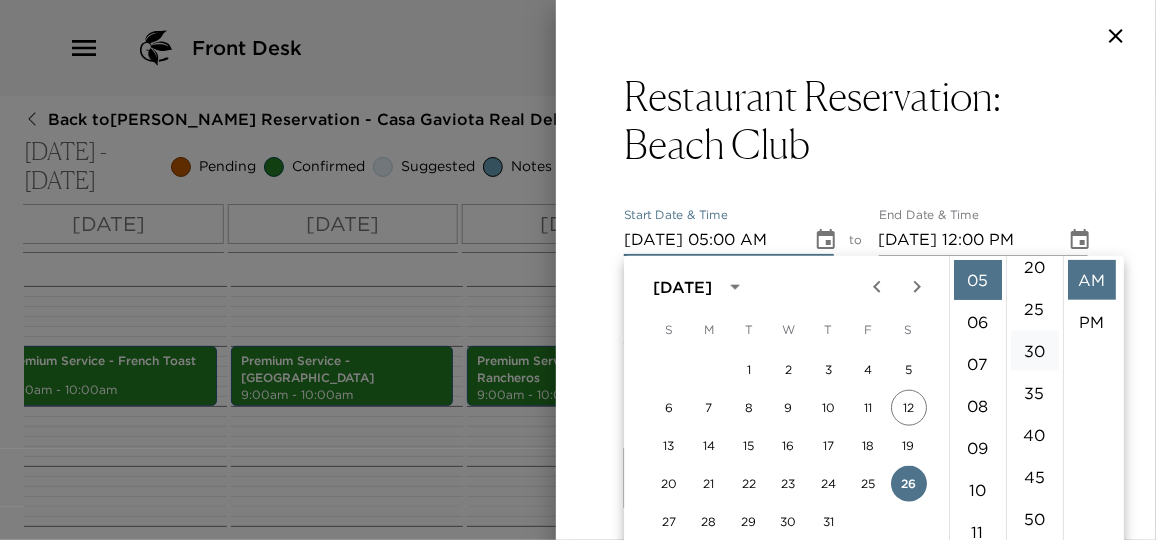 click on "30" at bounding box center (1035, 351) 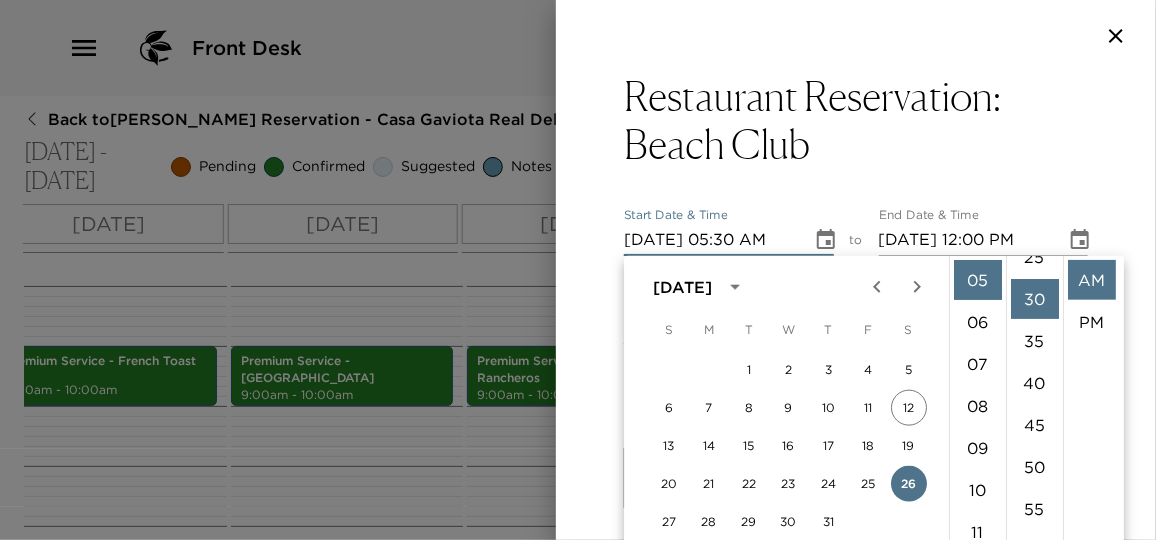 scroll, scrollTop: 252, scrollLeft: 0, axis: vertical 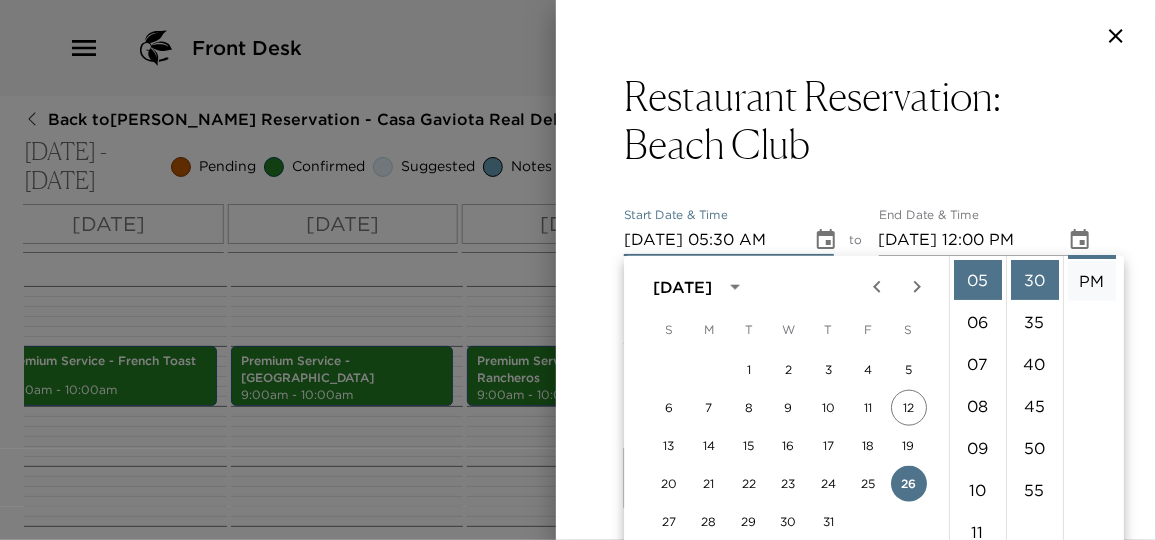 click on "PM" at bounding box center [1092, 281] 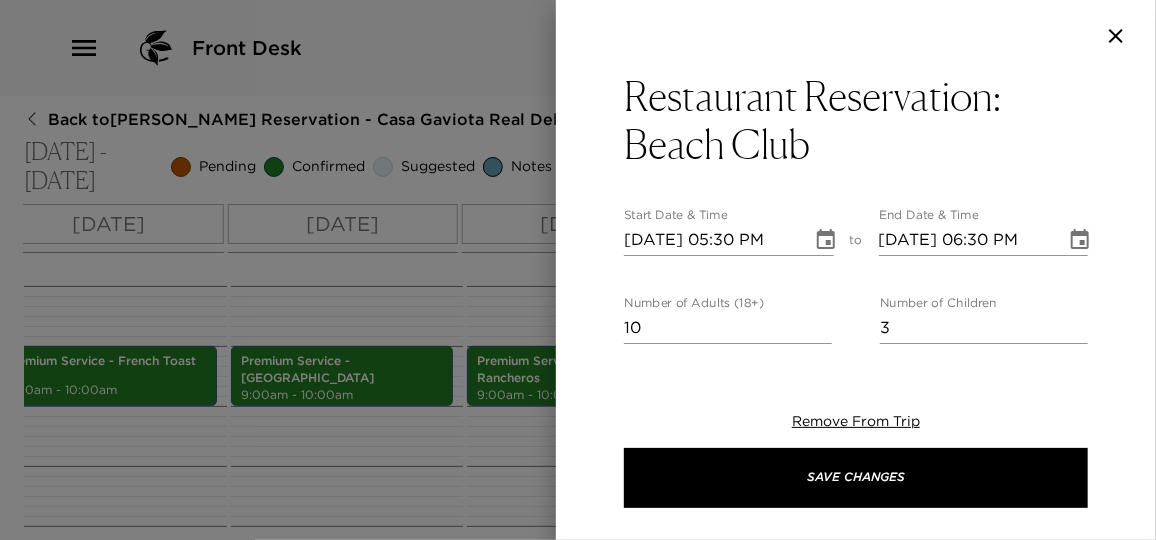 click 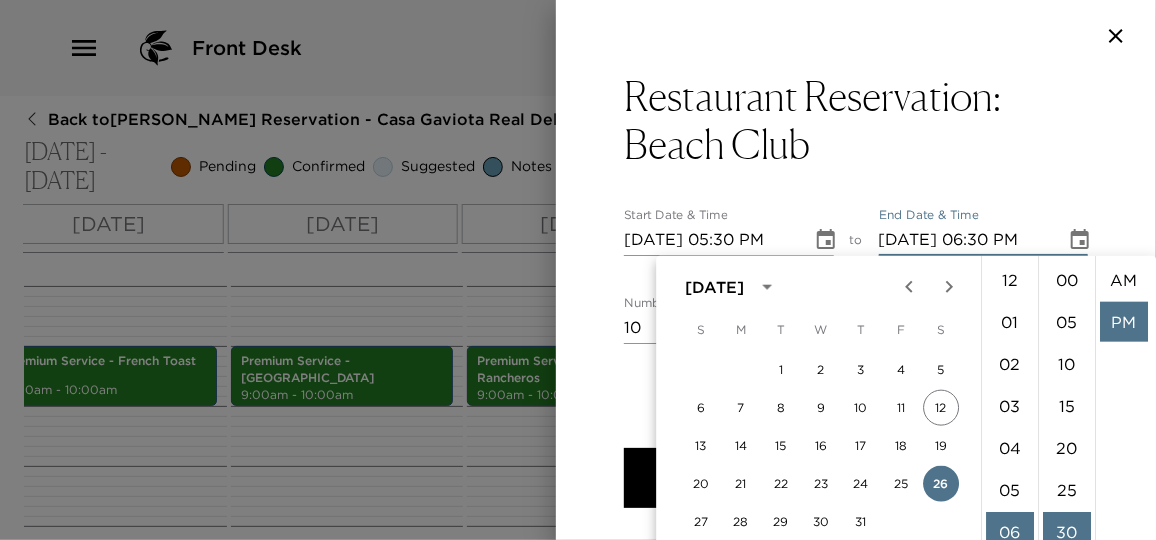 scroll, scrollTop: 252, scrollLeft: 0, axis: vertical 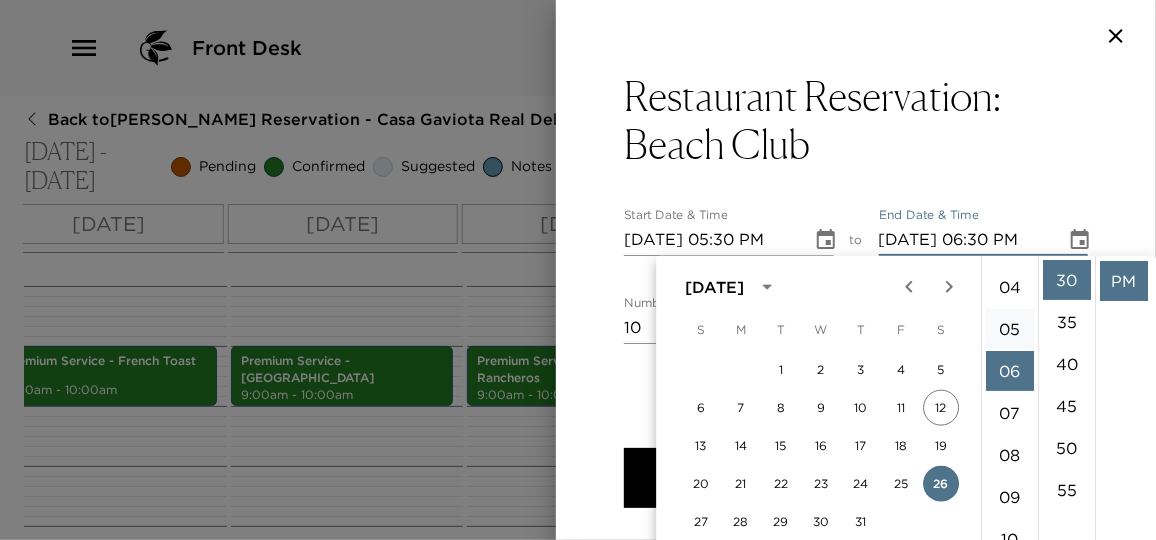 click on "05" at bounding box center (1010, 329) 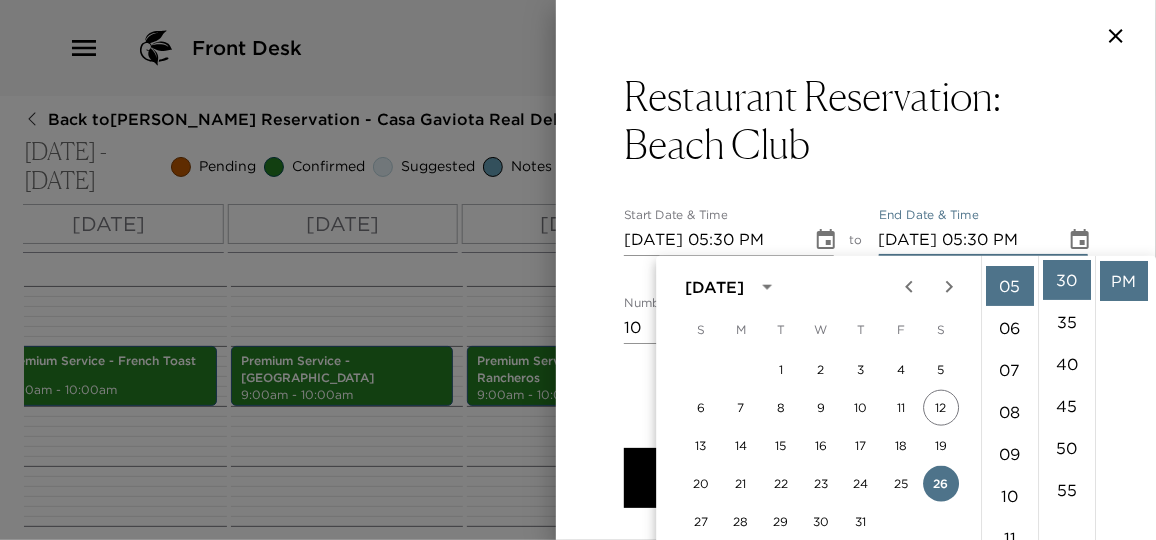 scroll, scrollTop: 210, scrollLeft: 0, axis: vertical 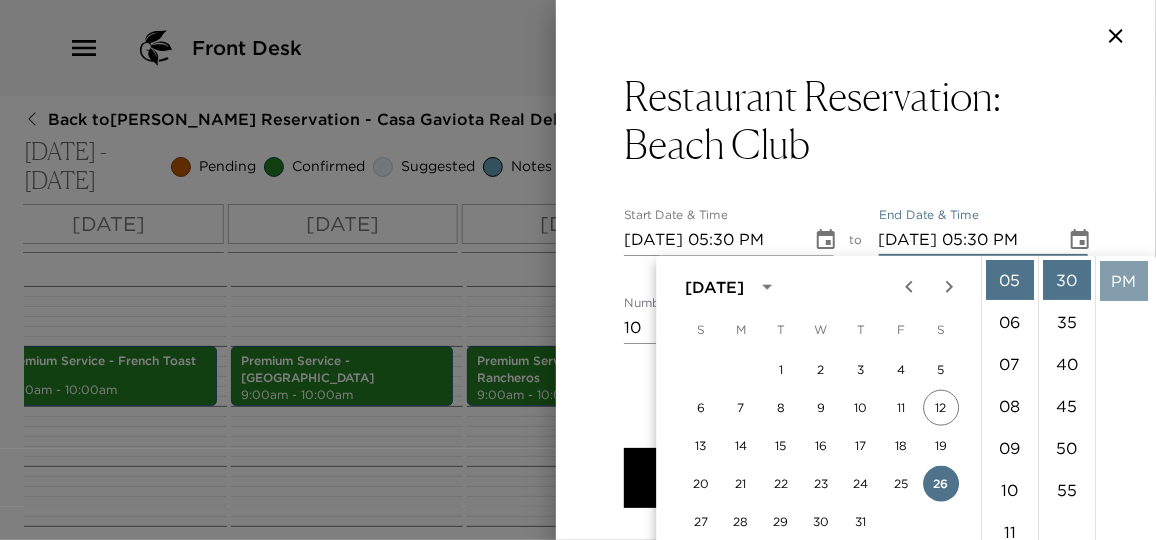 click on "PM" at bounding box center (1124, 281) 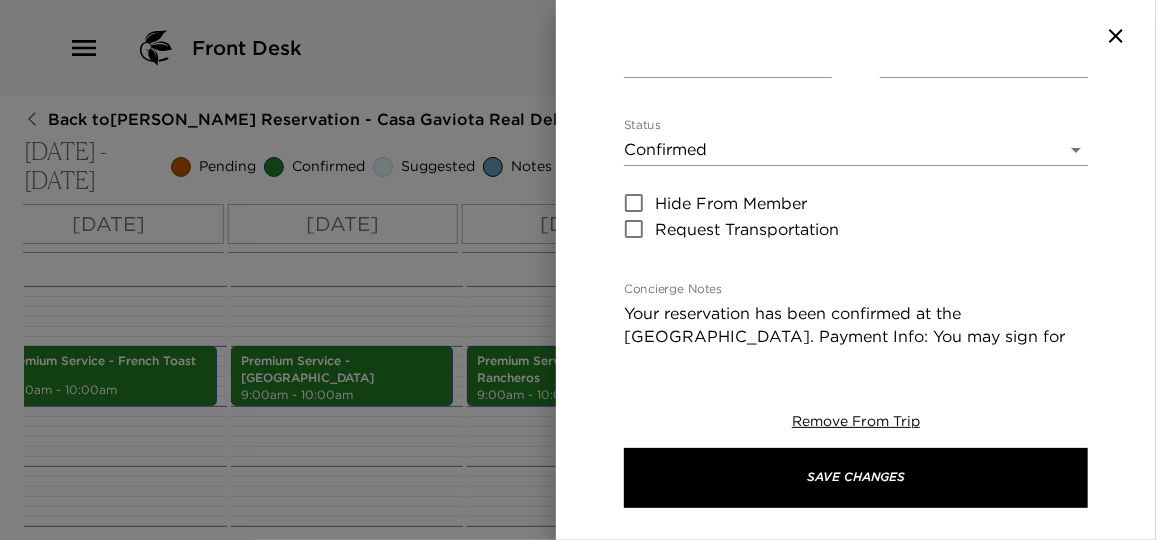 scroll, scrollTop: 363, scrollLeft: 0, axis: vertical 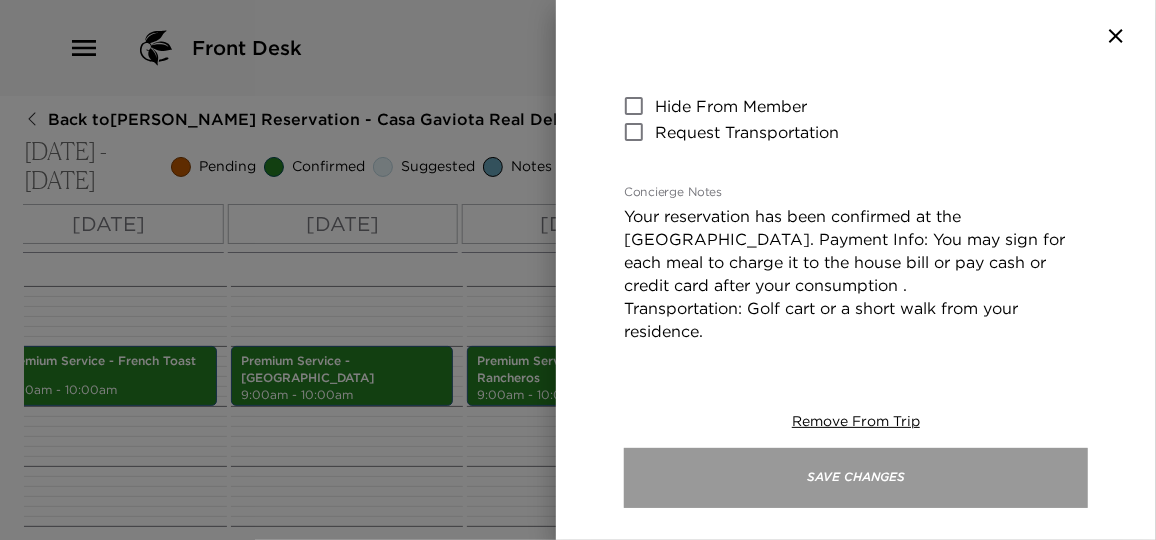 click on "Save Changes" at bounding box center (856, 478) 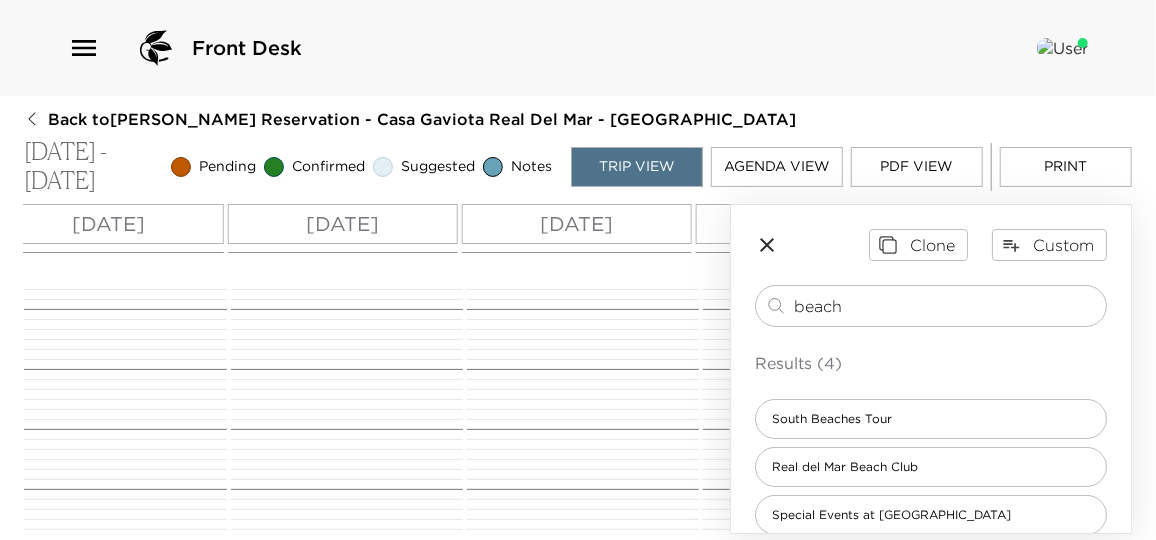 scroll, scrollTop: 1206, scrollLeft: 0, axis: vertical 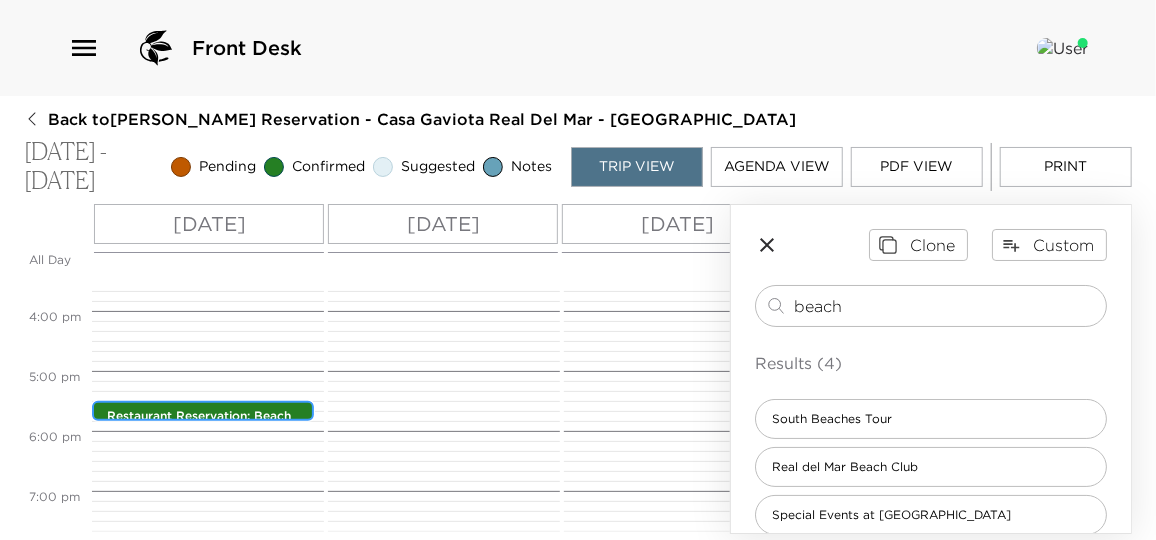 click on "Restaurant Reservation: Beach Club" at bounding box center [208, 425] 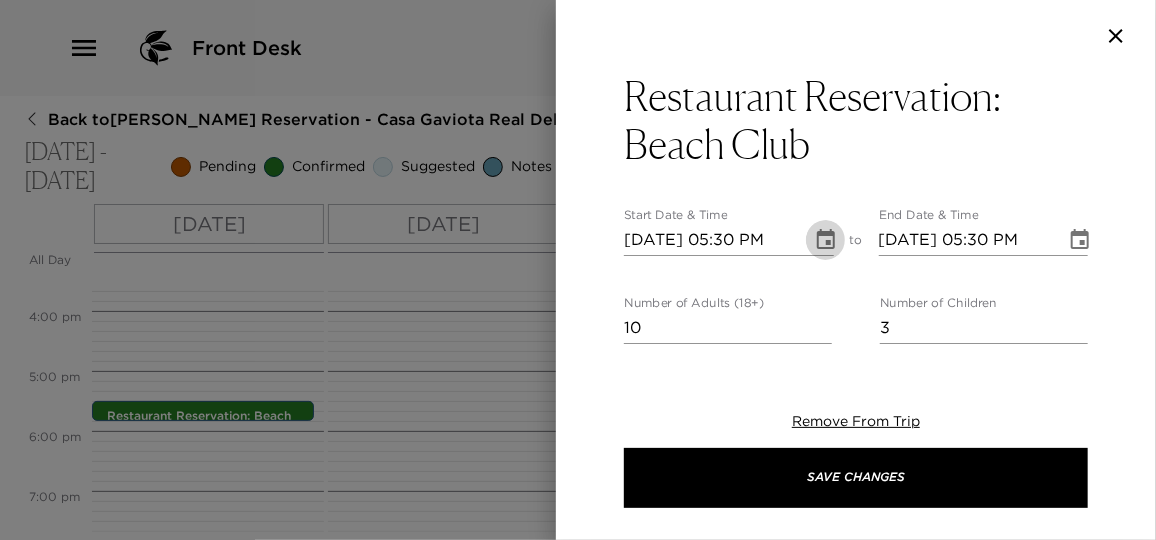 click 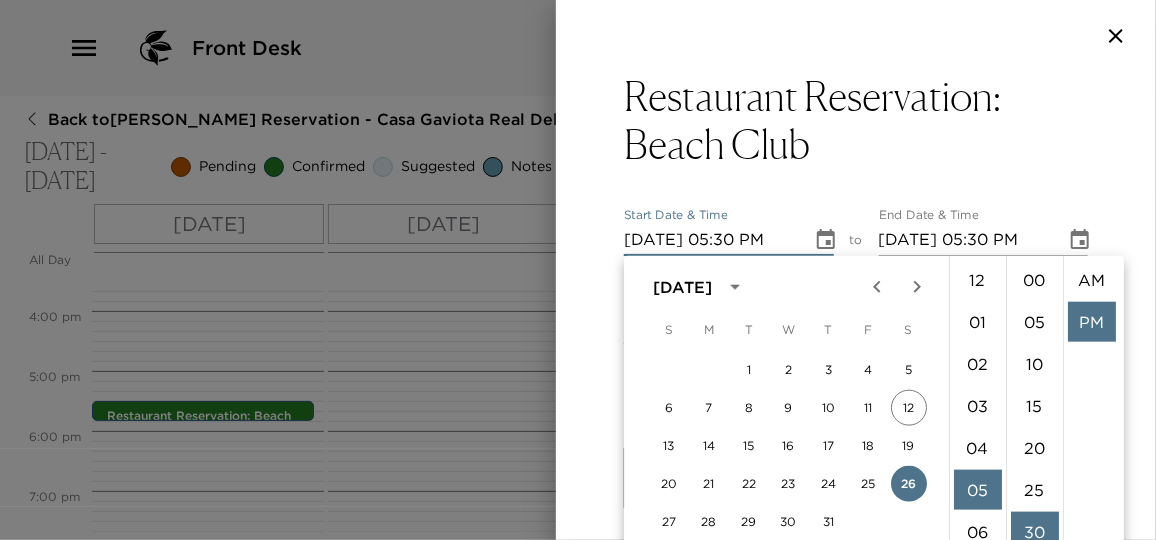 scroll, scrollTop: 210, scrollLeft: 0, axis: vertical 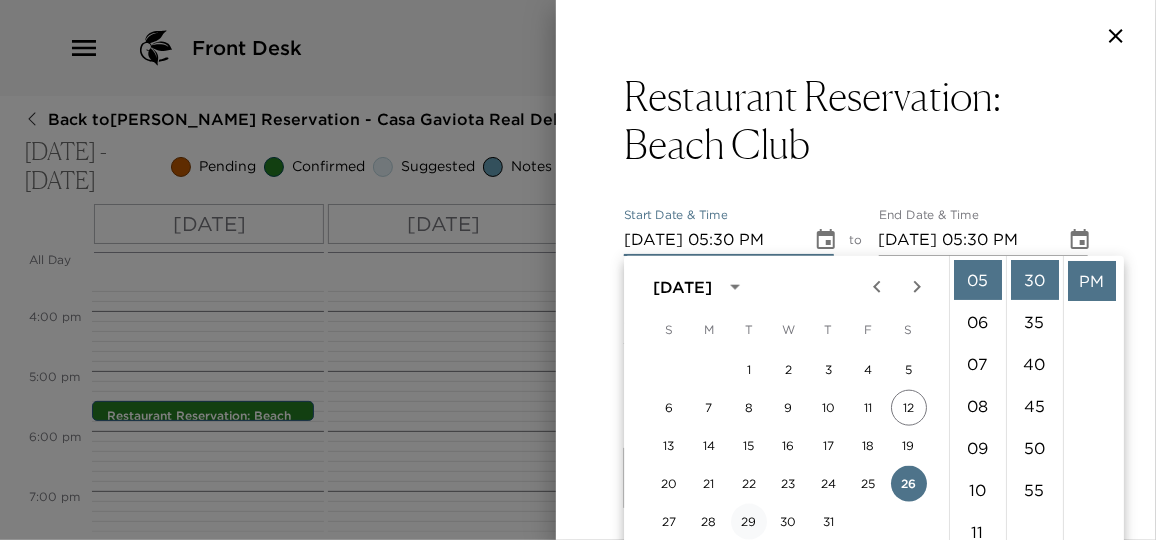 click on "29" at bounding box center (749, 522) 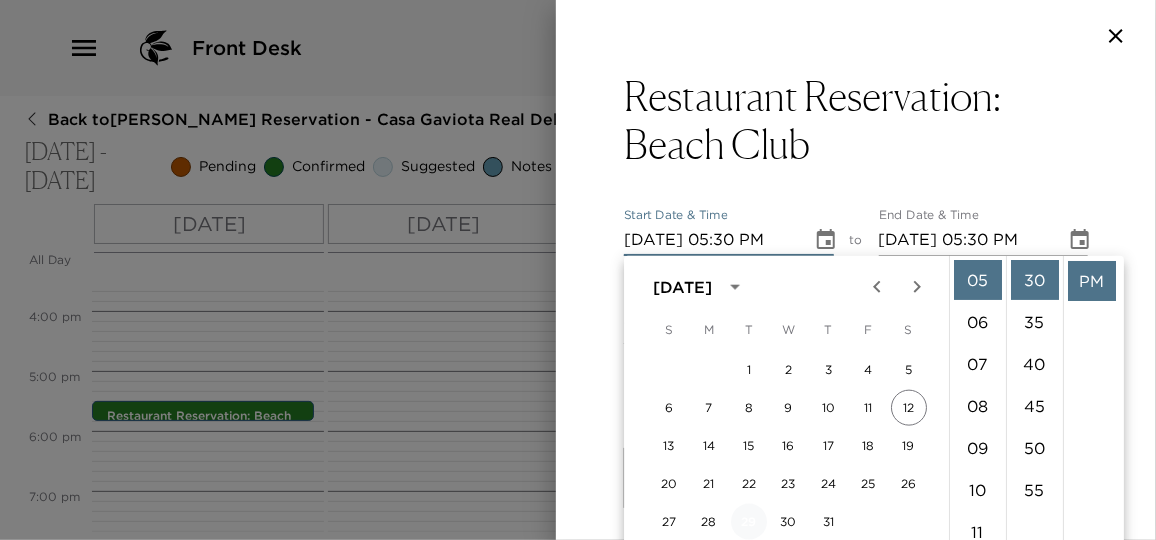 type on "07/29/2025 05:30 PM" 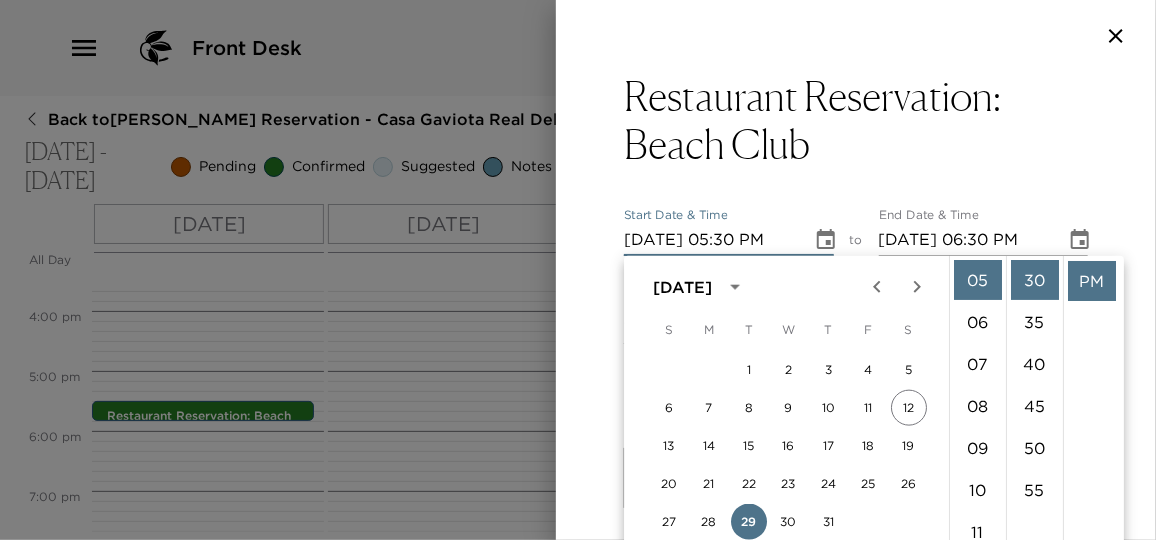 click 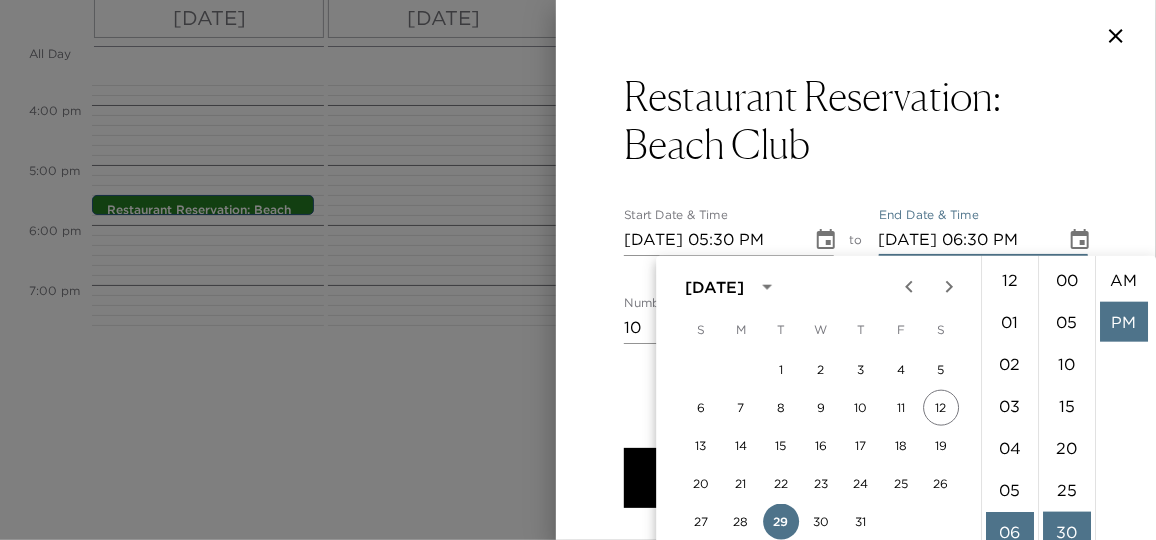scroll, scrollTop: 252, scrollLeft: 0, axis: vertical 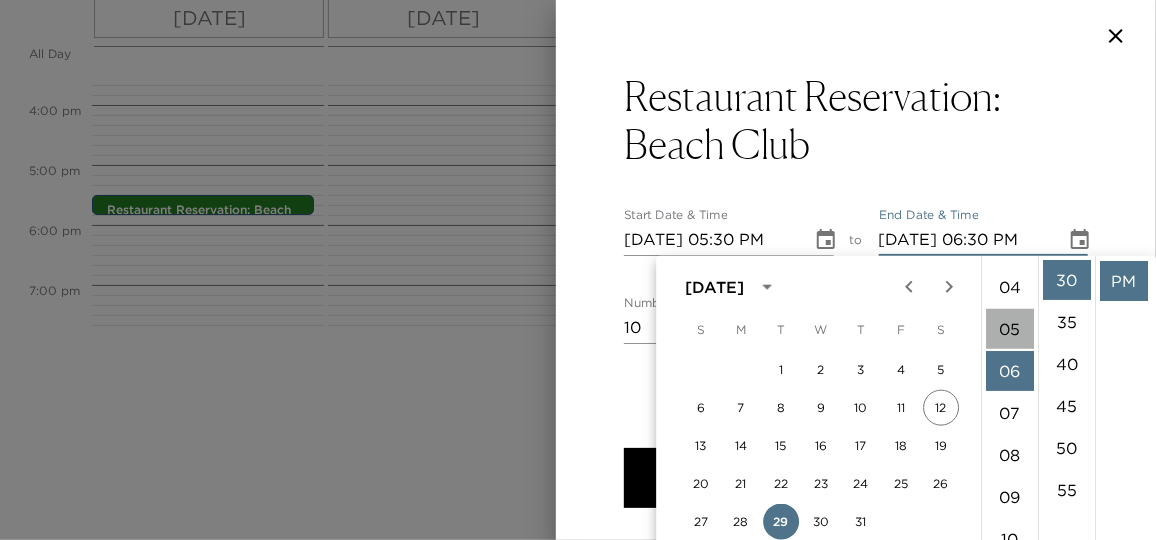 click on "05" at bounding box center (1010, 329) 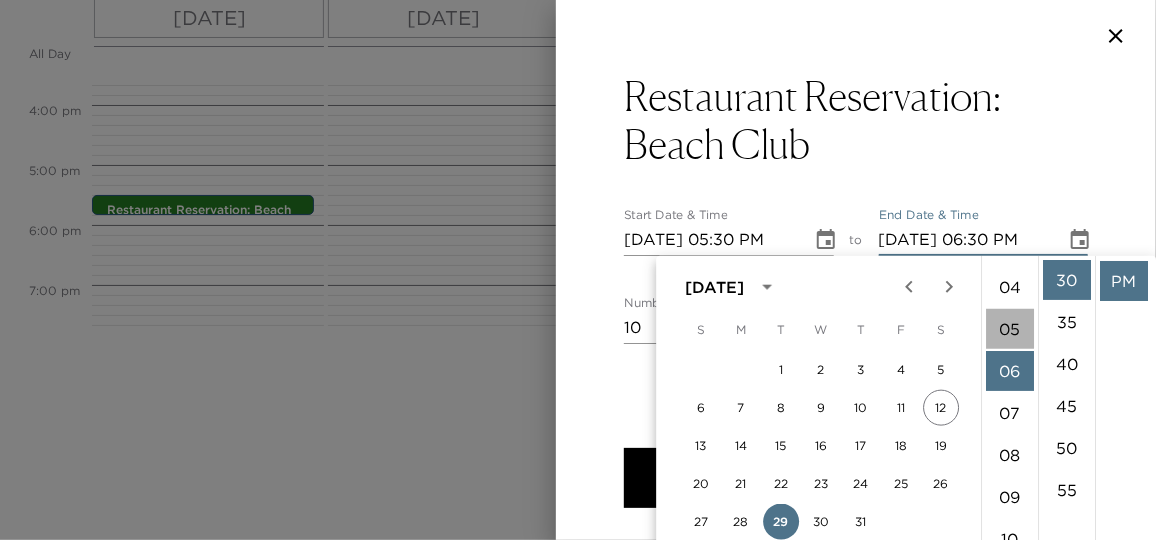type on "07/29/2025 05:30 PM" 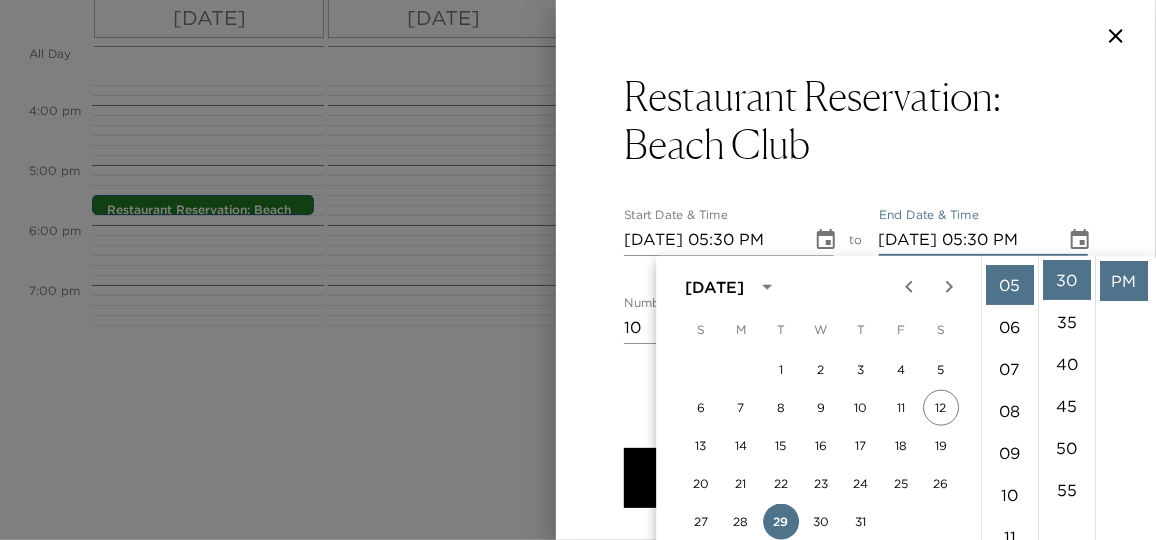 scroll, scrollTop: 210, scrollLeft: 0, axis: vertical 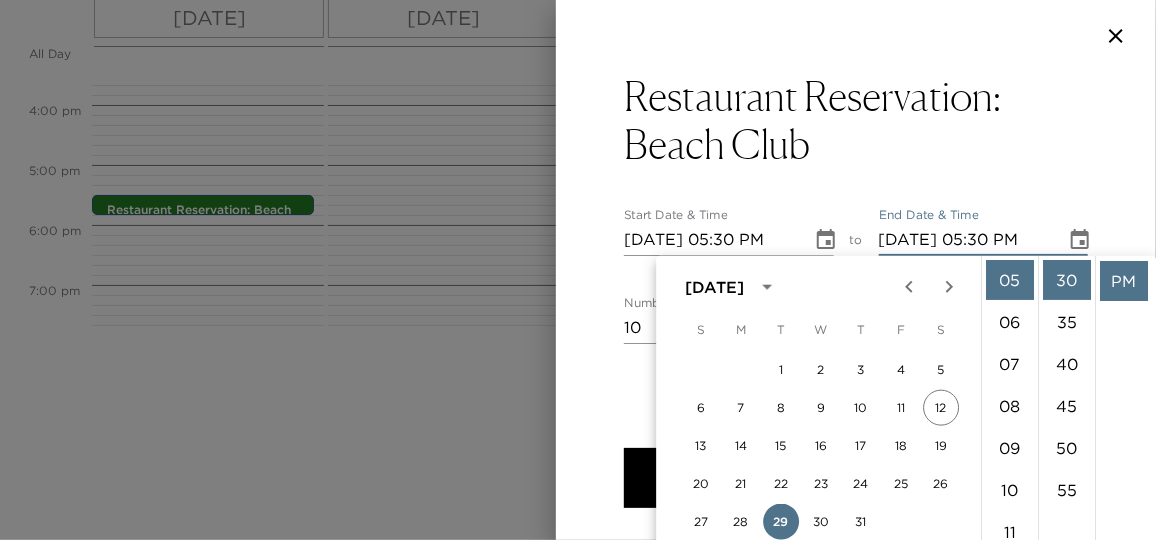 click on "PM" at bounding box center [1124, 281] 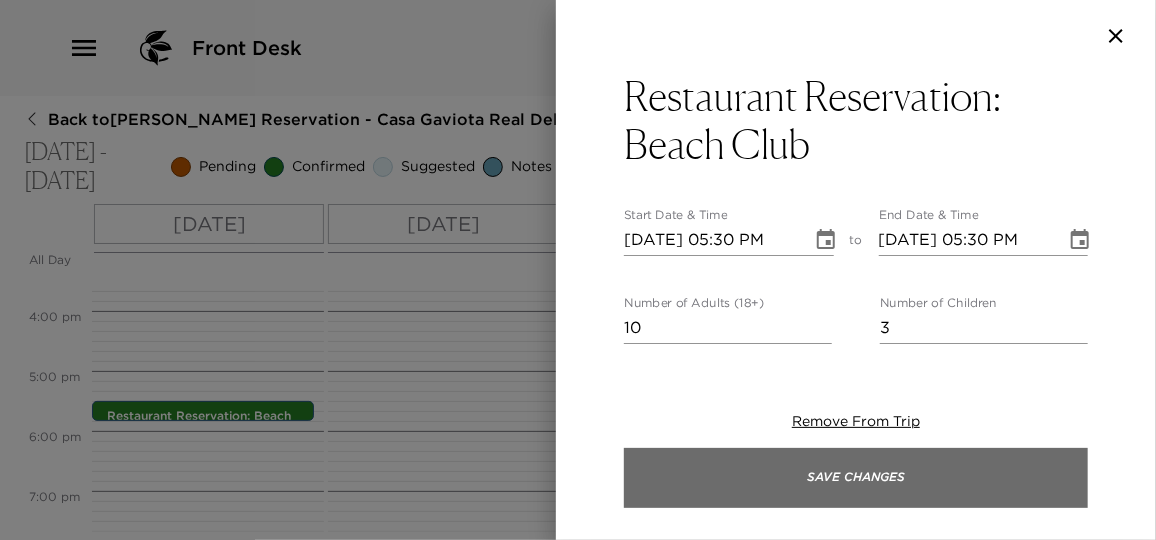 scroll, scrollTop: 0, scrollLeft: 0, axis: both 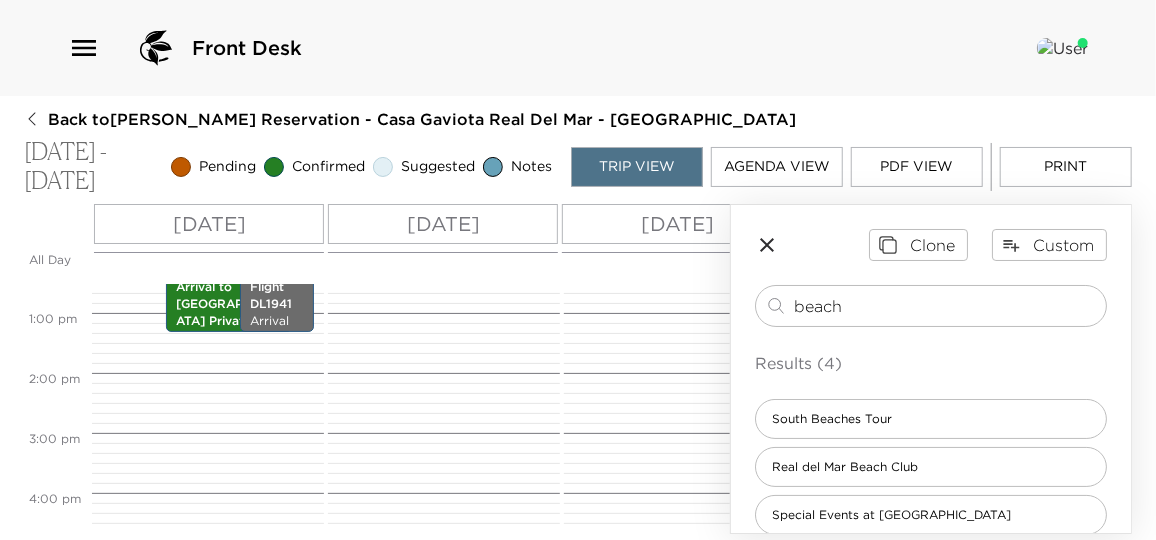click 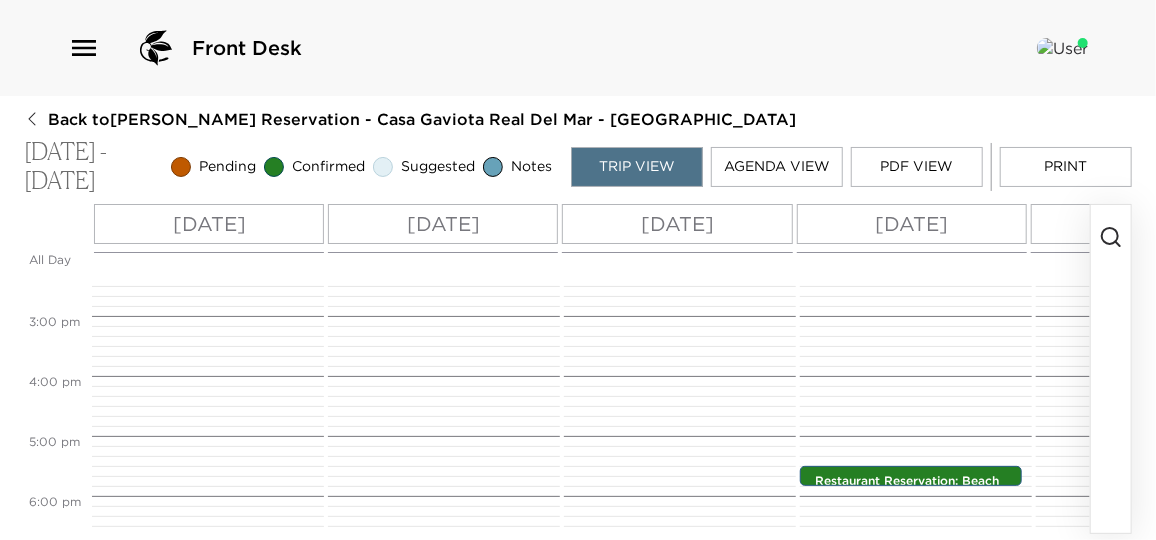 scroll, scrollTop: 842, scrollLeft: 0, axis: vertical 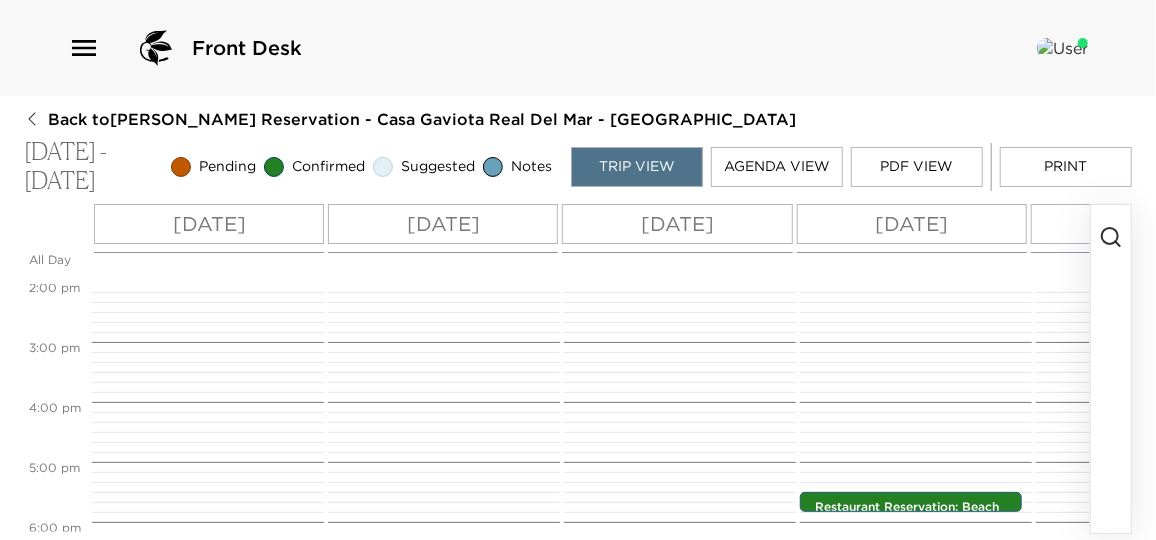 click on "Print" at bounding box center (1066, 167) 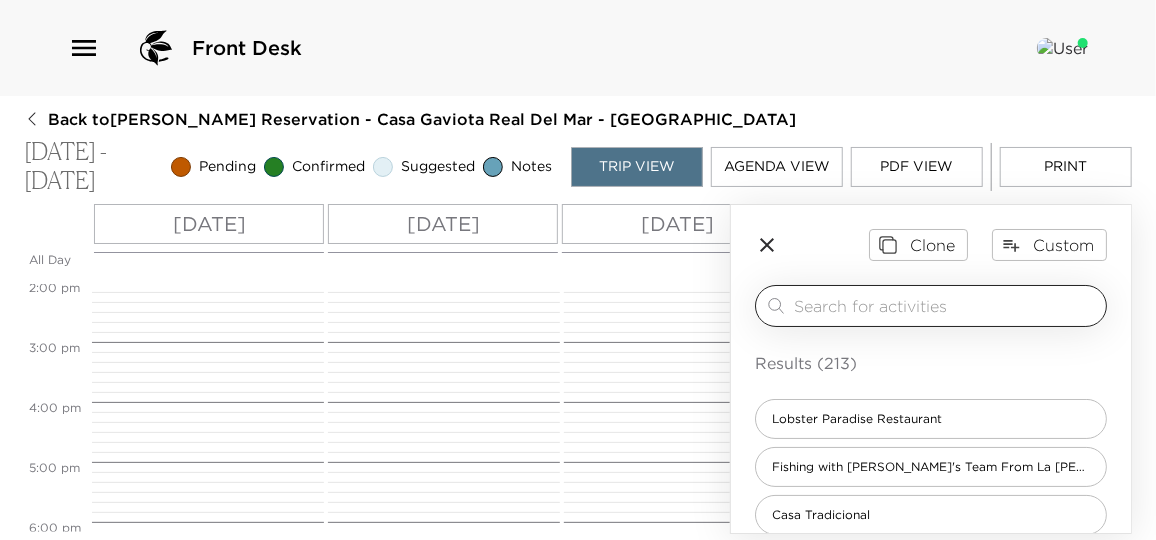 click at bounding box center (946, 305) 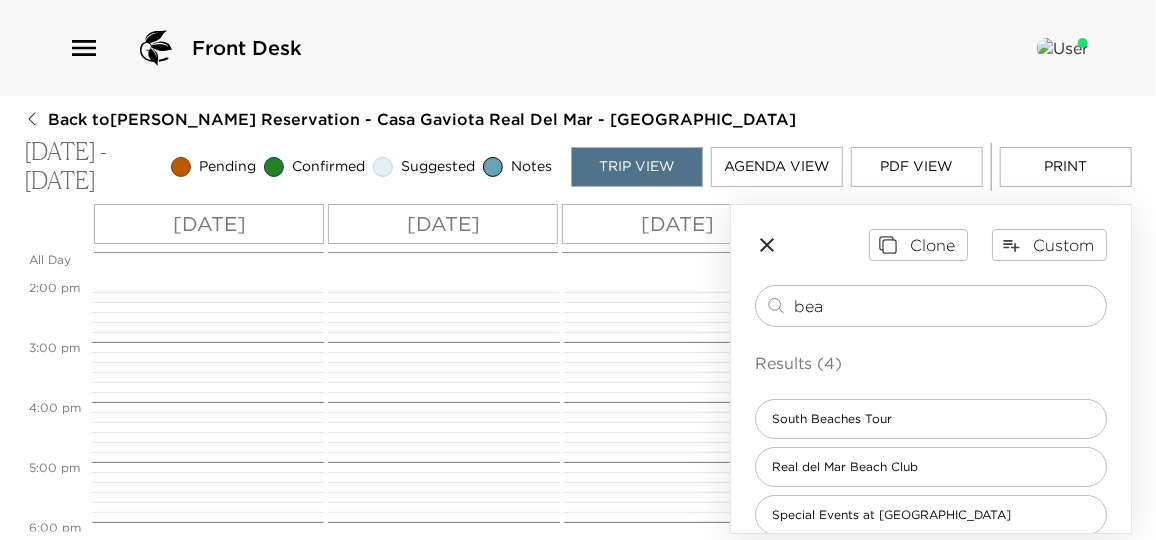 type on "bea" 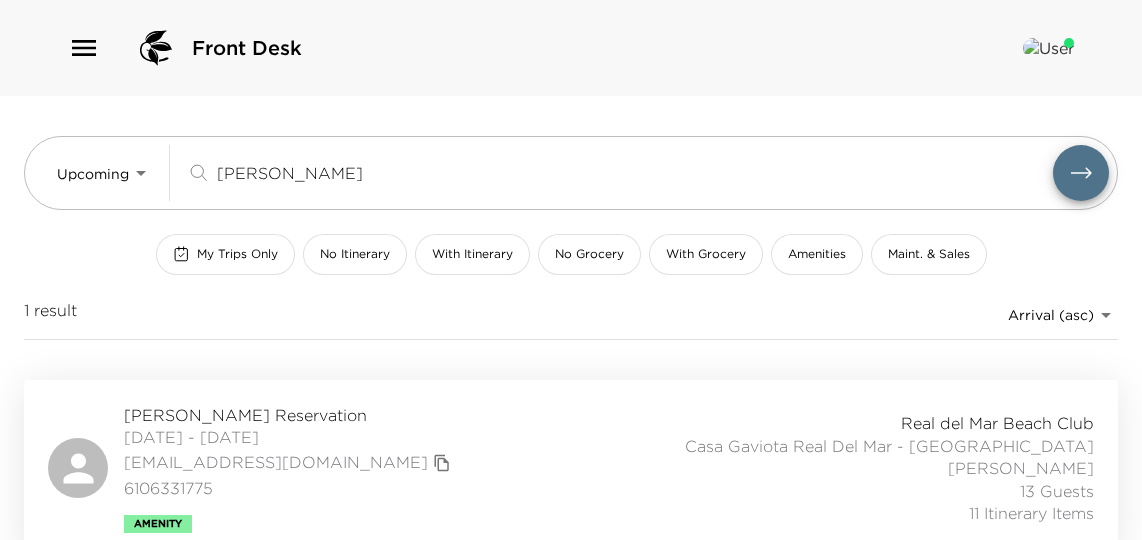 scroll, scrollTop: 15, scrollLeft: 0, axis: vertical 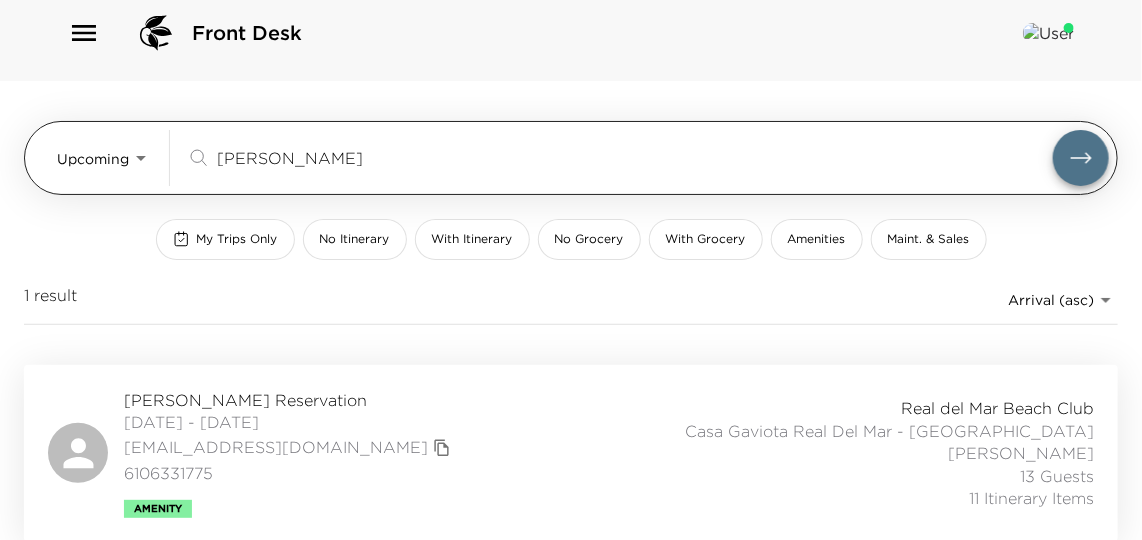 drag, startPoint x: 292, startPoint y: 163, endPoint x: 59, endPoint y: 122, distance: 236.5798 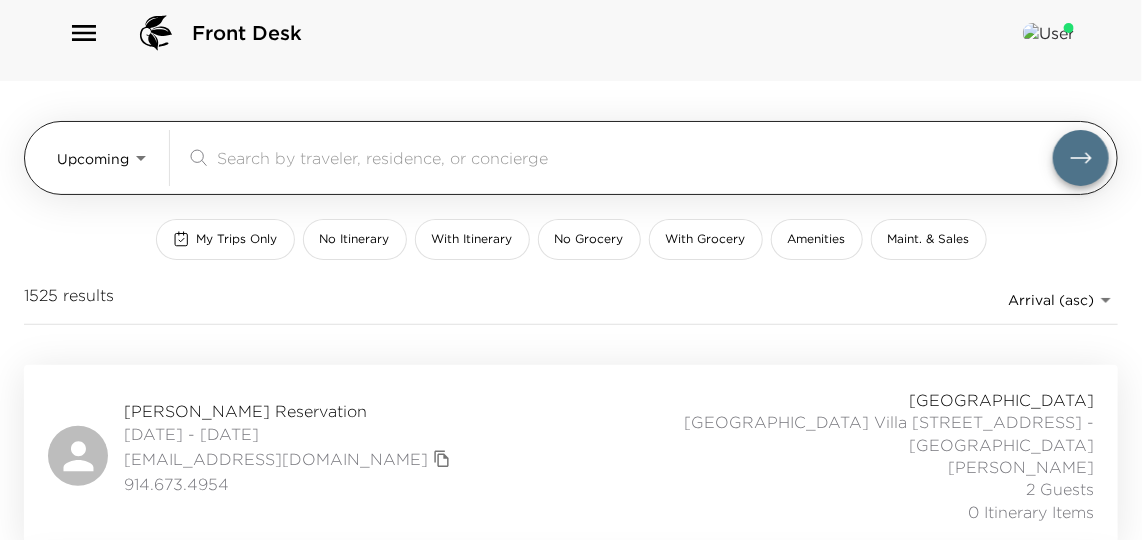 type 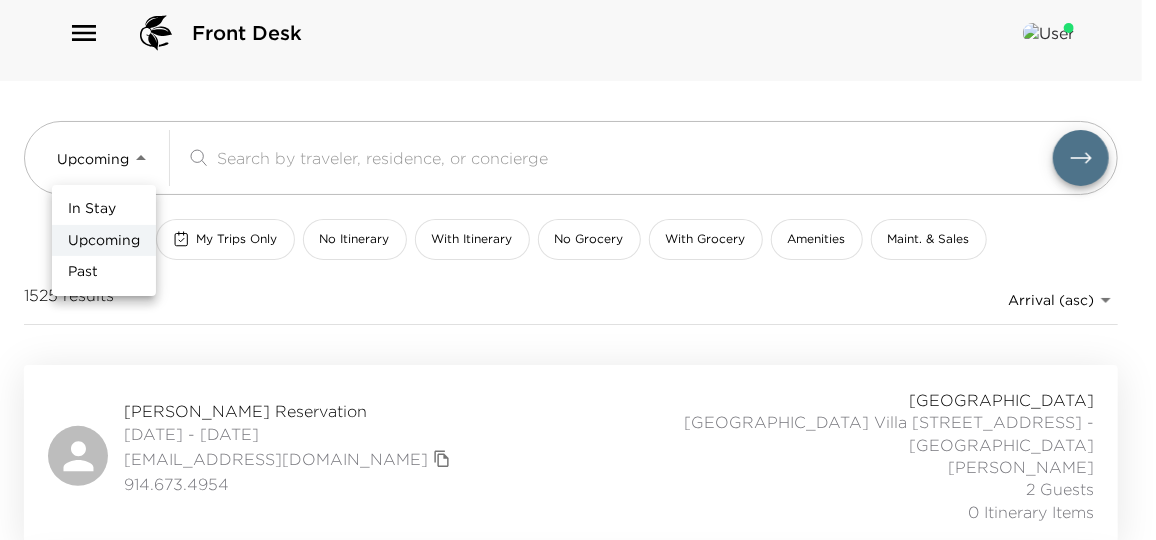 click on "In Stay" at bounding box center (92, 209) 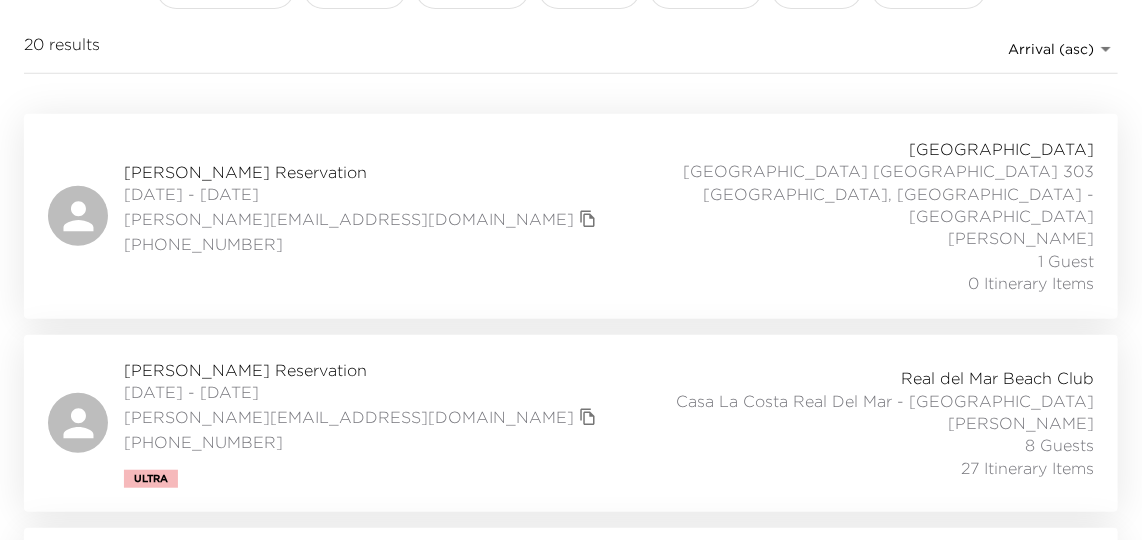 scroll, scrollTop: 0, scrollLeft: 0, axis: both 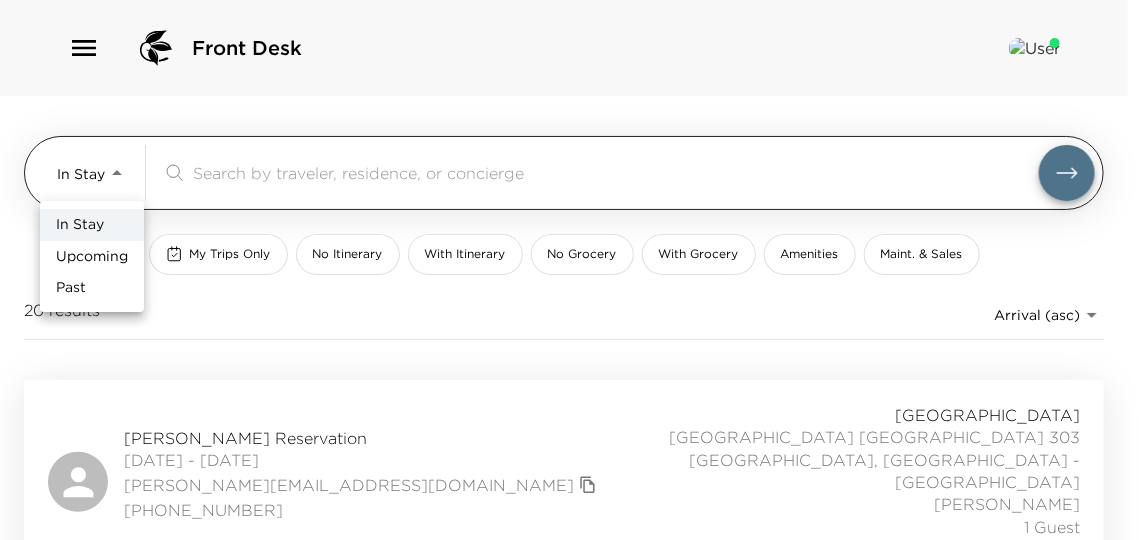 click on "Front Desk In Stay In-Stay ​ My Trips Only No Itinerary With Itinerary No Grocery With Grocery Amenities Maint. & Sales 20 results Arrival (asc) reservations_prod_arrival_asc Adam Smith Reservation 07/03/2025 - 07/13/2025 adam@calculatedrisk.com 817-480-5460 Punta Ballena Punta Ballena Villa Las Conchas 303 Los Cabos, Mexico - Punta Ballena Sergio Canales 1 Guest 0 Itinerary Items Brad Seaman Reservation 07/06/2025 - 07/12/2025 brad@vpequities.com 619-871-3141 Ultra Real del Mar Beach Club Casa La Costa  Real Del Mar - Mexico Daniela Garcia-Bernal 8 Guests 27 Itinerary Items Hugo  Del Pozzo Reservation 07/06/2025 - 07/13/2025 hdp@bravoequity.com (817) 614-4745 Esperanza Esperanza 901 Los Cabos, Mexico - Esperanza Romel Espinosa 5 Guests 11 Itinerary Items Debra Russo Reservation 07/07/2025 - 07/14/2025 drusso@blproperties2.com 7074803451 Esperanza Esperanza 603 Los Cabos, Mexico - Esperanza Romel Espinosa 1 Guest 4 Itinerary Items Rob Mason Reservation 07/07/2025 - 07/13/2025 rcmseven@gmail.com 6145379561" at bounding box center (571, 270) 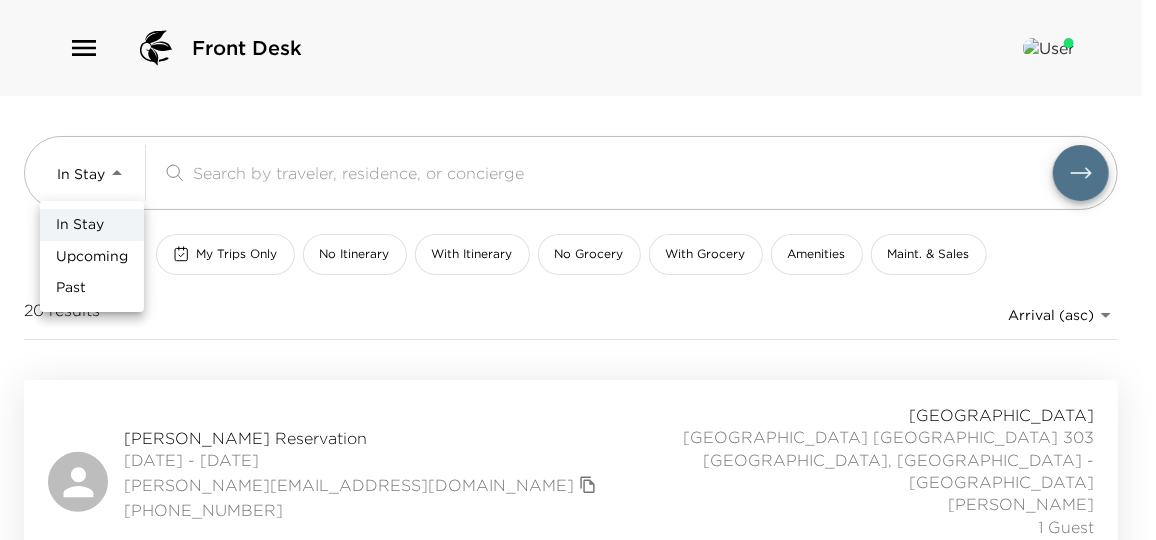 click on "Upcoming" at bounding box center (92, 257) 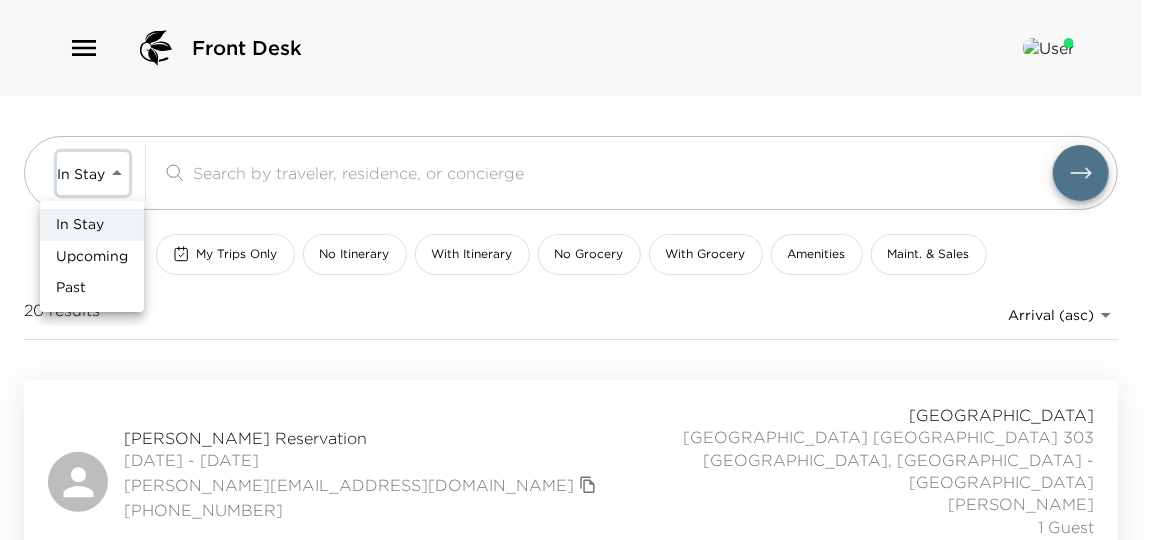 type on "Upcoming" 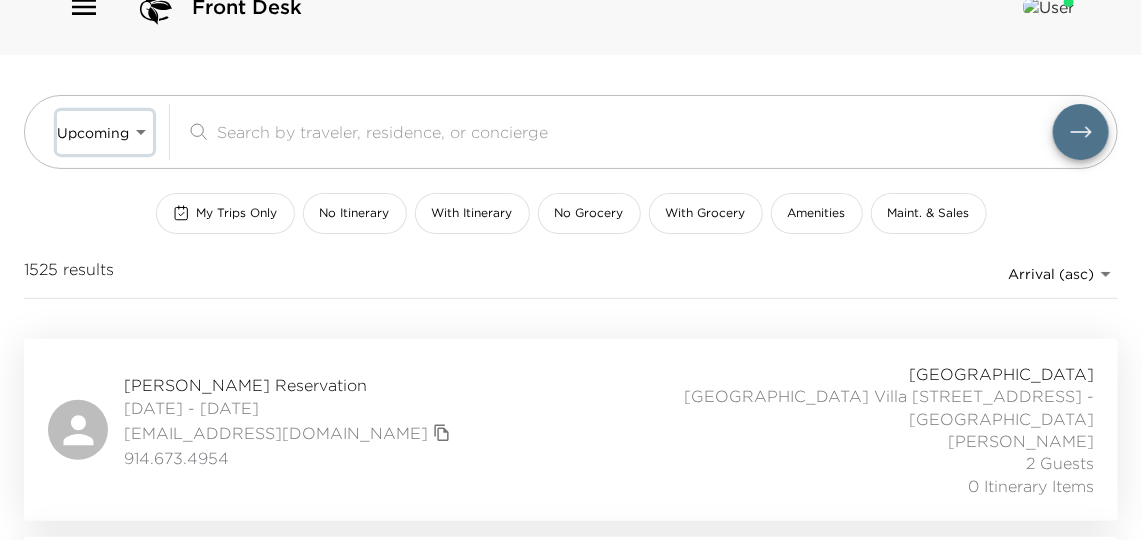 scroll, scrollTop: 0, scrollLeft: 0, axis: both 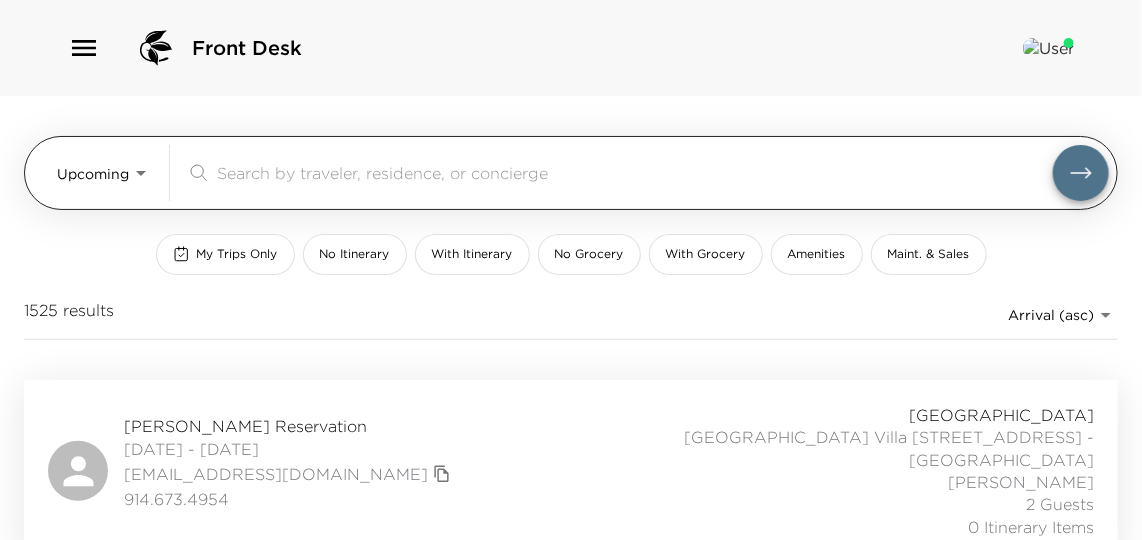 click on "Front Desk Upcoming Upcoming ​ My Trips Only No Itinerary With Itinerary No Grocery With Grocery Amenities Maint. & Sales 1525 results Arrival (asc) reservations_prod_arrival_asc Bonnie Edelman Reservation 07/13/2025 - 07/19/2025 bonnie_edelman@mac.com 914.673.4954 Punta Ballena Punta Ballena Villa Las Conchas 205 Los Cabos, Mexico - Punta Ballena Sergio Canales 2 Guests 0 Itinerary Items Joseph "Pepe" Schwartz Reservation 07/13/2025 - 07/14/2025 jschwartz@sphllp.com 713-623-4531 Esperanza Esperanza 702 Los Cabos, Mexico - Esperanza Isaac Flores 1 Guest 0 Itinerary Items Larry Helm Reservation 07/13/2025 - 07/17/2025 lhelm@sbcglobal.net 2815362436 Esperanza Esperanza 601 Romel Espinosa 1 Guest 11 Itinerary Items Nicole Taylor Reservation 07/13/2025 - 07/19/2025 ndj34@yahoo.com +1 630 631 1730 Esperanza Esperanza 701 Los Cabos, Mexico - Esperanza Isaac Flores 1 Guest 10 Itinerary Items Carol Andrews Reservation 07/13/2025 - 07/20/2025 carolandrews2468@gmail.com 9492461113 Ultra Esperanza Isaac Flores 1 Guest" at bounding box center (571, 270) 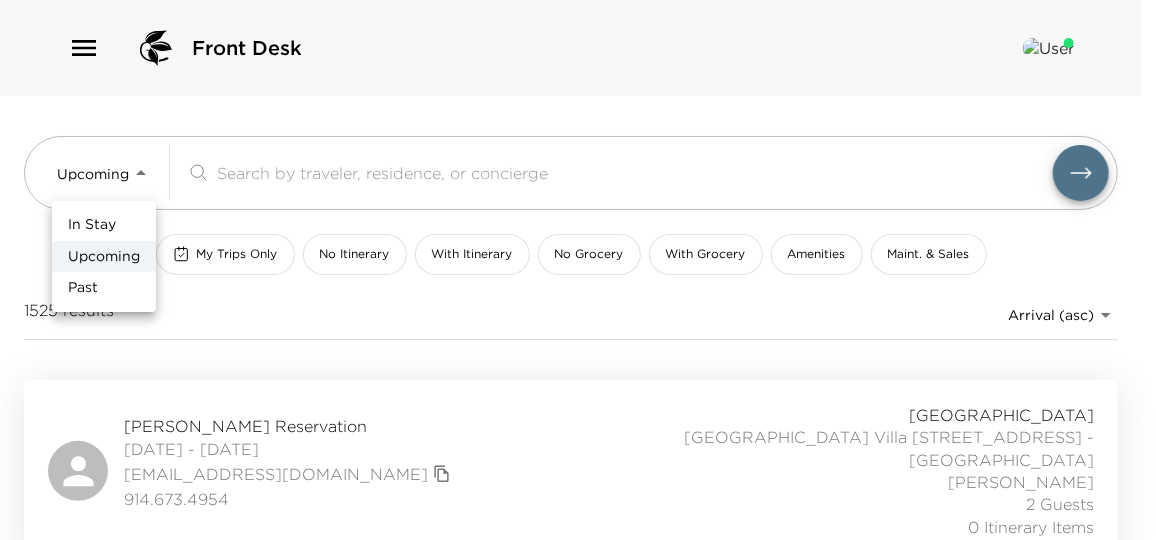 click at bounding box center (578, 270) 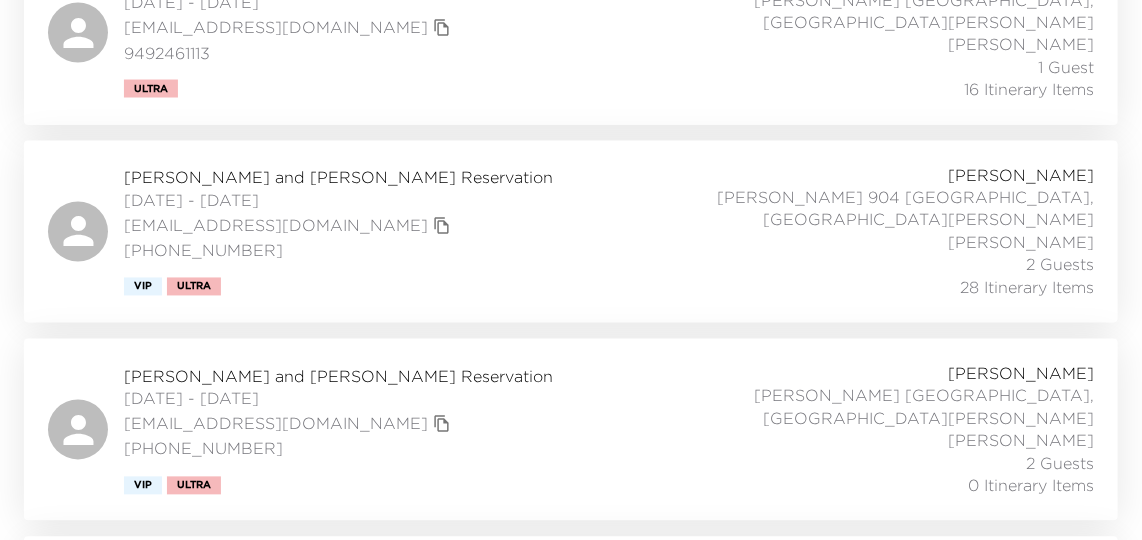 scroll, scrollTop: 1181, scrollLeft: 0, axis: vertical 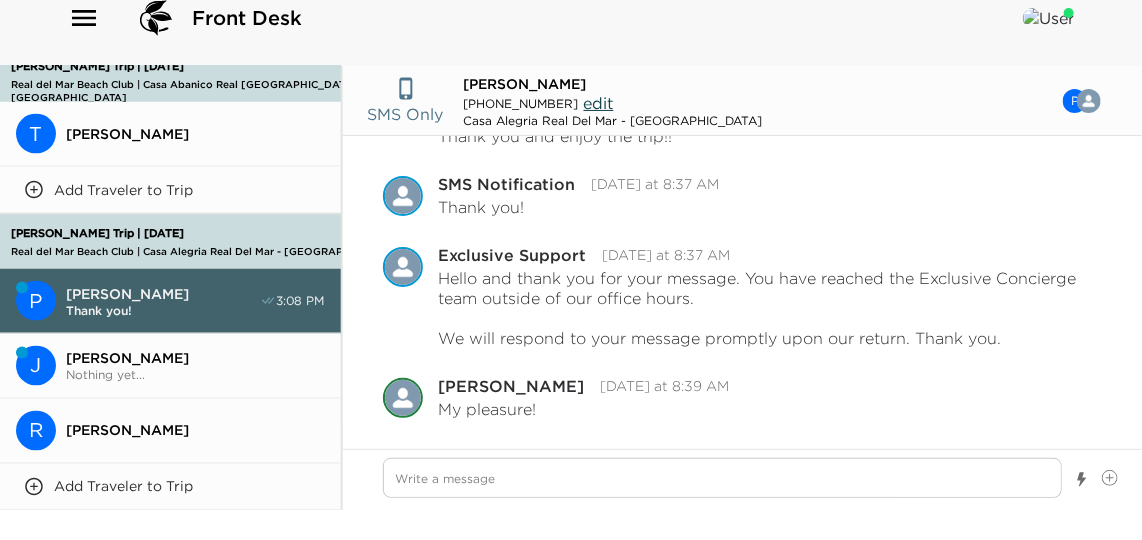 type on "x" 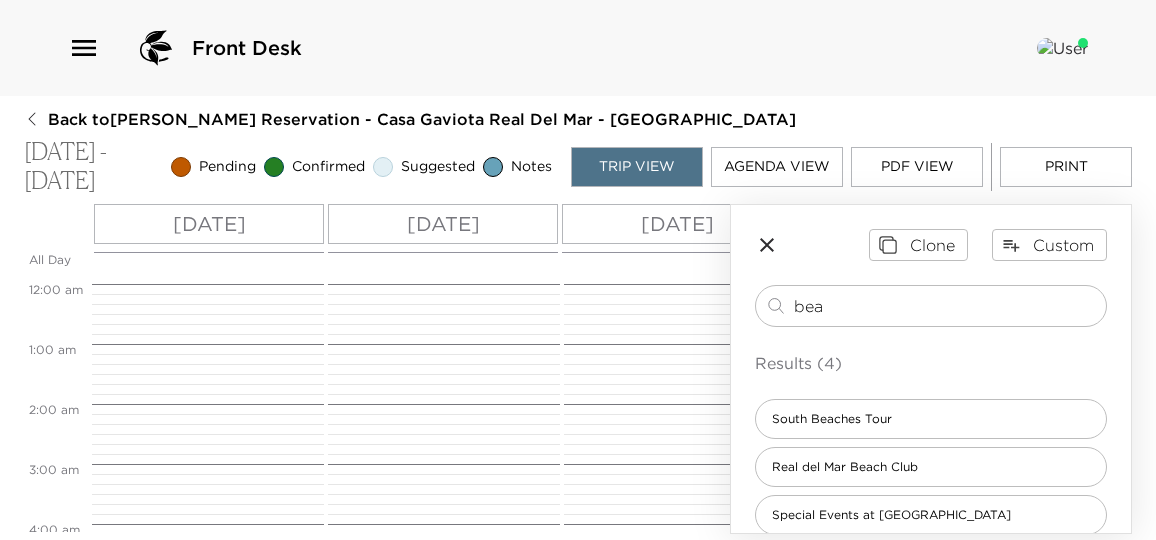 scroll, scrollTop: 0, scrollLeft: 0, axis: both 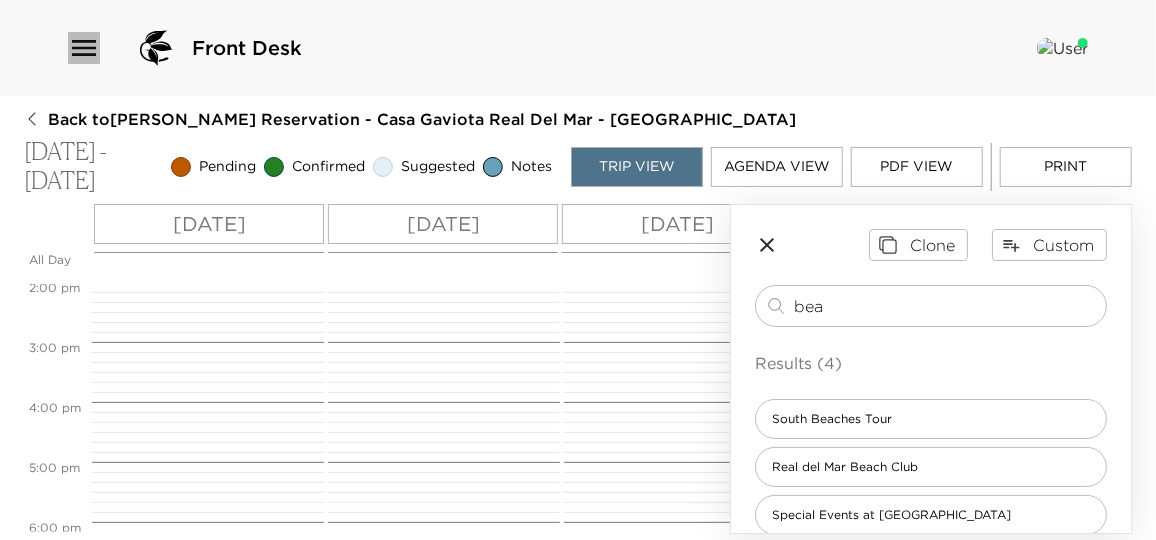click 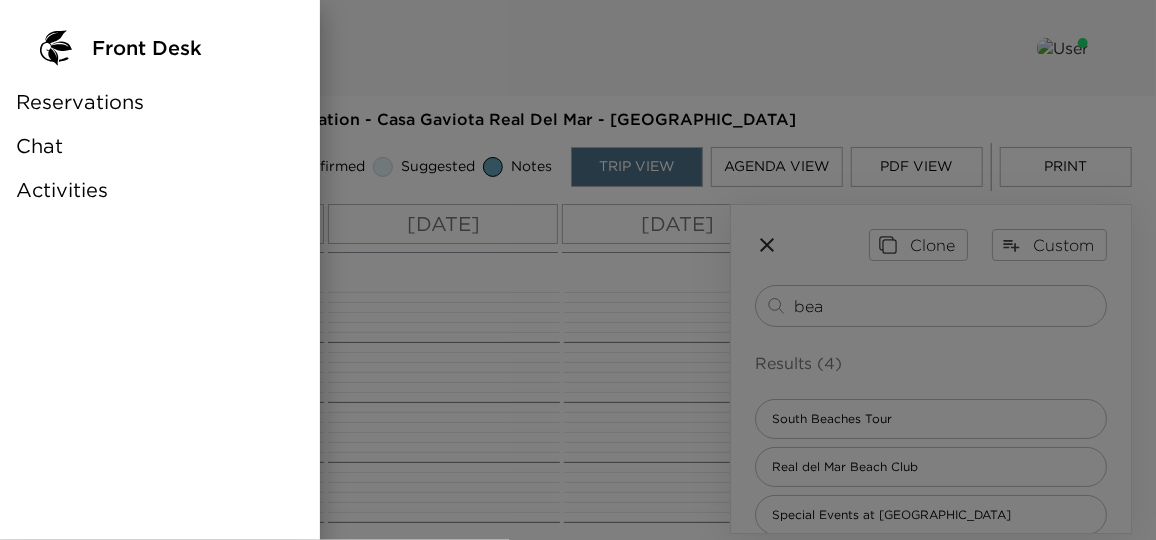 click on "Reservations" at bounding box center [80, 102] 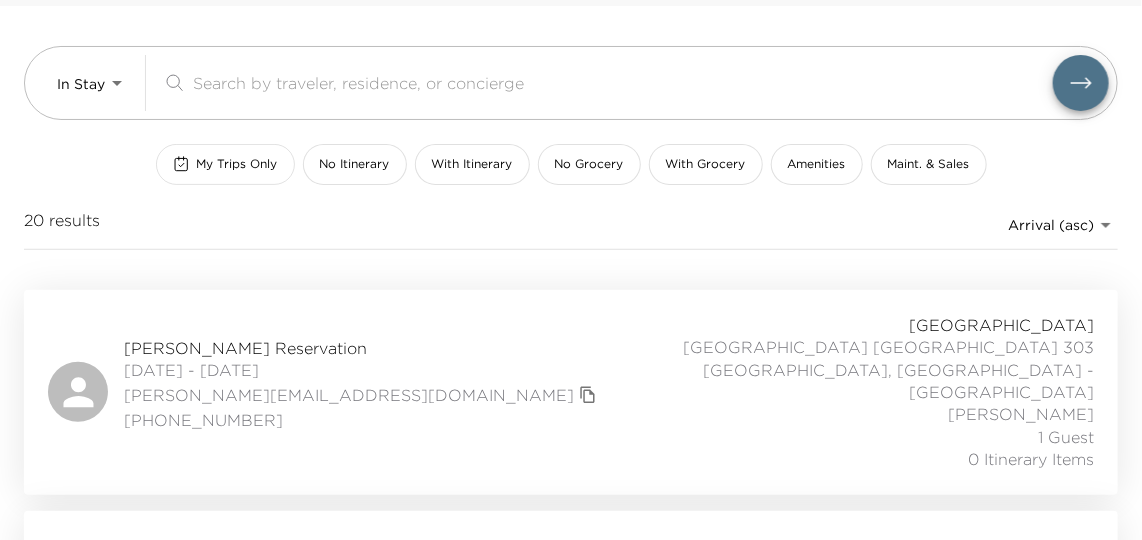 click on "My Trips Only" at bounding box center (225, 164) 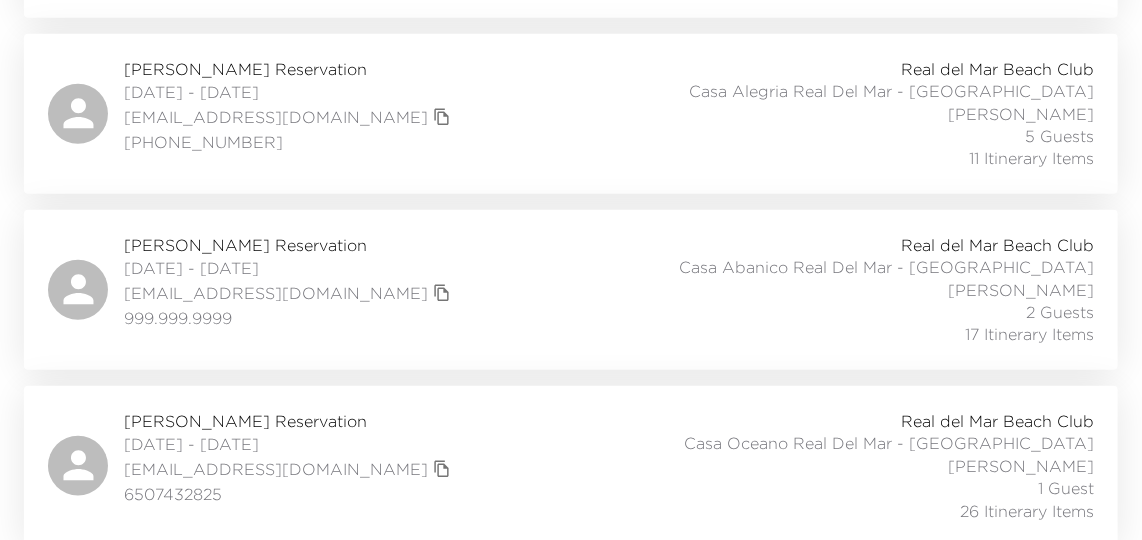 scroll, scrollTop: 525, scrollLeft: 0, axis: vertical 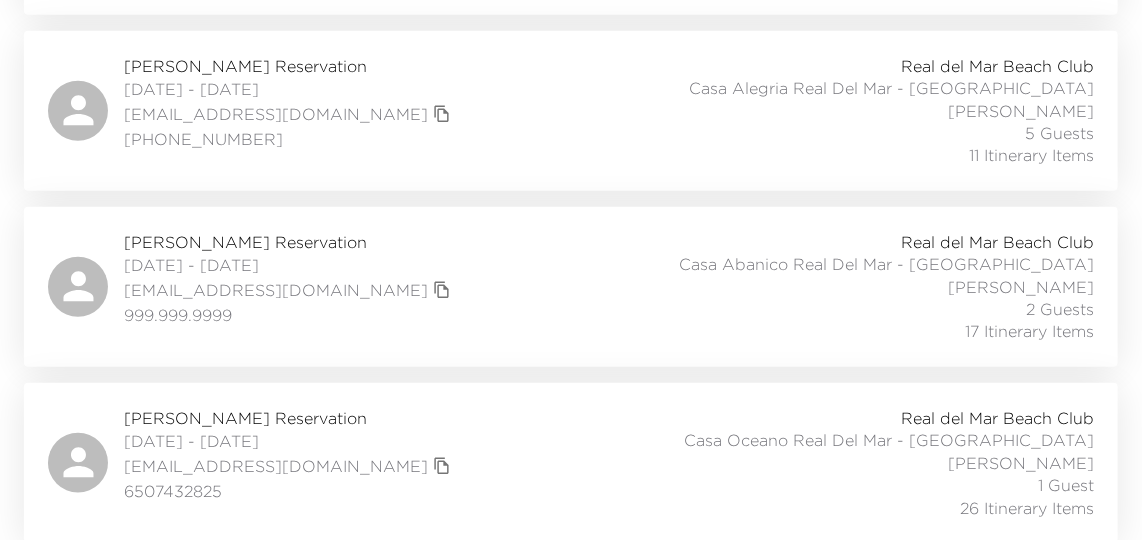 click on "Richard Cawood Reservation 07/12/2025 - 07/19/2025 rmcawood@gmail.com 6507432825 Real del Mar Beach Club Casa Oceano  Real Del Mar - Mexico Roberto Ortega 1 Guest 26 Itinerary Items" at bounding box center (571, 463) 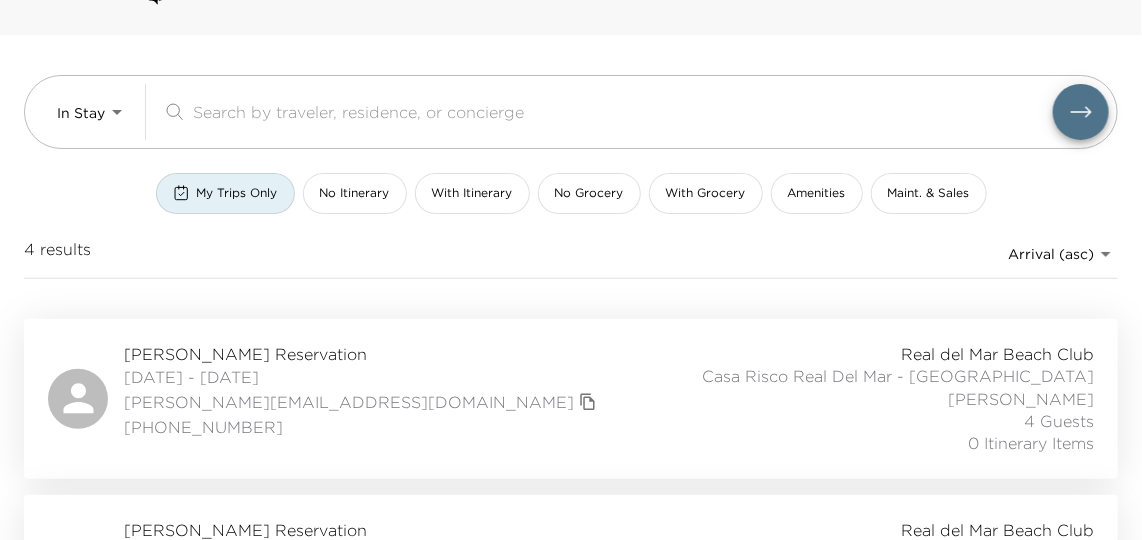 scroll, scrollTop: 0, scrollLeft: 0, axis: both 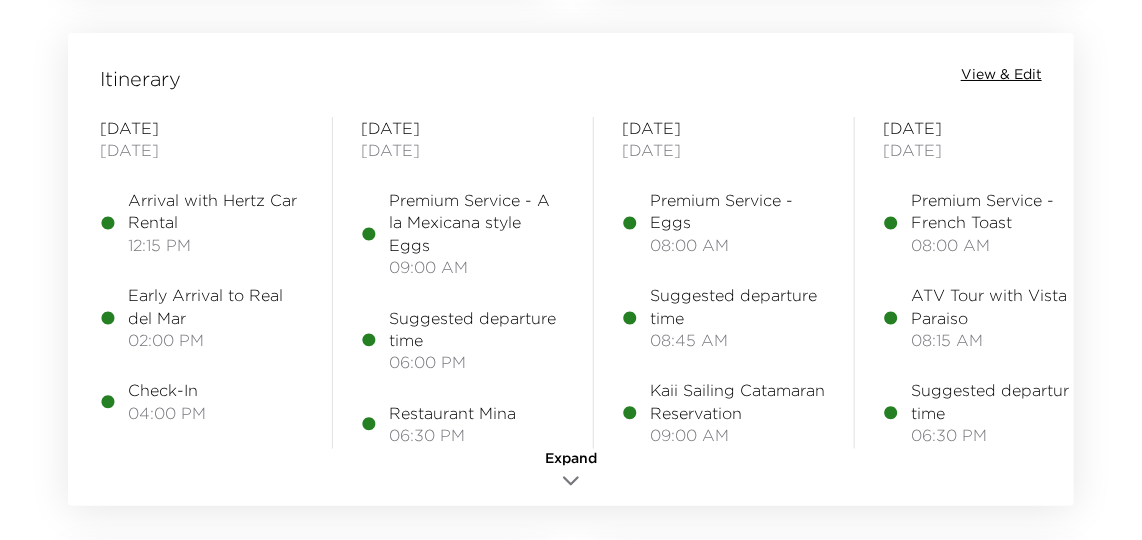click on "Expand" at bounding box center (571, 459) 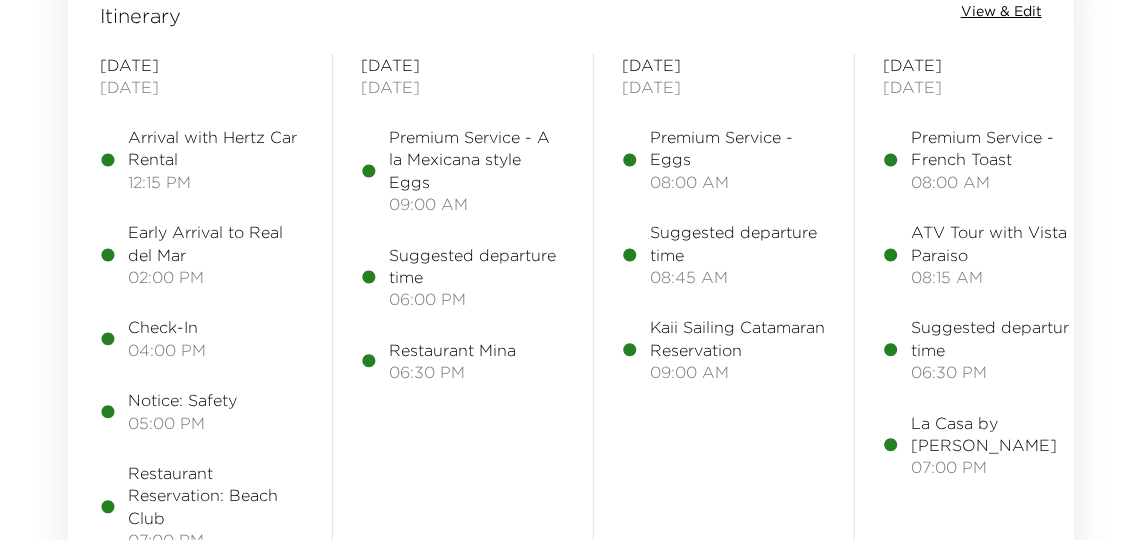 scroll, scrollTop: 2454, scrollLeft: 0, axis: vertical 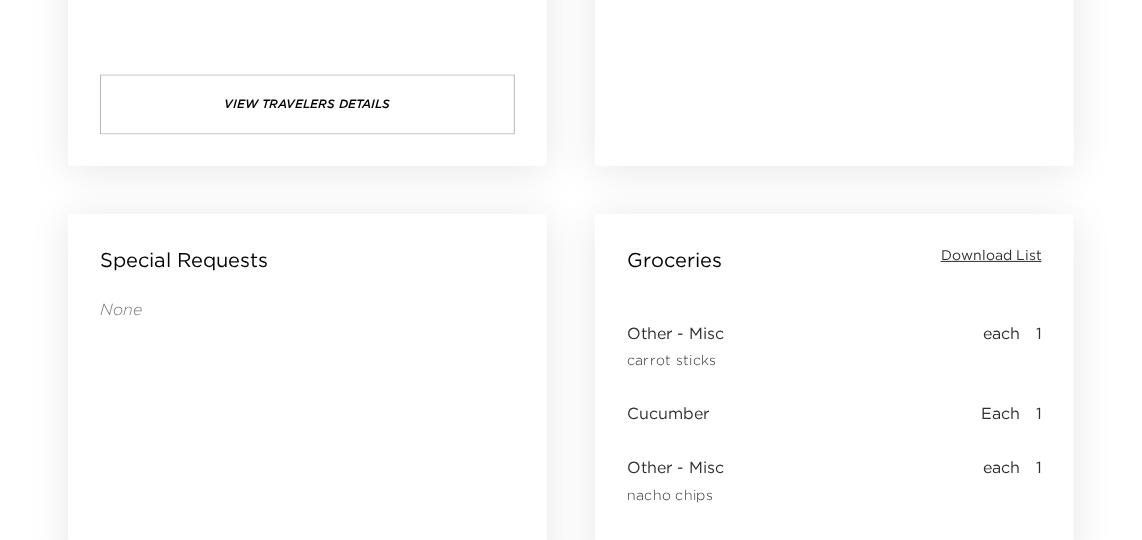 click on "Download List" at bounding box center [991, 256] 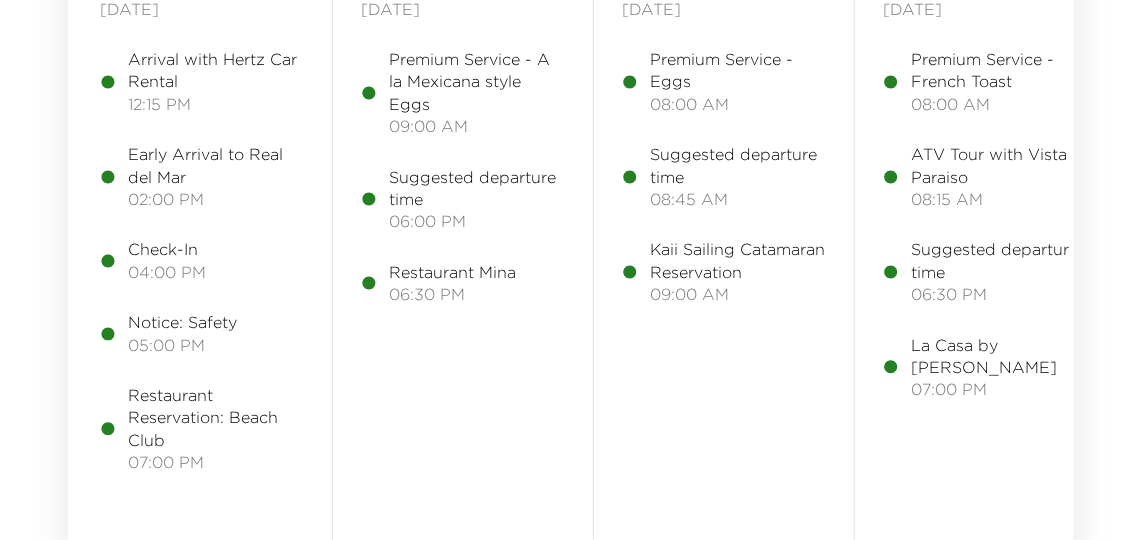 scroll, scrollTop: 2545, scrollLeft: 0, axis: vertical 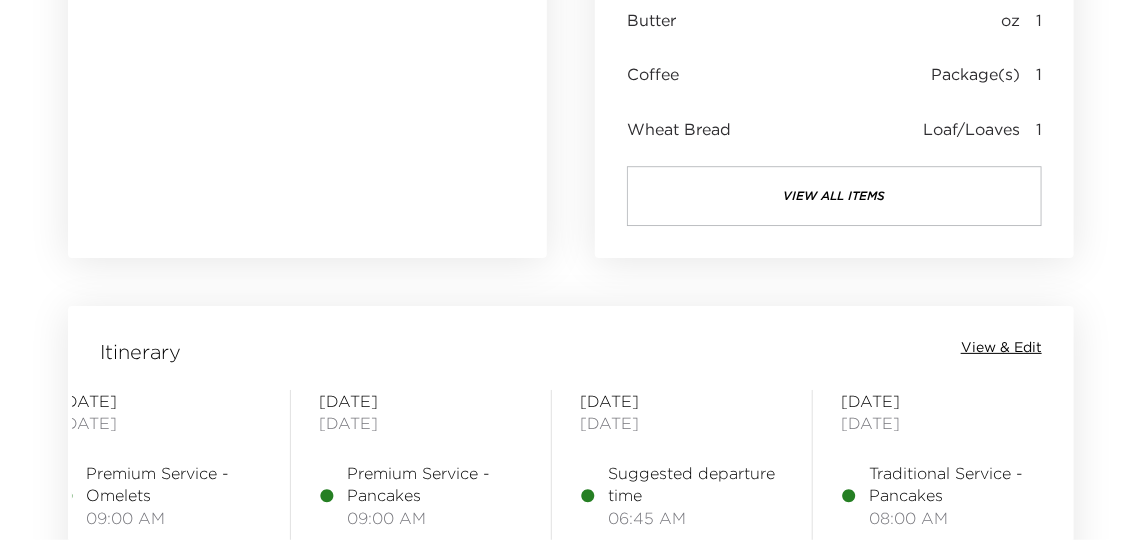 click on "View & Edit" at bounding box center [1001, 348] 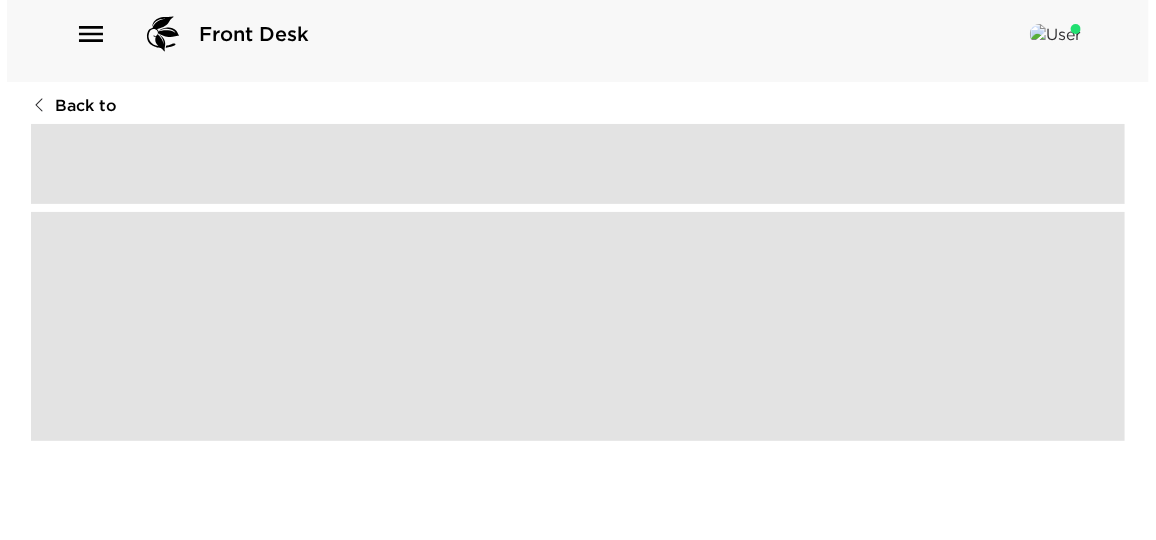 scroll, scrollTop: 0, scrollLeft: 0, axis: both 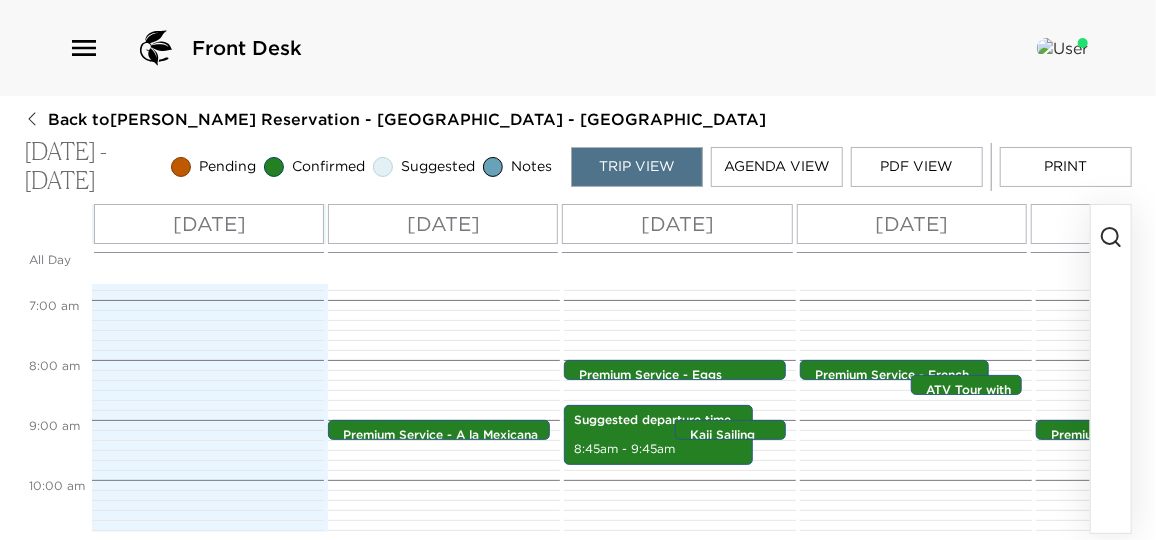 click on "Print" at bounding box center [1066, 167] 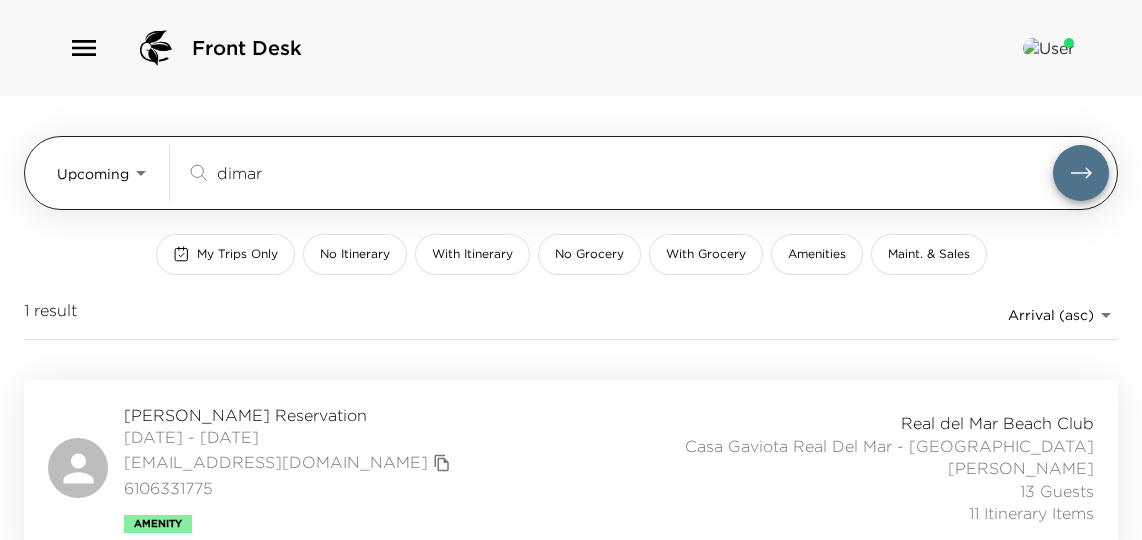 scroll, scrollTop: 0, scrollLeft: 0, axis: both 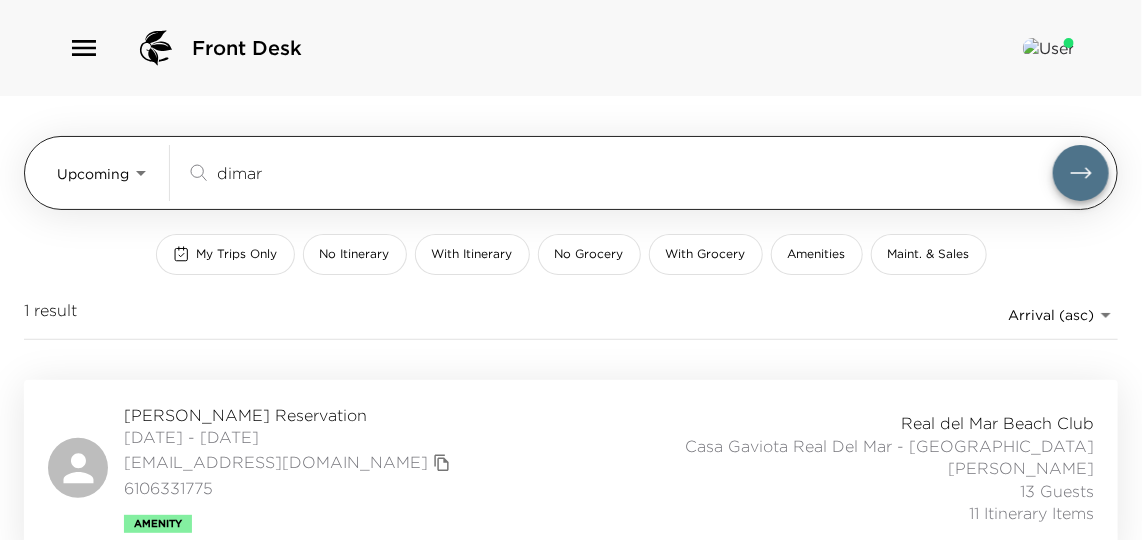 drag, startPoint x: 296, startPoint y: 178, endPoint x: 181, endPoint y: 178, distance: 115 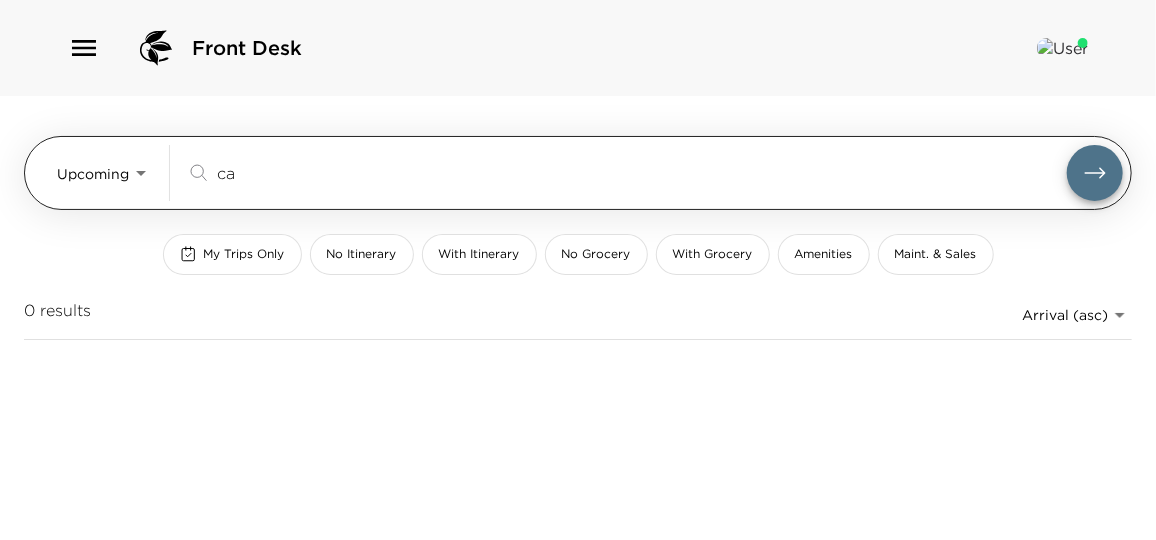 type on "c" 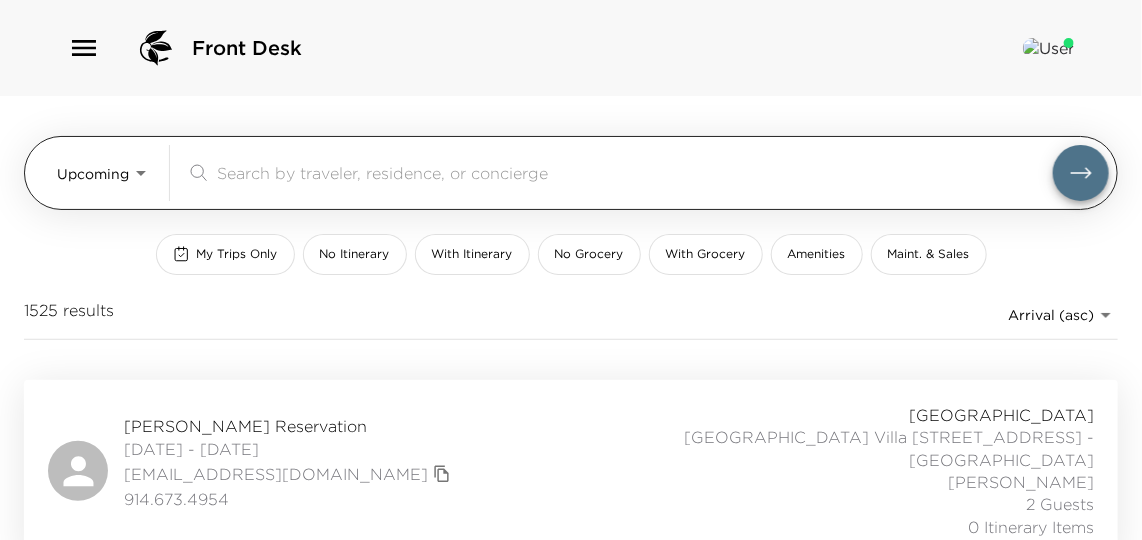type 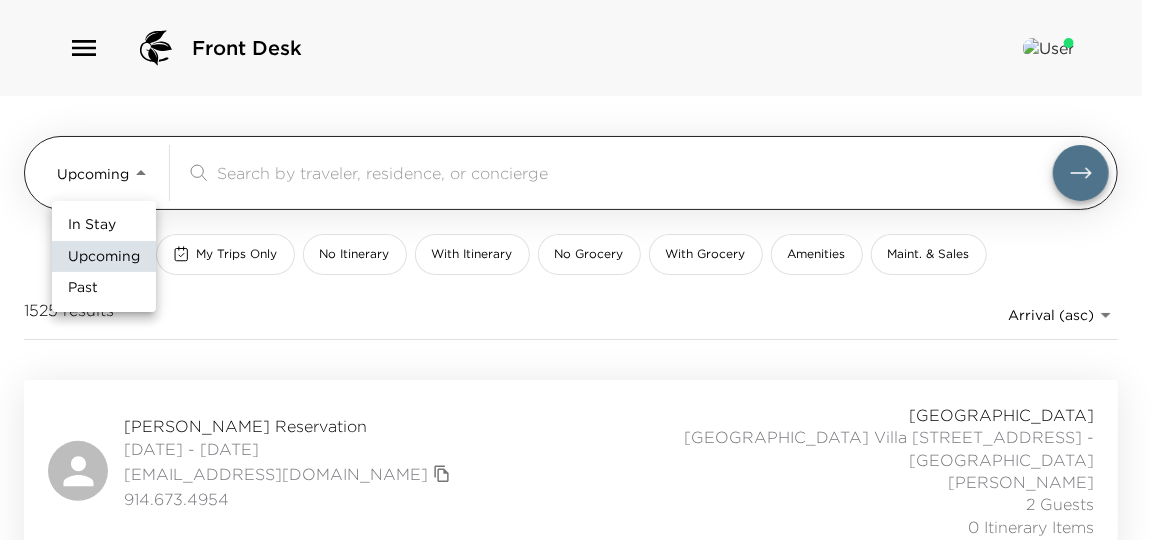 click on "Front Desk Upcoming Upcoming ​ My Trips Only No Itinerary With Itinerary No Grocery With Grocery Amenities Maint. & Sales 1525 results Arrival (asc) reservations_prod_arrival_asc [PERSON_NAME] Reservation [DATE] - [DATE] [EMAIL_ADDRESS][DOMAIN_NAME] 914.673.4954 [GEOGRAPHIC_DATA] [GEOGRAPHIC_DATA] [GEOGRAPHIC_DATA] [GEOGRAPHIC_DATA], [GEOGRAPHIC_DATA] - [GEOGRAPHIC_DATA] [PERSON_NAME] 2 Guests 0 Itinerary Items [PERSON_NAME] "[PERSON_NAME]" [PERSON_NAME] Reservation [DATE] - [DATE] [EMAIL_ADDRESS][DOMAIN_NAME] [PHONE_NUMBER] [PERSON_NAME] 702 [GEOGRAPHIC_DATA], [GEOGRAPHIC_DATA] - [PERSON_NAME] 1 Guest 0 Itinerary Items [PERSON_NAME] Reservation [DATE] - [DATE] [EMAIL_ADDRESS][DOMAIN_NAME] 2815362436 [PERSON_NAME] 601 [PERSON_NAME] 1 Guest 11 Itinerary Items [PERSON_NAME] Reservation [DATE] - [DATE] [EMAIL_ADDRESS][DOMAIN_NAME] +1 630 631 [GEOGRAPHIC_DATA][PERSON_NAME] 701 [GEOGRAPHIC_DATA], [GEOGRAPHIC_DATA] - [PERSON_NAME] 1 Guest 10 Itinerary Items [PERSON_NAME][GEOGRAPHIC_DATA] [DATE] - [DATE] [EMAIL_ADDRESS][DOMAIN_NAME] 9492461113 Ultra [PERSON_NAME] 1 Guest" at bounding box center [578, 270] 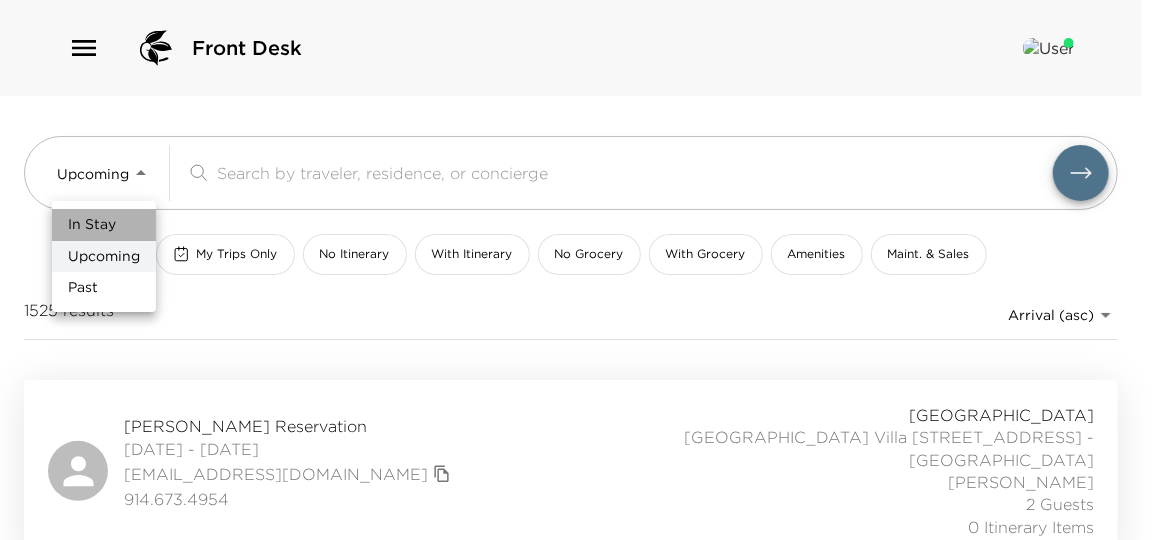 click on "In Stay" at bounding box center (92, 225) 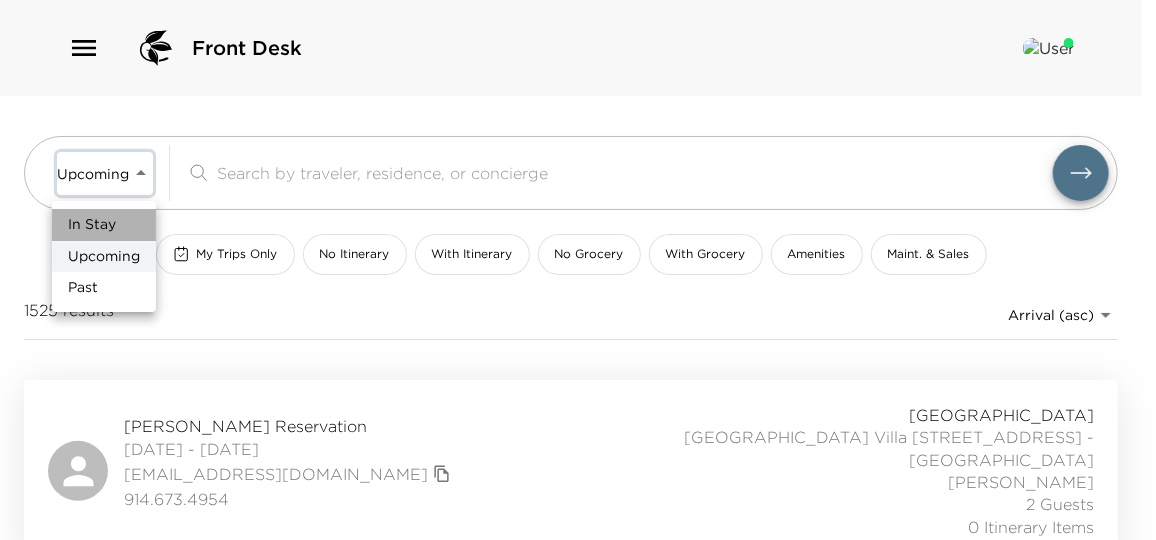 type on "In-Stay" 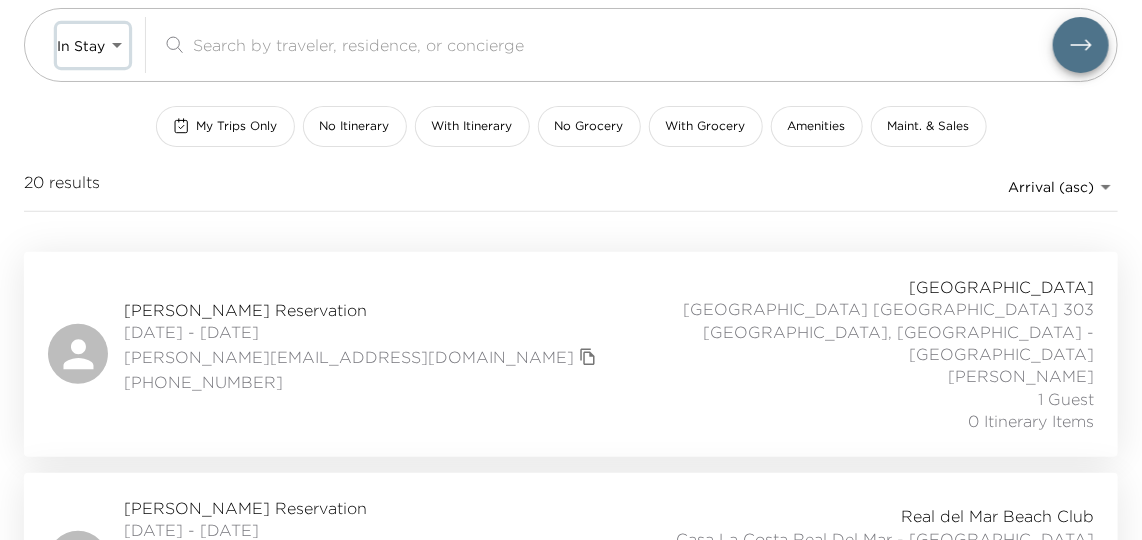 scroll, scrollTop: 90, scrollLeft: 0, axis: vertical 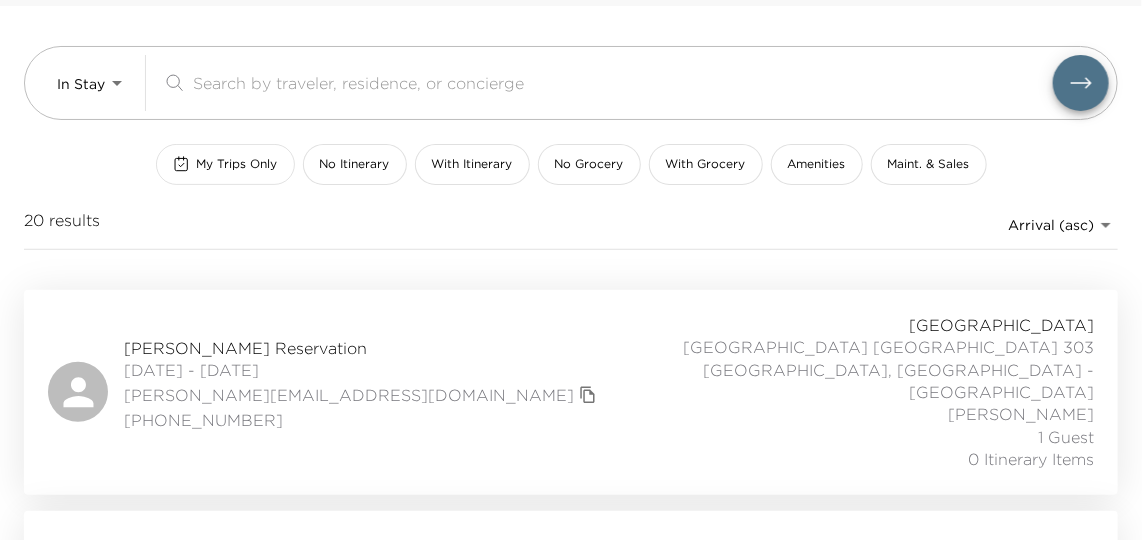 click on "My Trips Only" at bounding box center (225, 164) 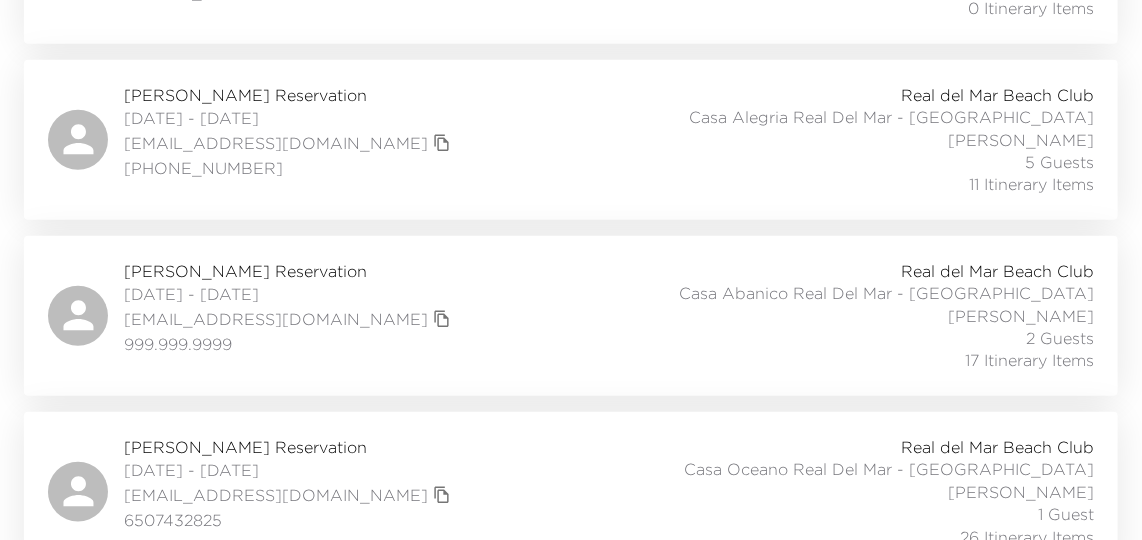scroll, scrollTop: 525, scrollLeft: 0, axis: vertical 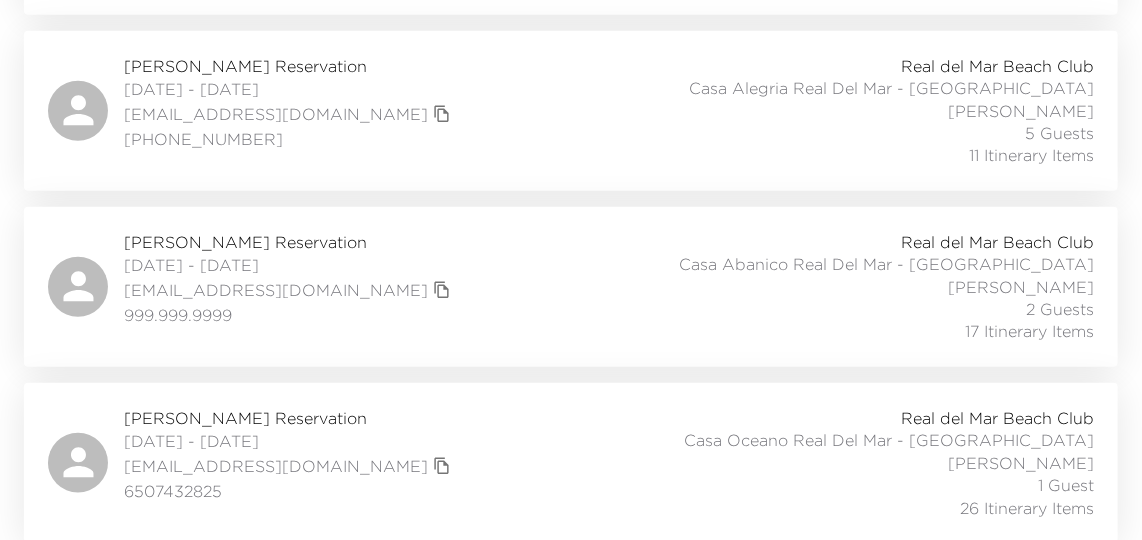 click on "[PERSON_NAME] Reservation [DATE] - [DATE] [EMAIL_ADDRESS][DOMAIN_NAME] 6507432825 [GEOGRAPHIC_DATA] [GEOGRAPHIC_DATA] - [GEOGRAPHIC_DATA] [PERSON_NAME] 1 Guest 26 Itinerary Items" at bounding box center (571, 463) 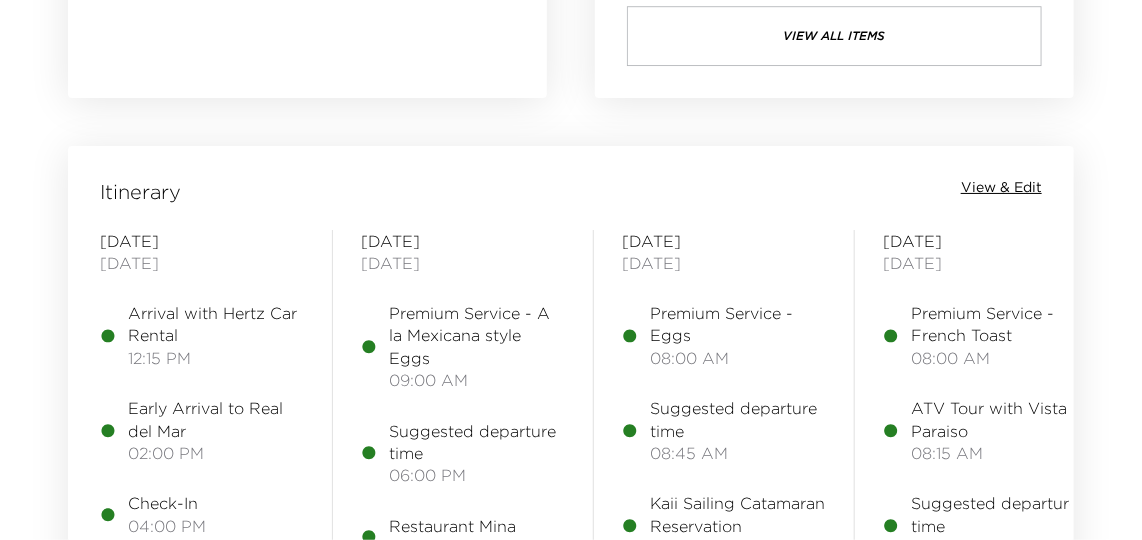 scroll, scrollTop: 2363, scrollLeft: 0, axis: vertical 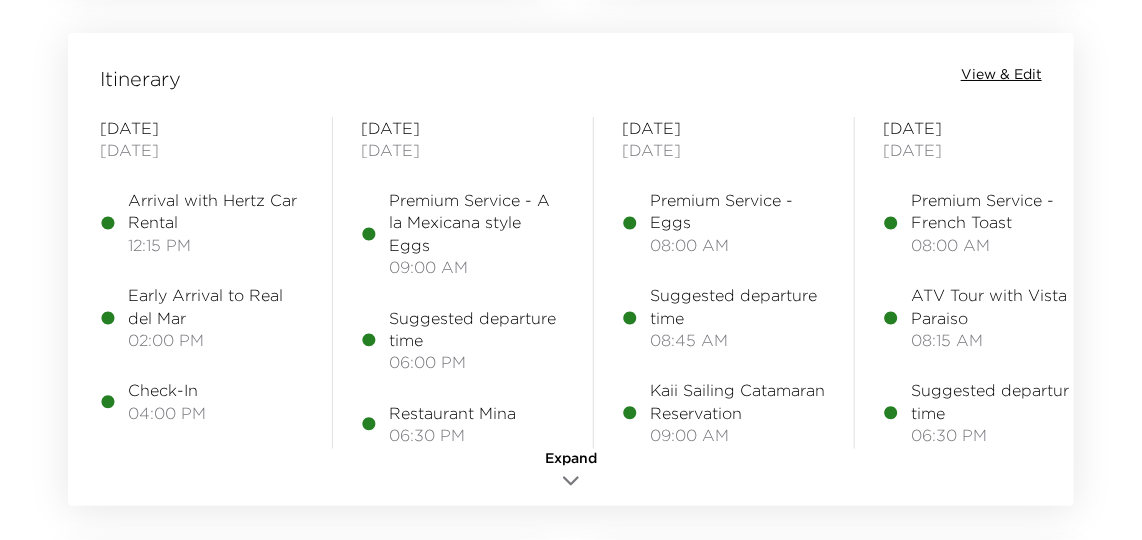 click 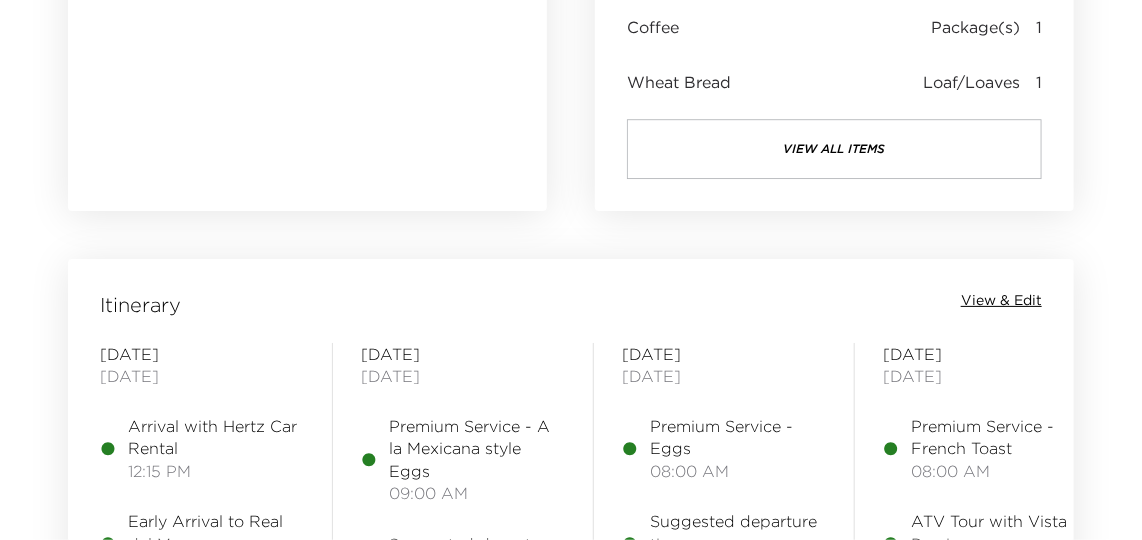 scroll, scrollTop: 2272, scrollLeft: 0, axis: vertical 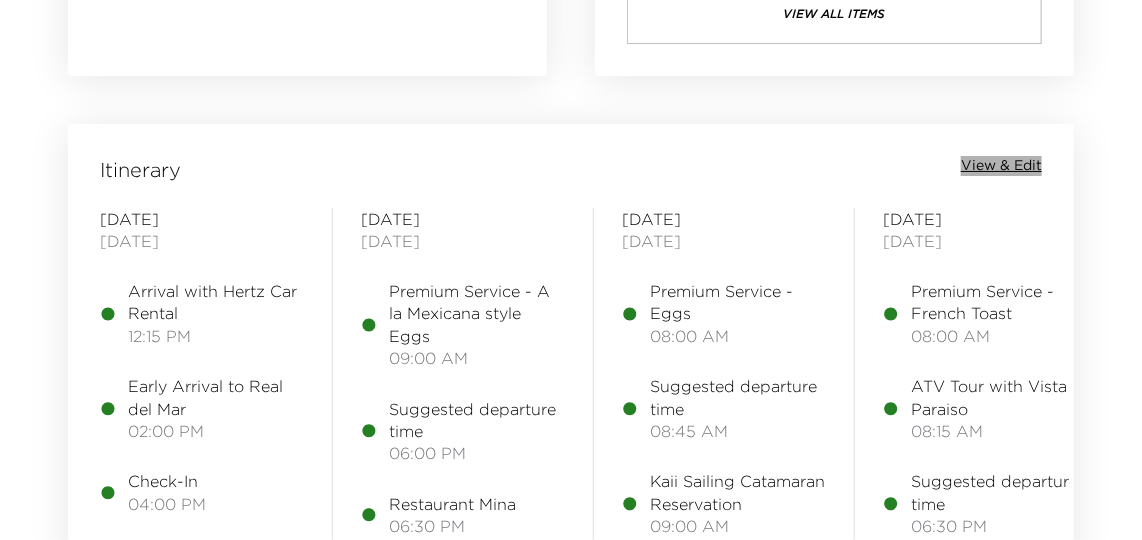 click on "View & Edit" at bounding box center [1001, 166] 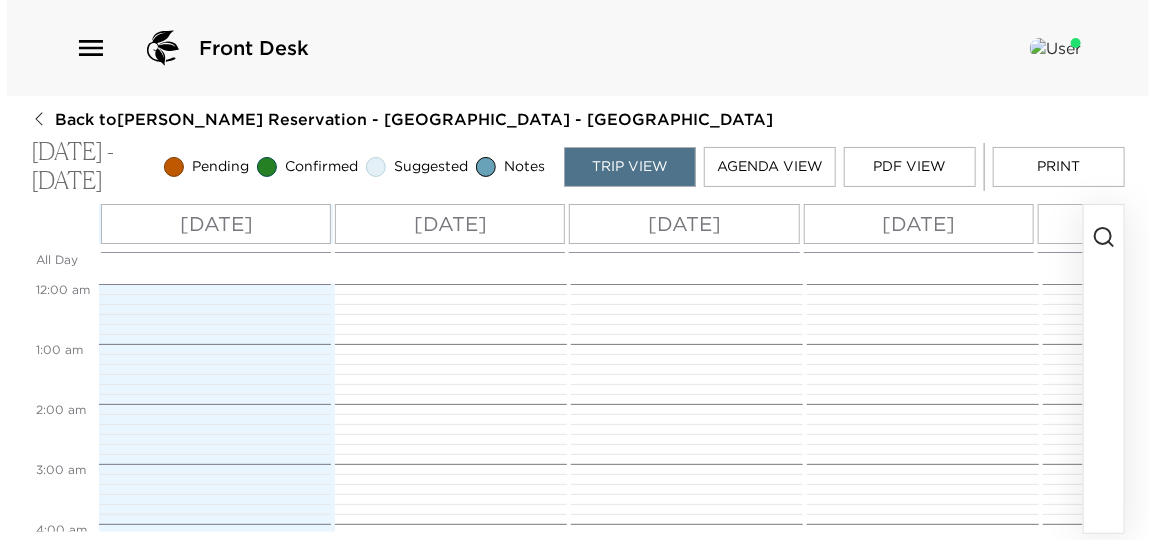 scroll, scrollTop: 0, scrollLeft: 0, axis: both 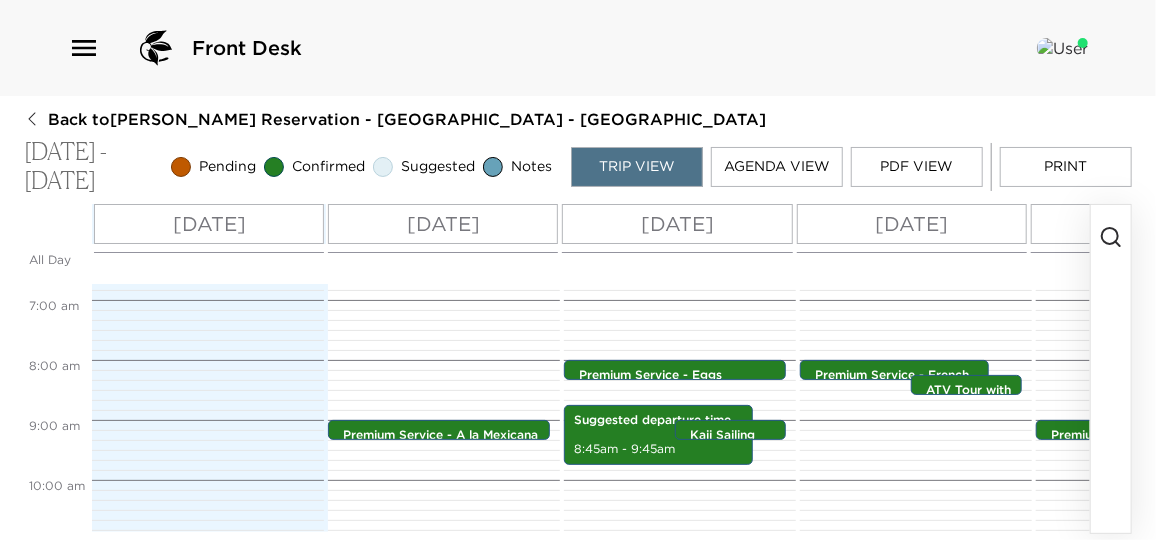 click on "Agenda View" at bounding box center (777, 167) 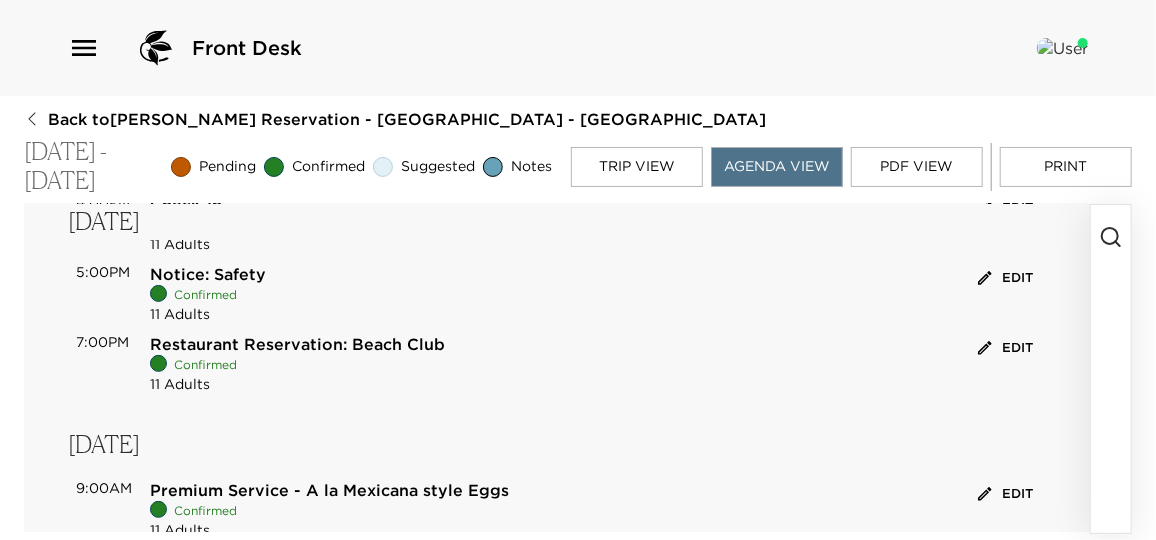 scroll, scrollTop: 272, scrollLeft: 0, axis: vertical 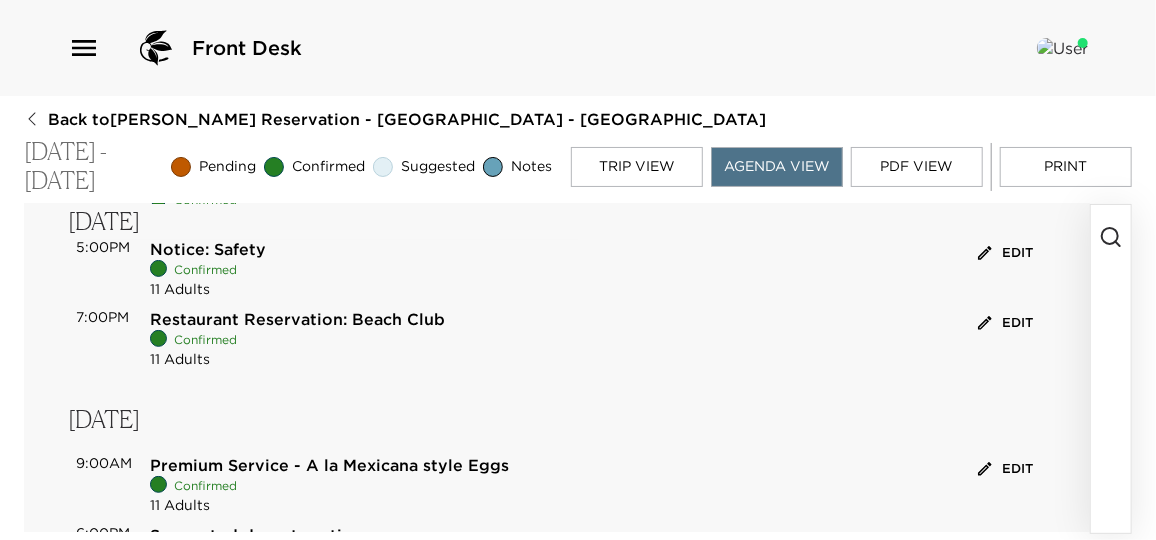 click on "Edit" at bounding box center (1005, 323) 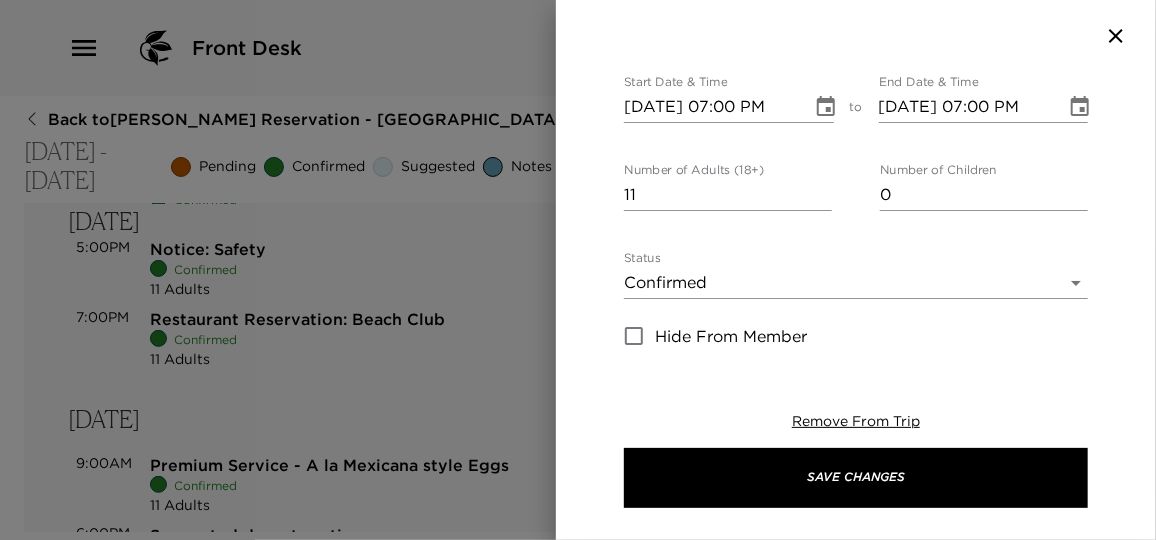 scroll, scrollTop: 0, scrollLeft: 0, axis: both 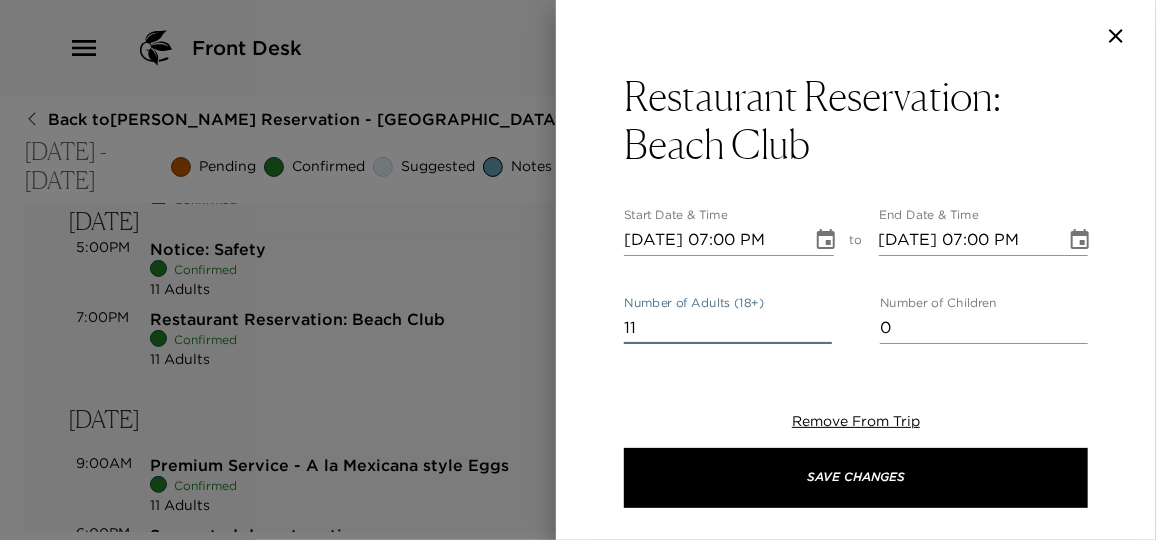 drag, startPoint x: 644, startPoint y: 326, endPoint x: 584, endPoint y: 318, distance: 60.530983 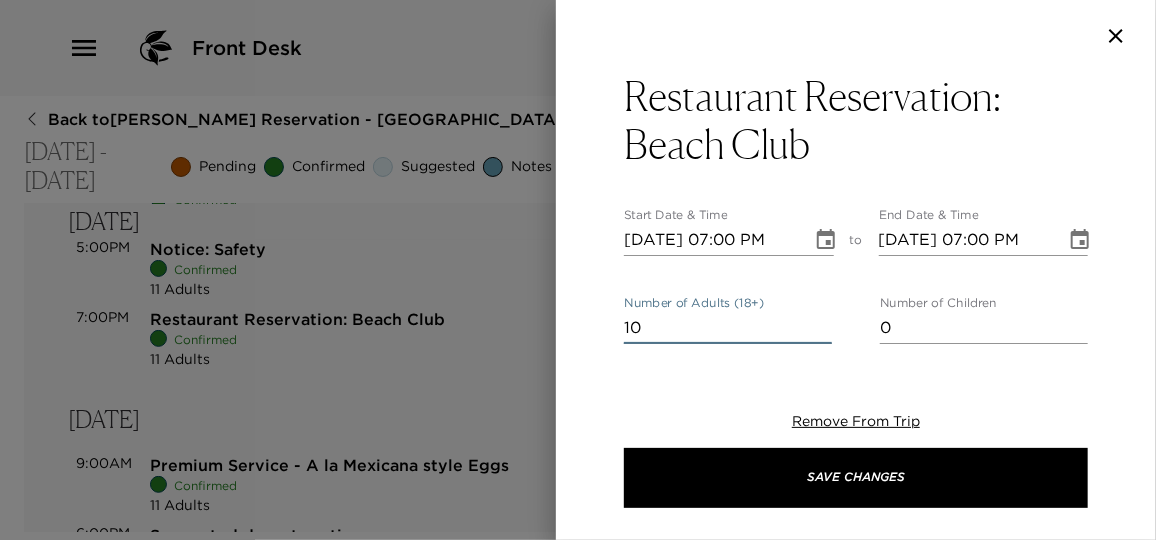 type on "10" 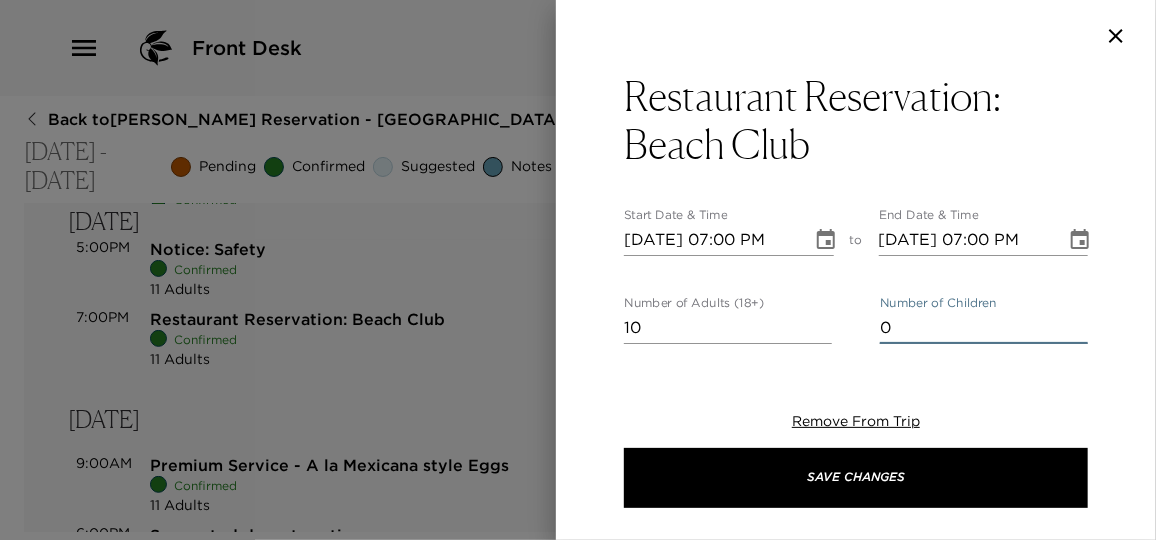 drag, startPoint x: 895, startPoint y: 331, endPoint x: 863, endPoint y: 327, distance: 32.24903 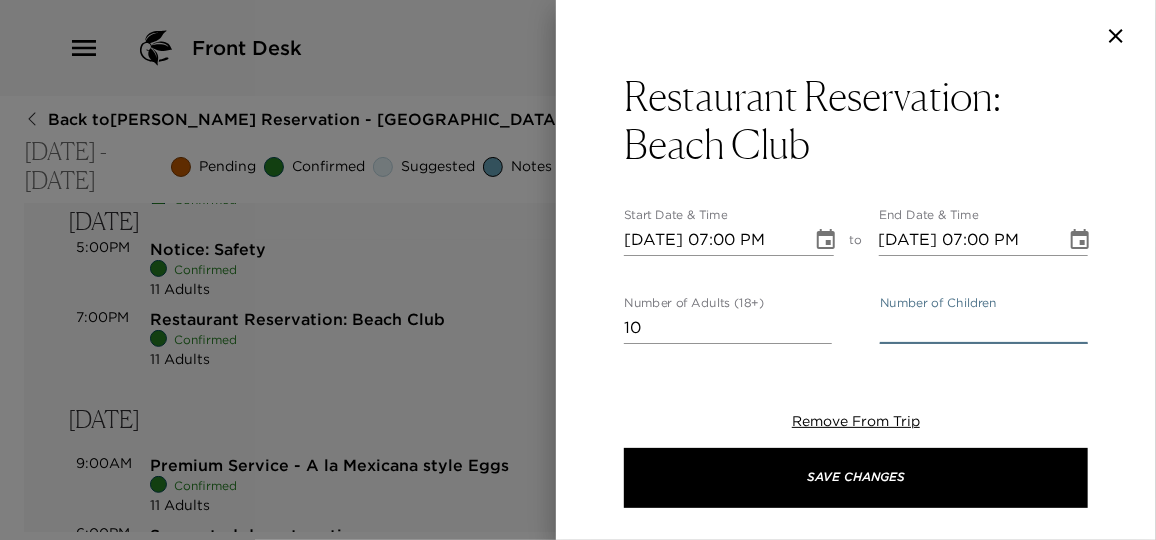 type 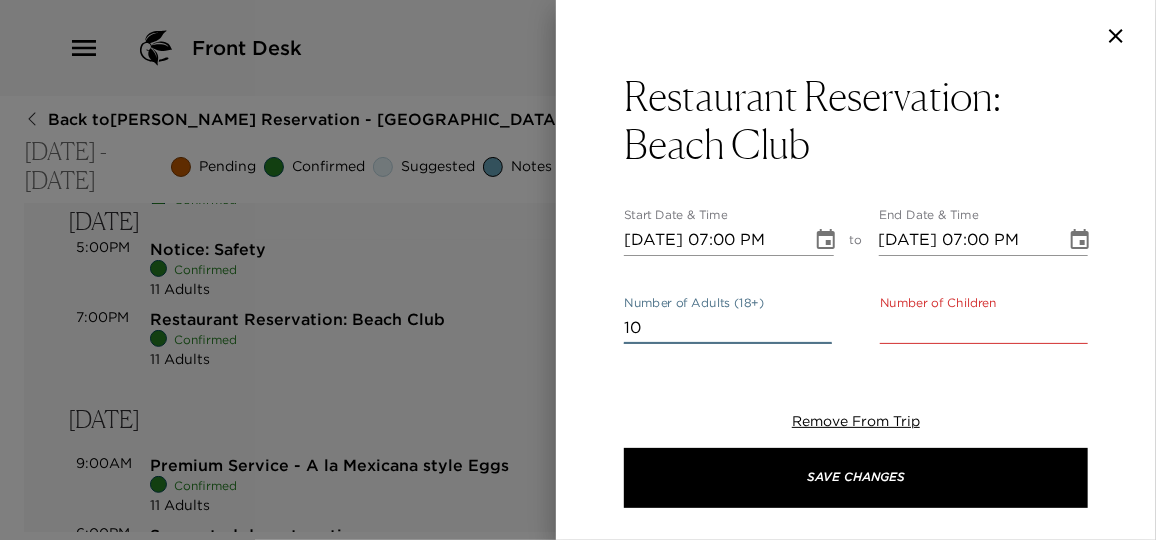 drag, startPoint x: 658, startPoint y: 335, endPoint x: 595, endPoint y: 327, distance: 63.505905 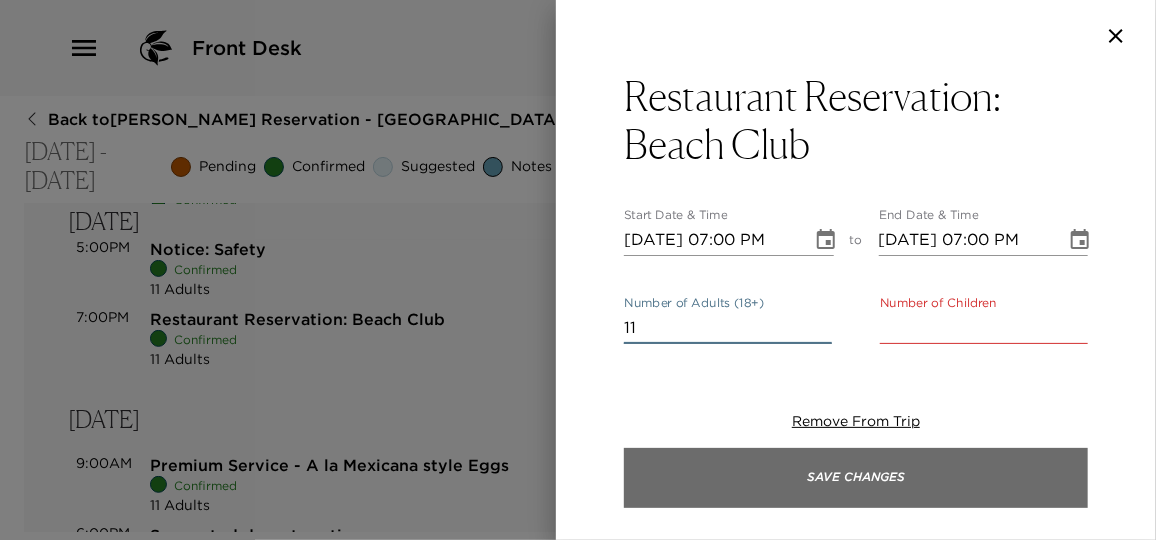type on "11" 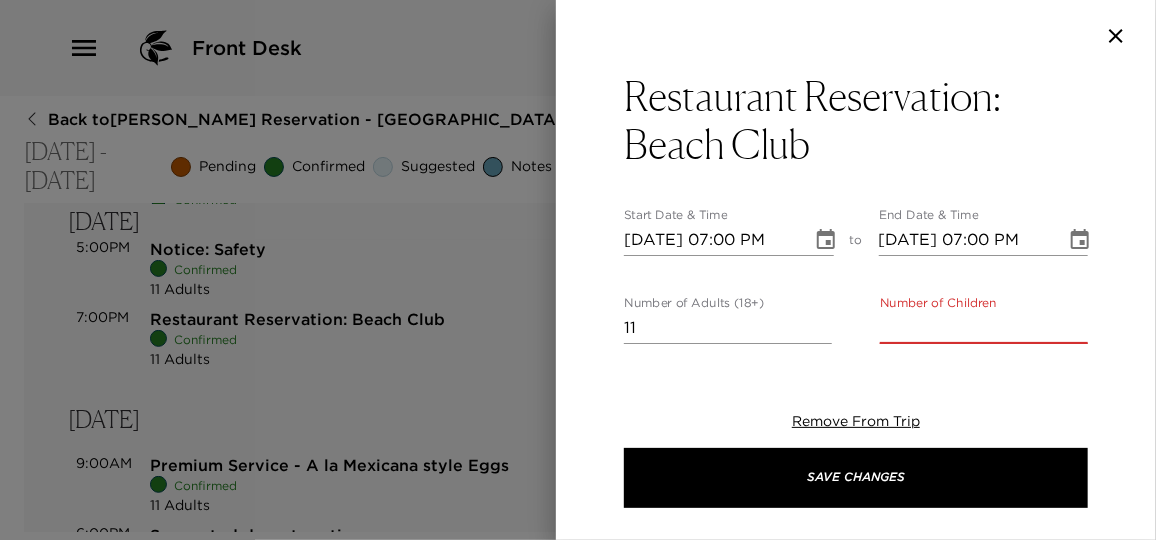 click on "Number of Children" at bounding box center (984, 328) 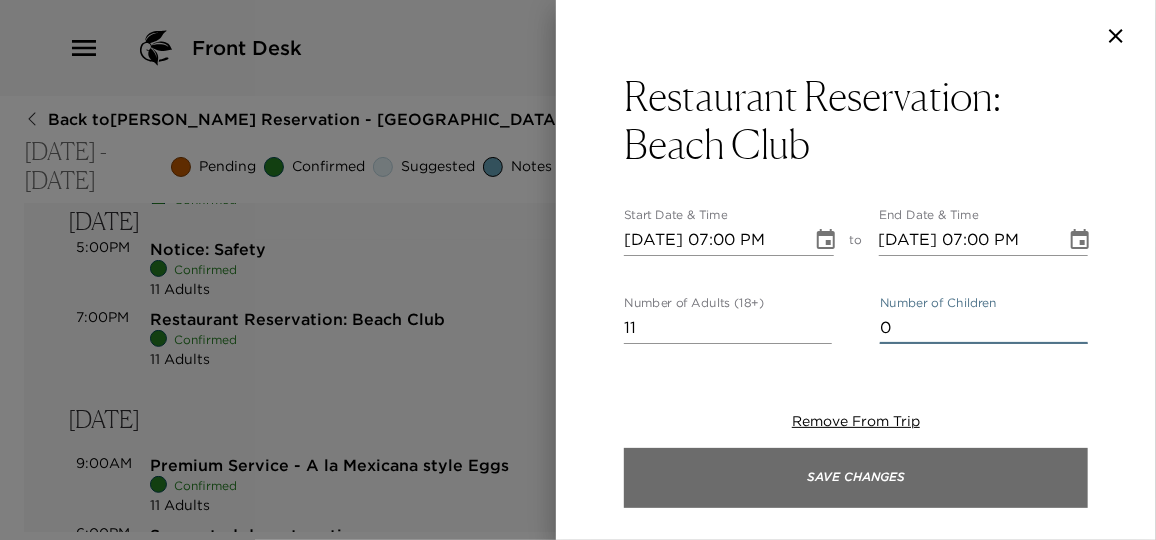 type on "0" 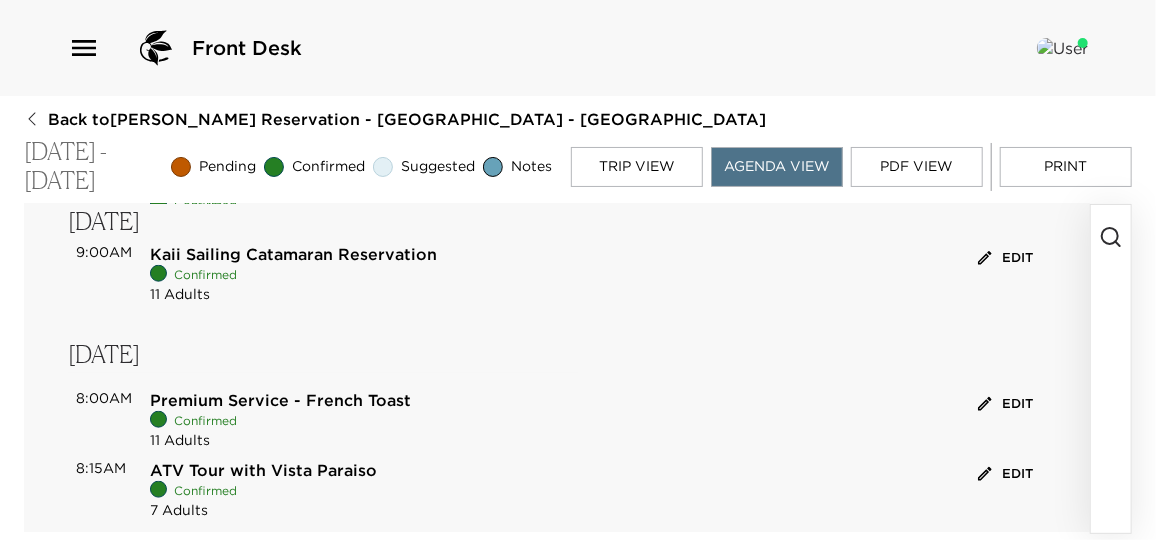 scroll, scrollTop: 999, scrollLeft: 0, axis: vertical 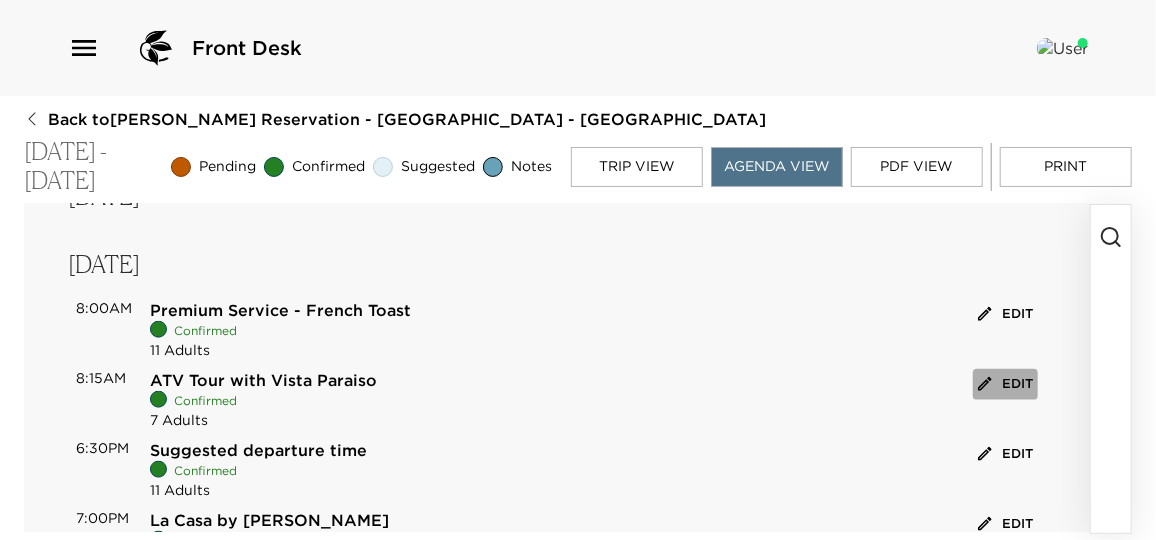click on "Edit" at bounding box center (1005, 384) 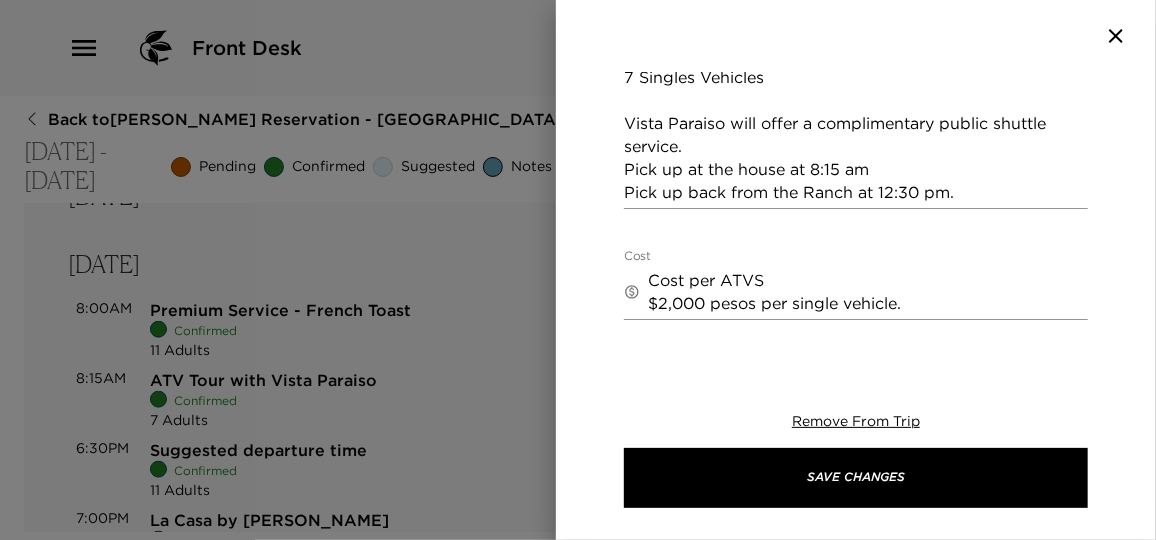 scroll, scrollTop: 454, scrollLeft: 0, axis: vertical 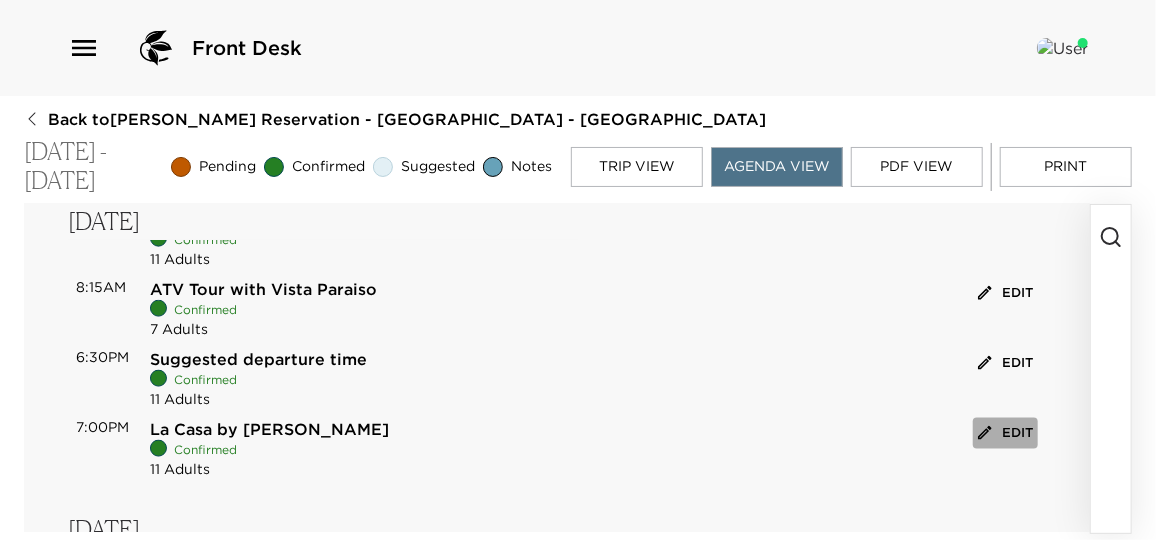 click on "Edit" at bounding box center (1005, 433) 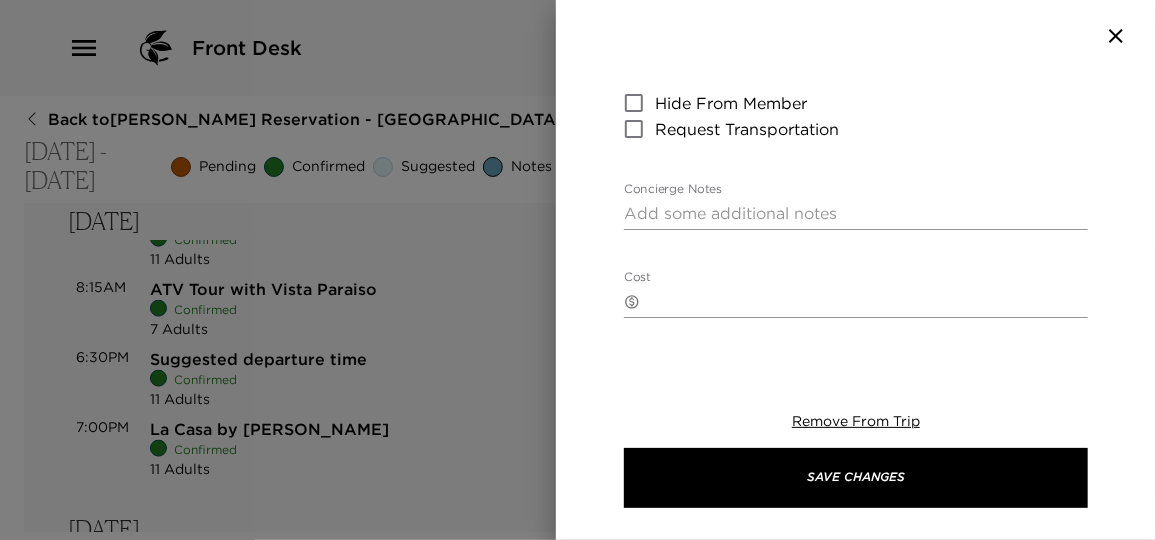 scroll, scrollTop: 0, scrollLeft: 0, axis: both 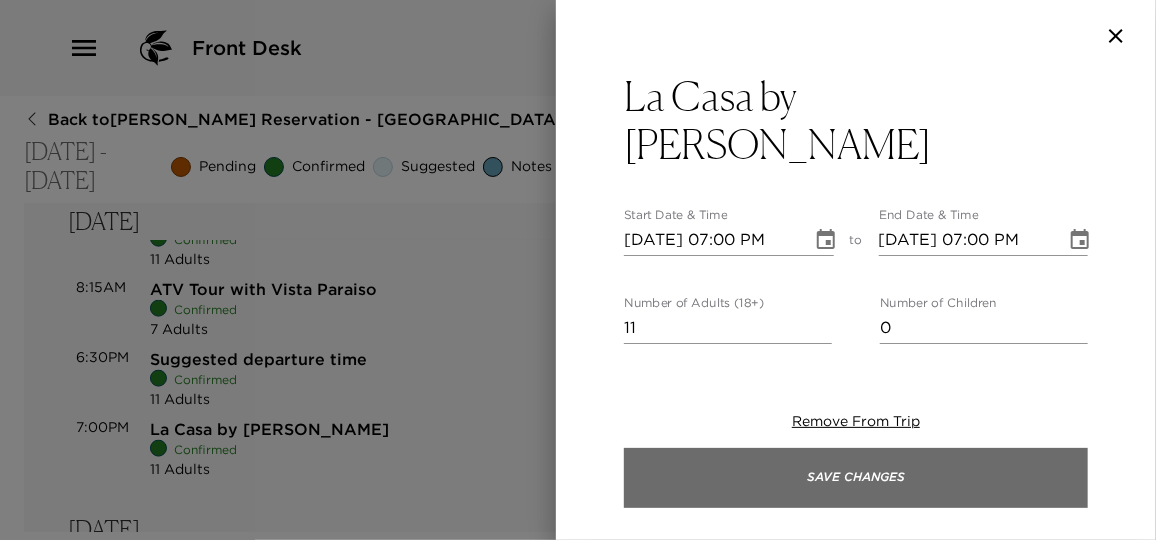 click on "Save Changes" at bounding box center [856, 478] 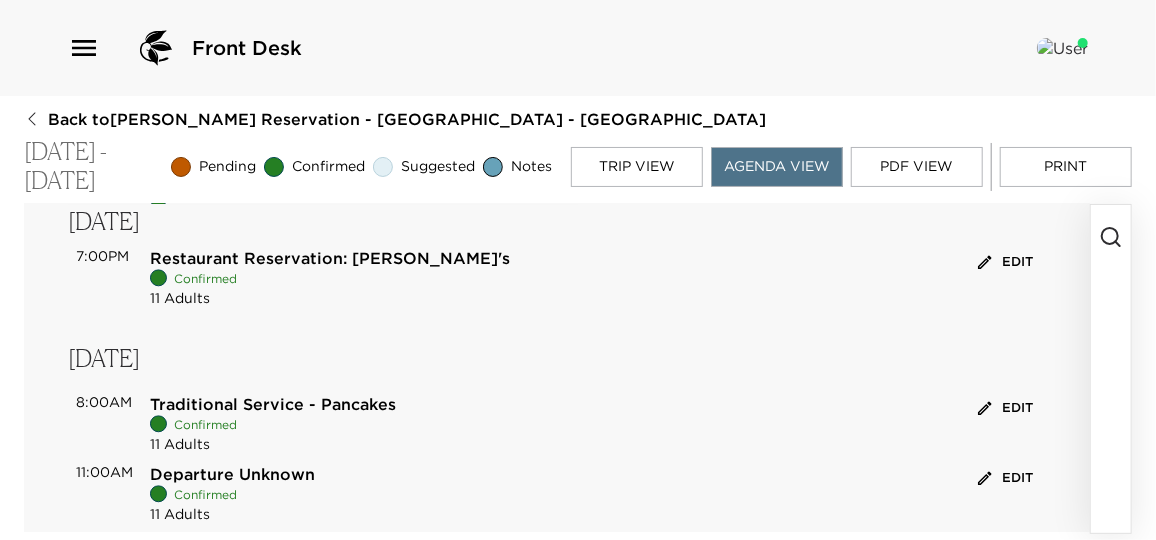 scroll, scrollTop: 2155, scrollLeft: 0, axis: vertical 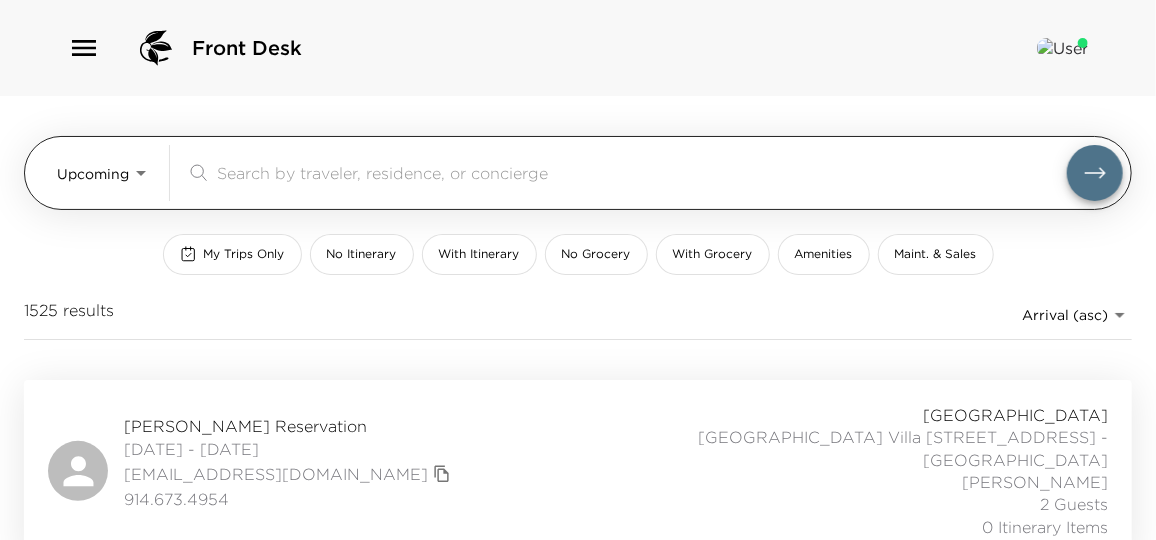 click on "Front Desk Upcoming Upcoming ​ My Trips Only No Itinerary With Itinerary No Grocery With Grocery Amenities Maint. & Sales 1525 results Arrival (asc) reservations_prod_arrival_asc [PERSON_NAME] Reservation [DATE] - [DATE] [EMAIL_ADDRESS][DOMAIN_NAME] 914.673.4954 [GEOGRAPHIC_DATA] [GEOGRAPHIC_DATA] [GEOGRAPHIC_DATA] [GEOGRAPHIC_DATA], [GEOGRAPHIC_DATA] - [GEOGRAPHIC_DATA] [PERSON_NAME] 2 Guests 0 Itinerary Items [PERSON_NAME] "[PERSON_NAME]" [PERSON_NAME] Reservation [DATE] - [DATE] [EMAIL_ADDRESS][DOMAIN_NAME] [PHONE_NUMBER] [PERSON_NAME] 702 [GEOGRAPHIC_DATA], [GEOGRAPHIC_DATA] - [PERSON_NAME] 1 Guest 0 Itinerary Items [PERSON_NAME] Reservation [DATE] - [DATE] [EMAIL_ADDRESS][DOMAIN_NAME] 2815362436 [PERSON_NAME] 601 [PERSON_NAME] 1 Guest 11 Itinerary Items [PERSON_NAME] Reservation [DATE] - [DATE] [EMAIL_ADDRESS][DOMAIN_NAME] +1 630 631 [GEOGRAPHIC_DATA][PERSON_NAME] 701 [GEOGRAPHIC_DATA], [GEOGRAPHIC_DATA] - [PERSON_NAME] 1 Guest 10 Itinerary Items [PERSON_NAME][GEOGRAPHIC_DATA] [DATE] - [DATE] [EMAIL_ADDRESS][DOMAIN_NAME] 9492461113 Ultra [PERSON_NAME] 1 Guest" at bounding box center [578, 270] 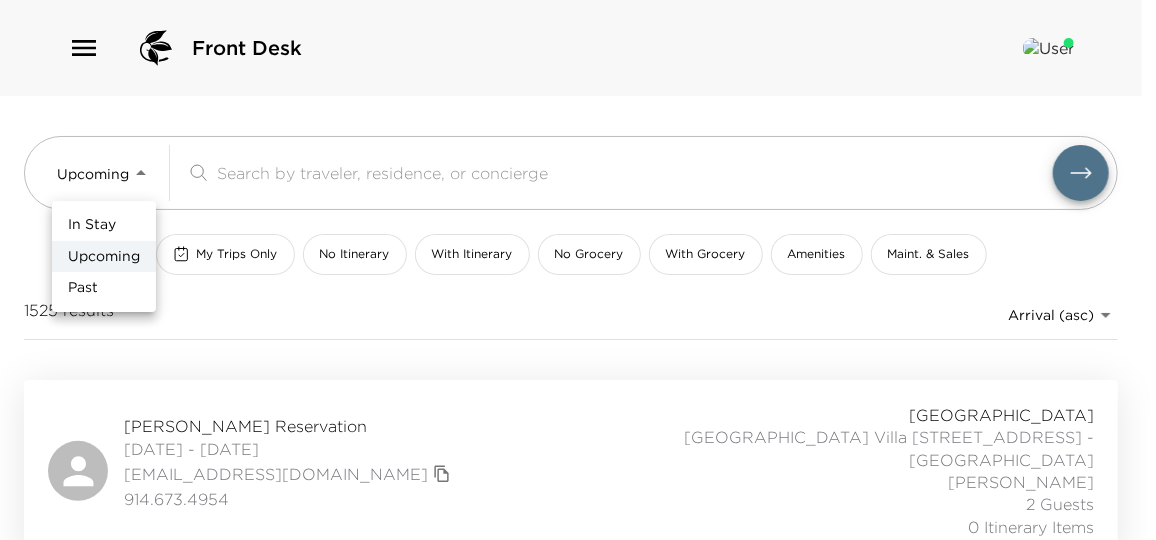 click on "In Stay" at bounding box center [92, 225] 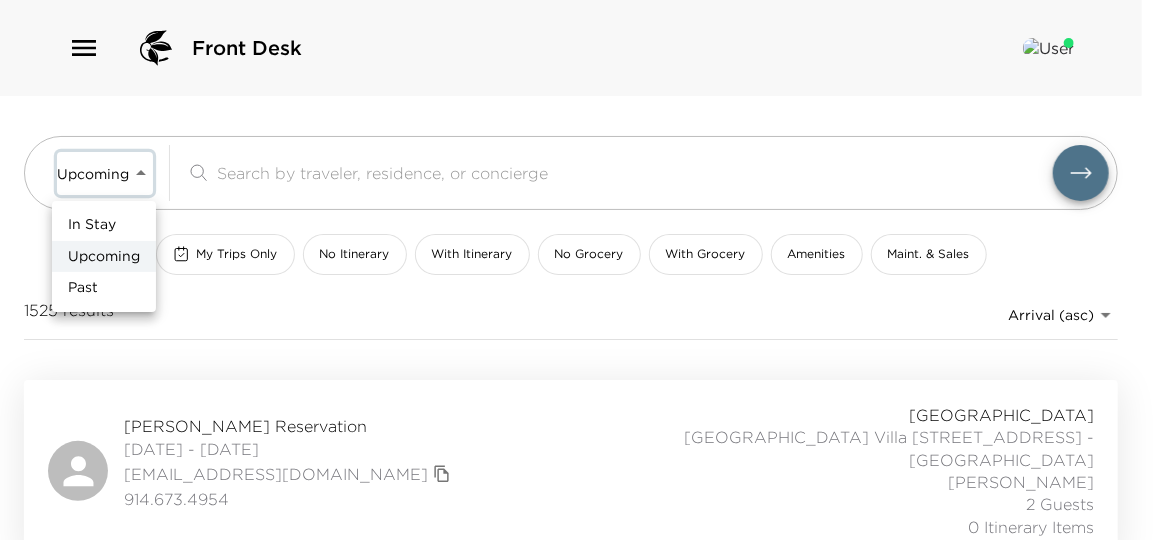 type on "In-Stay" 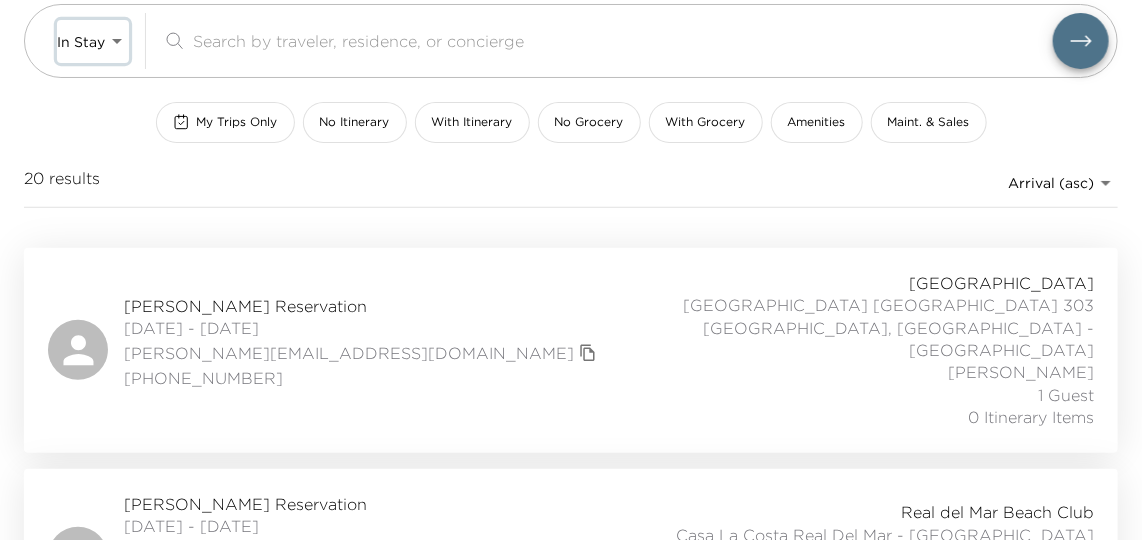 scroll, scrollTop: 90, scrollLeft: 0, axis: vertical 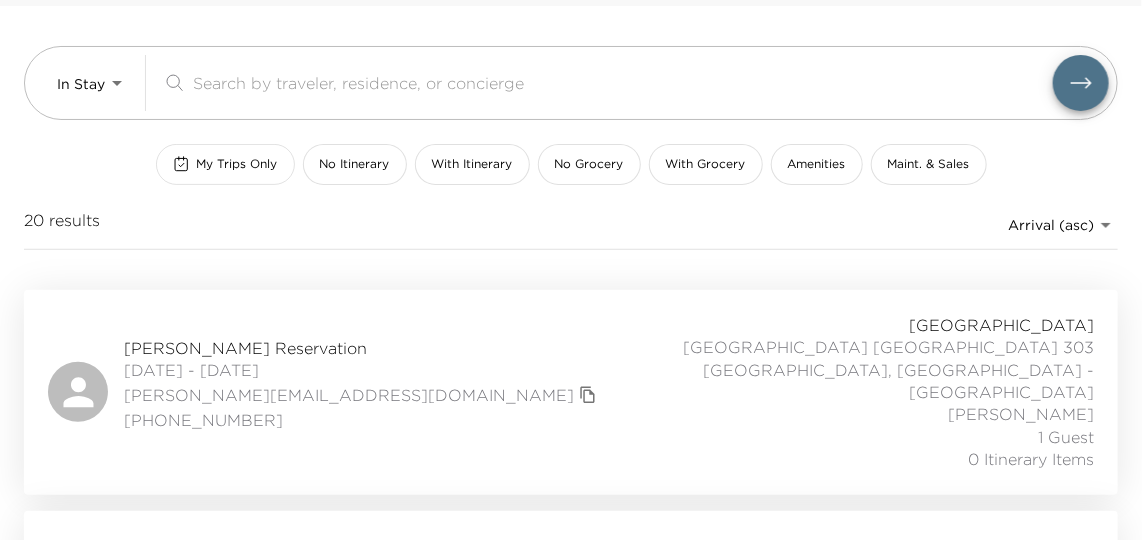 click on "My Trips Only" at bounding box center [225, 164] 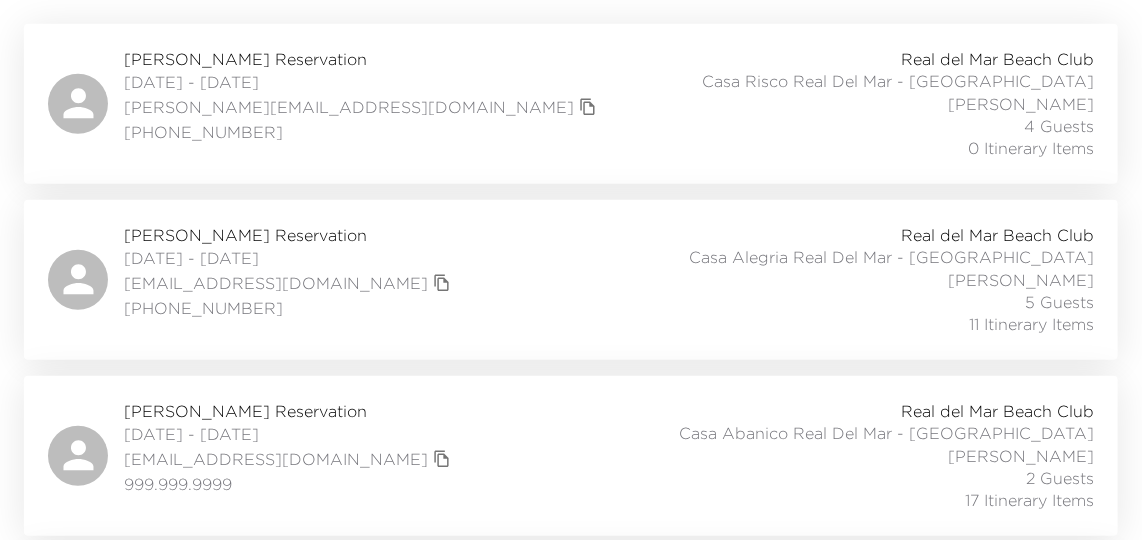 scroll, scrollTop: 343, scrollLeft: 0, axis: vertical 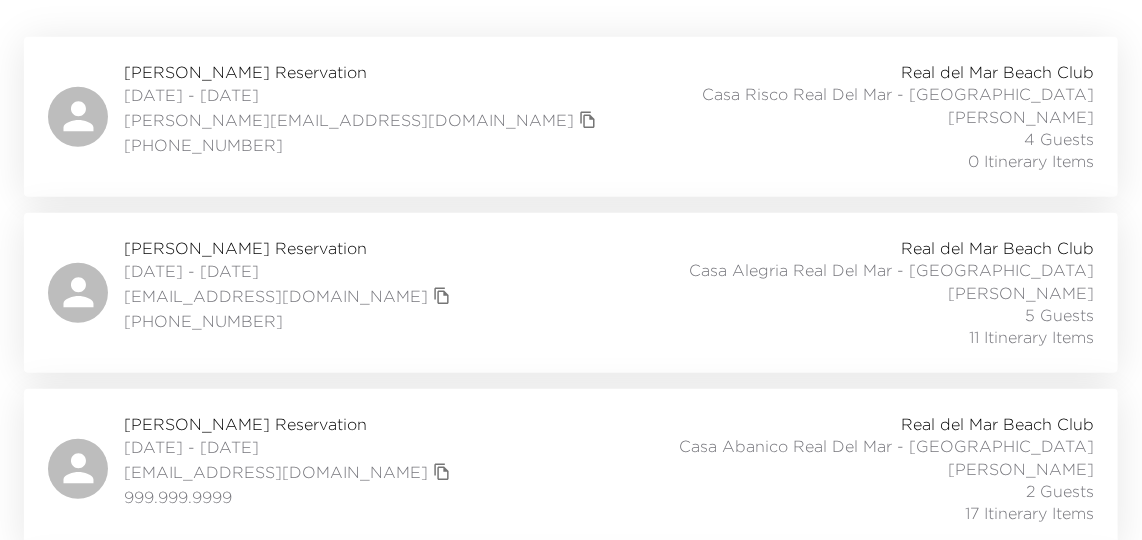 click on "[PERSON_NAME] Reservation [DATE] - [DATE] [EMAIL_ADDRESS][DOMAIN_NAME] [PHONE_NUMBER] Real del Mar Beach Club Casa Alegria  Real Del Mar - [GEOGRAPHIC_DATA] [PERSON_NAME] 5 Guests 11 Itinerary Items" at bounding box center [571, 293] 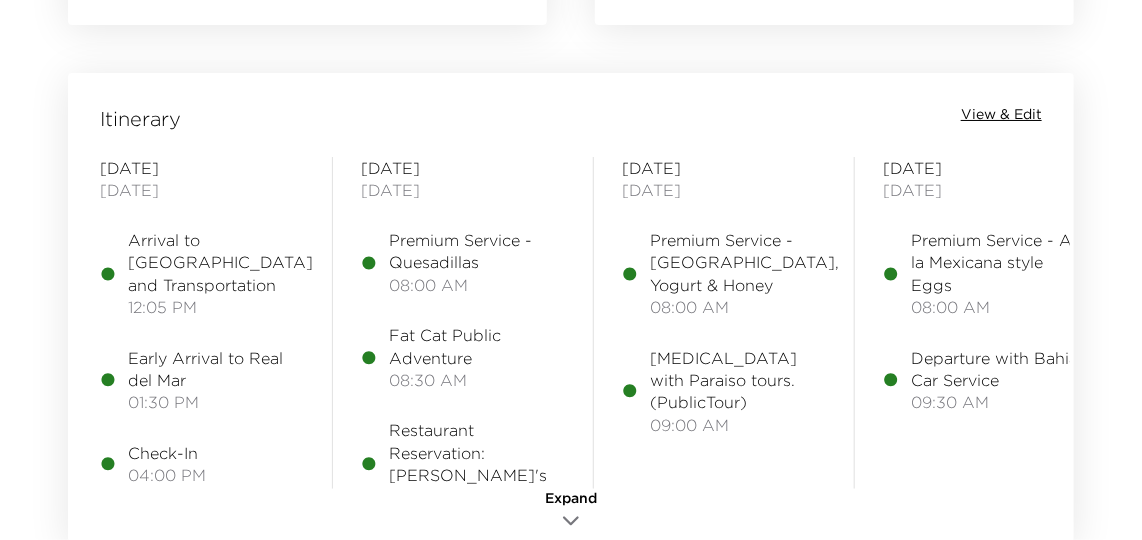 scroll, scrollTop: 2363, scrollLeft: 0, axis: vertical 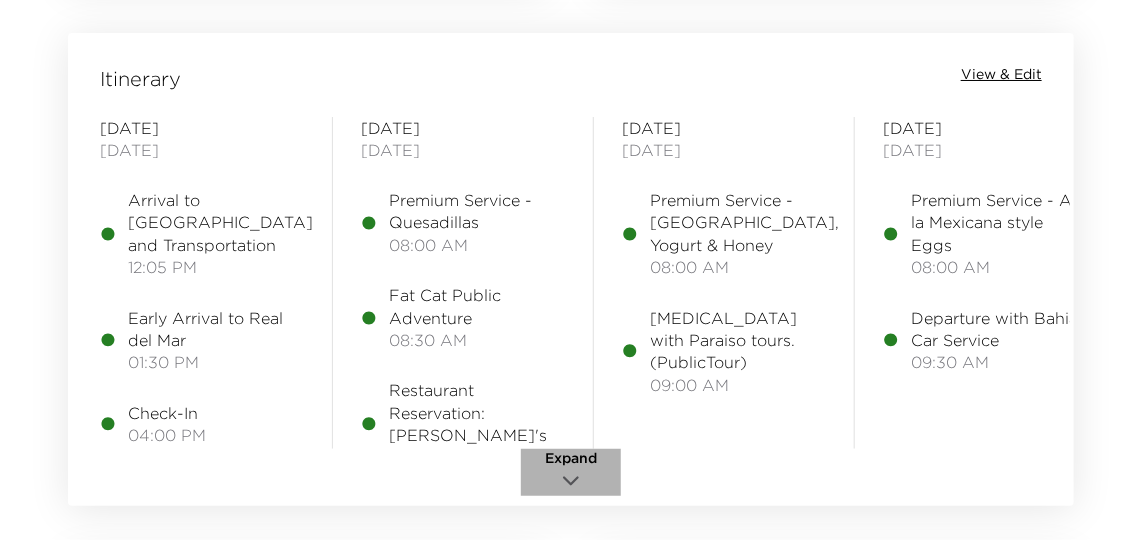 click 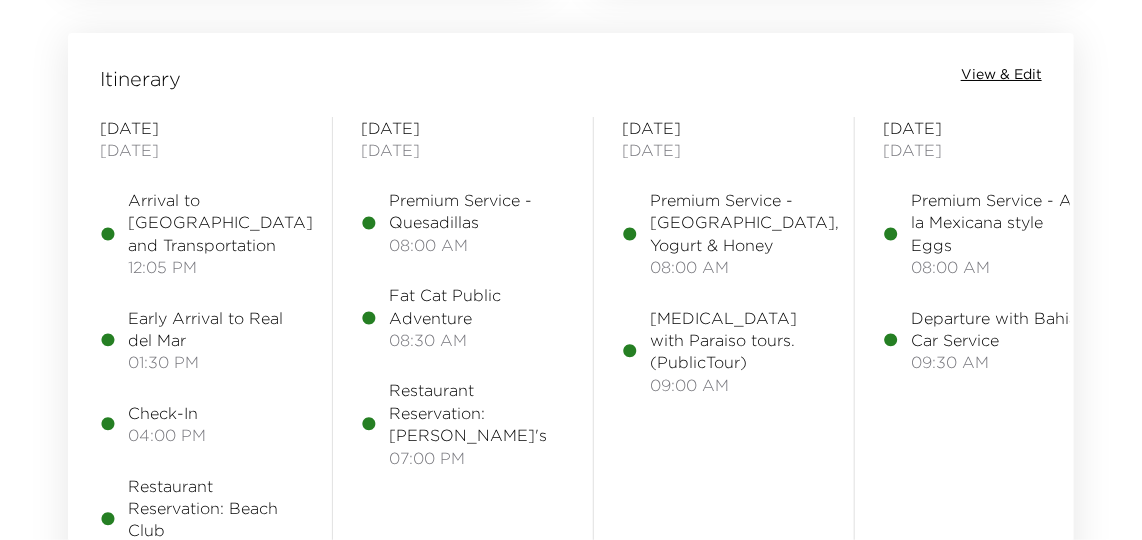 click on "View & Edit" at bounding box center (1001, 75) 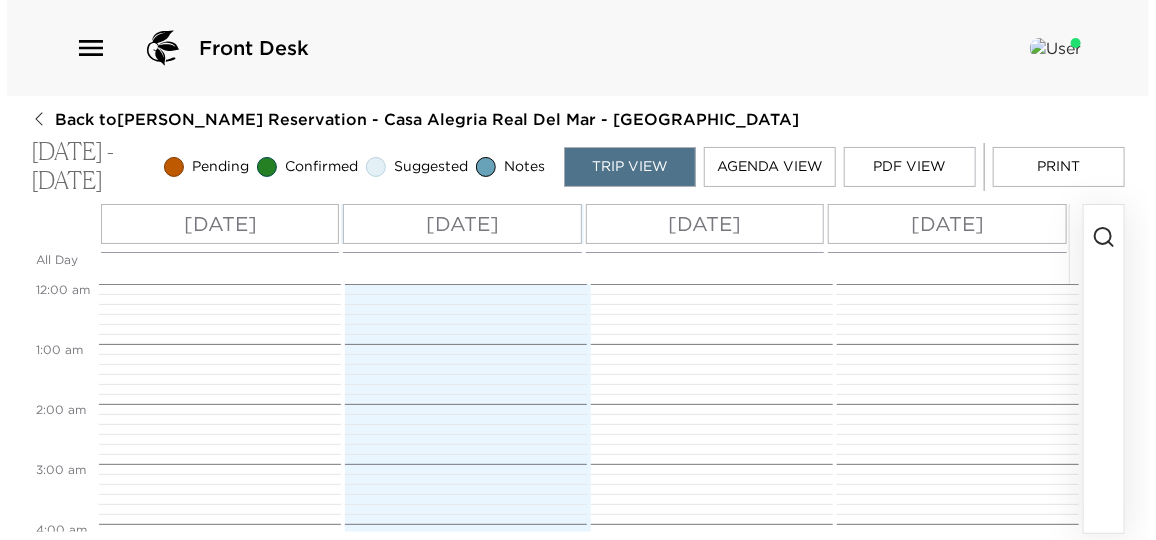 scroll, scrollTop: 0, scrollLeft: 0, axis: both 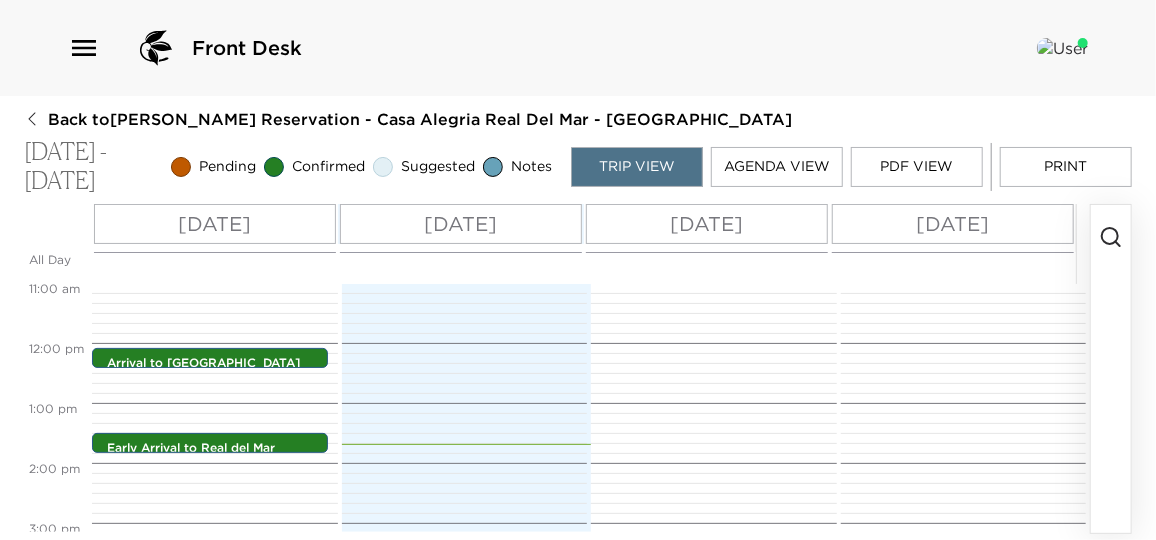 click on "PDF View" at bounding box center (917, 167) 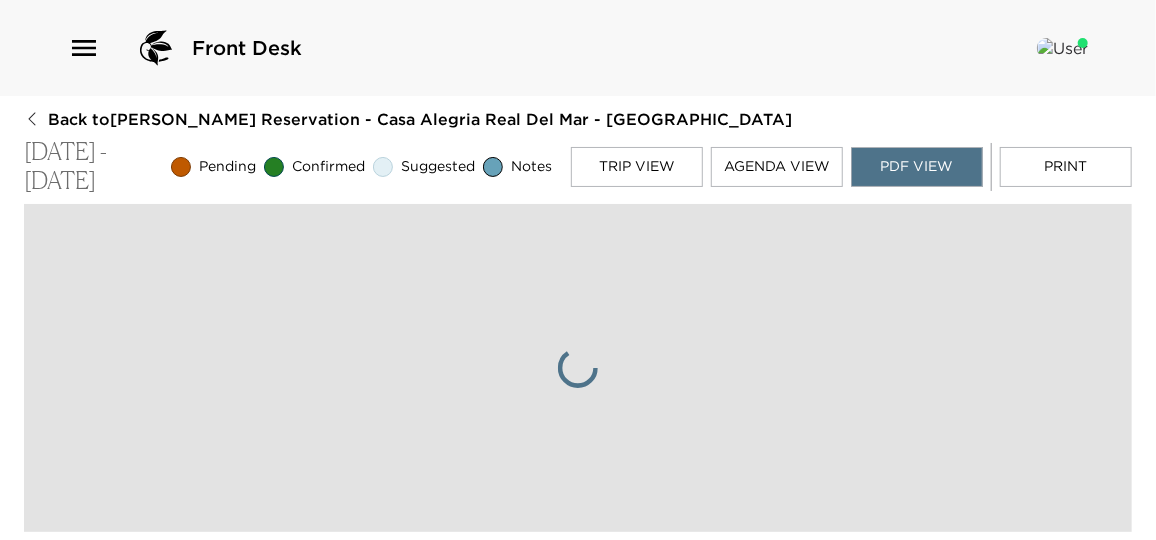 click on "Trip View" at bounding box center (637, 167) 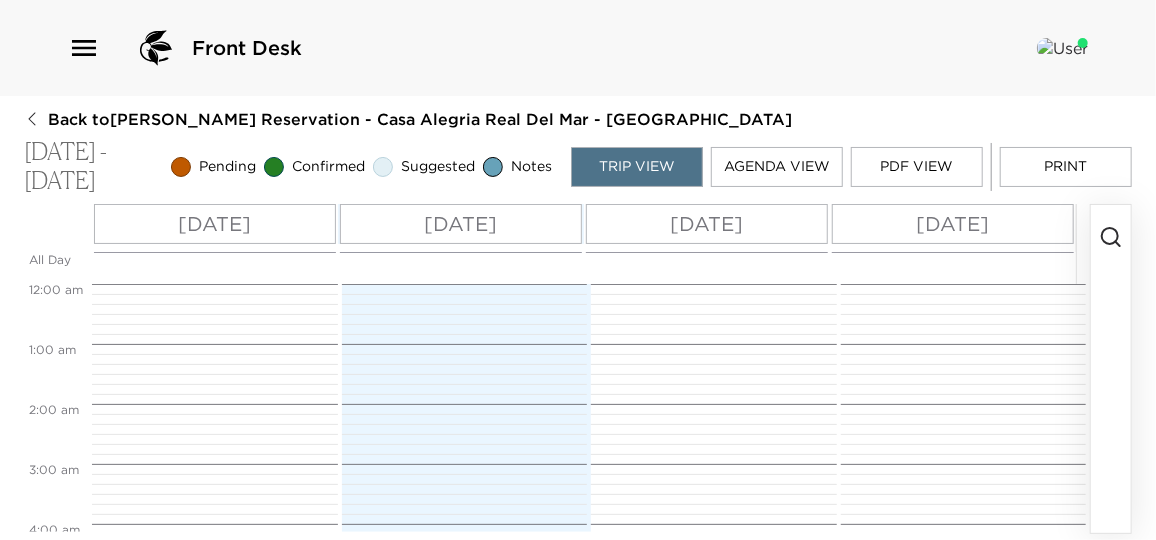 scroll, scrollTop: 479, scrollLeft: 0, axis: vertical 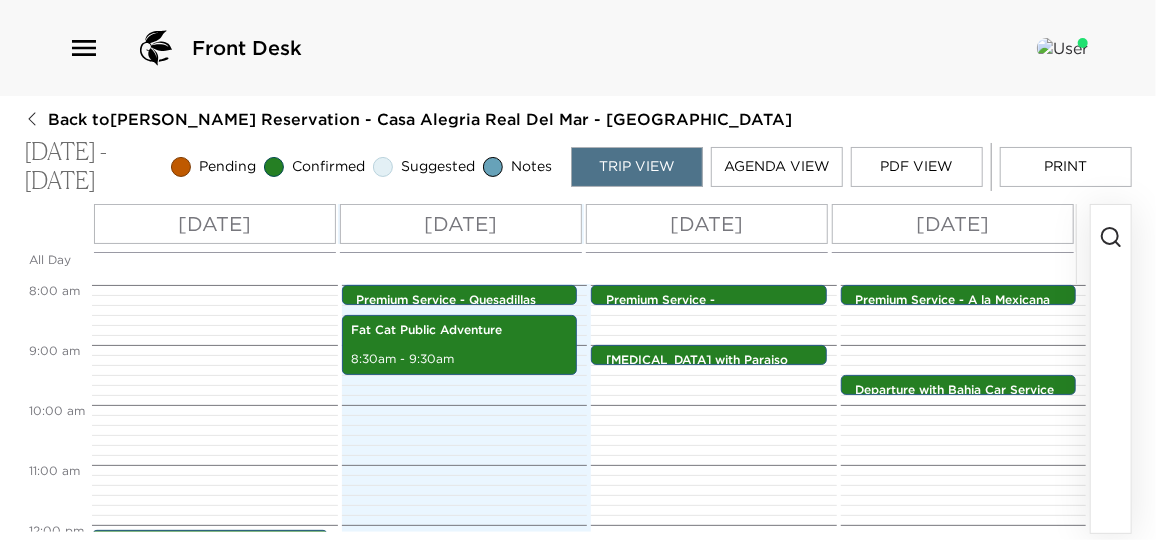 click on "PDF View" at bounding box center (917, 167) 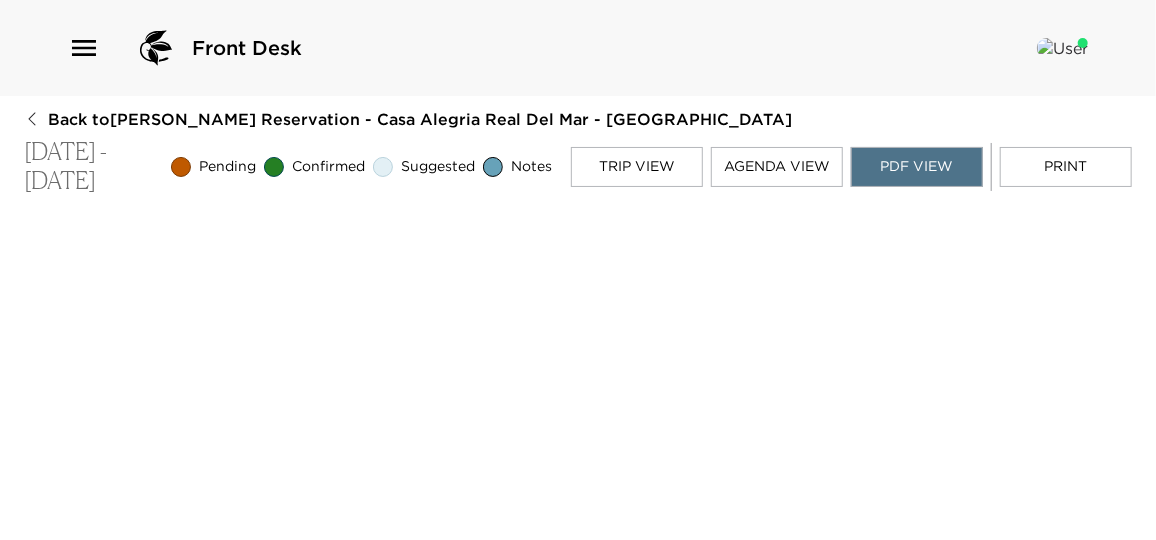 click on "Agenda View" at bounding box center [777, 167] 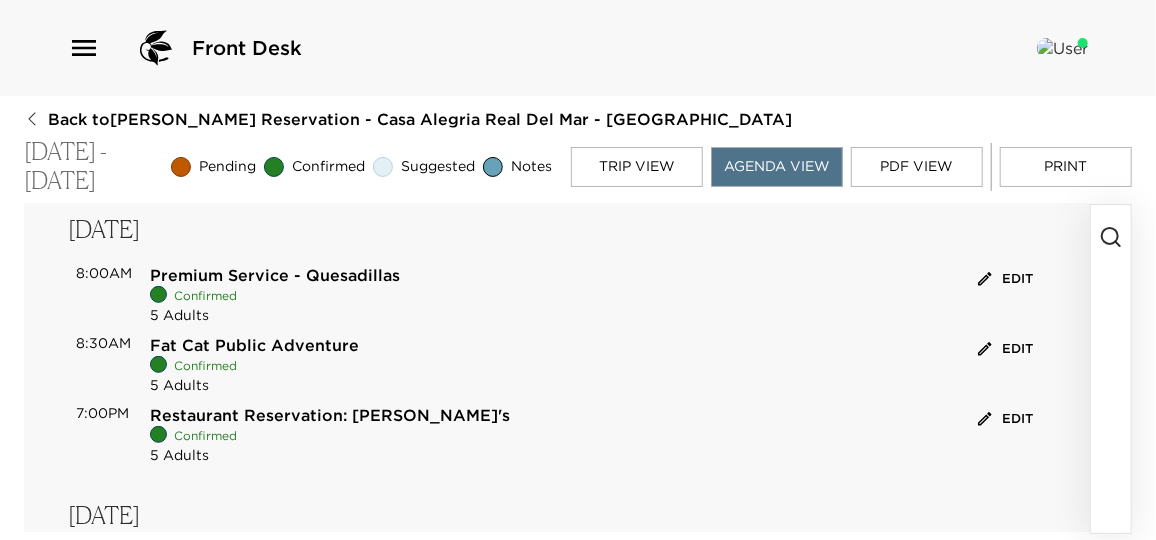 scroll, scrollTop: 363, scrollLeft: 0, axis: vertical 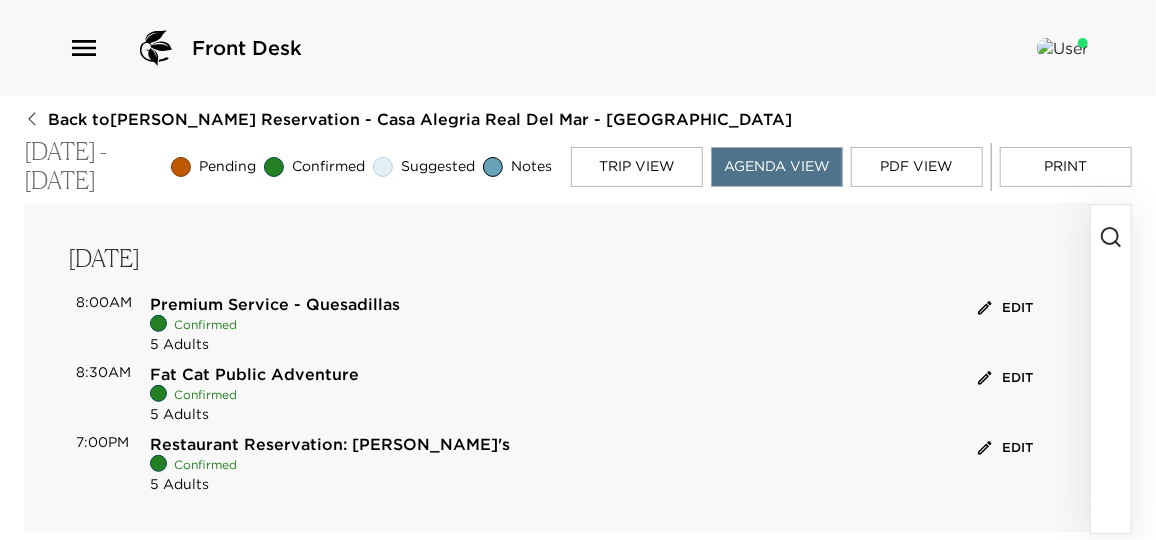 click 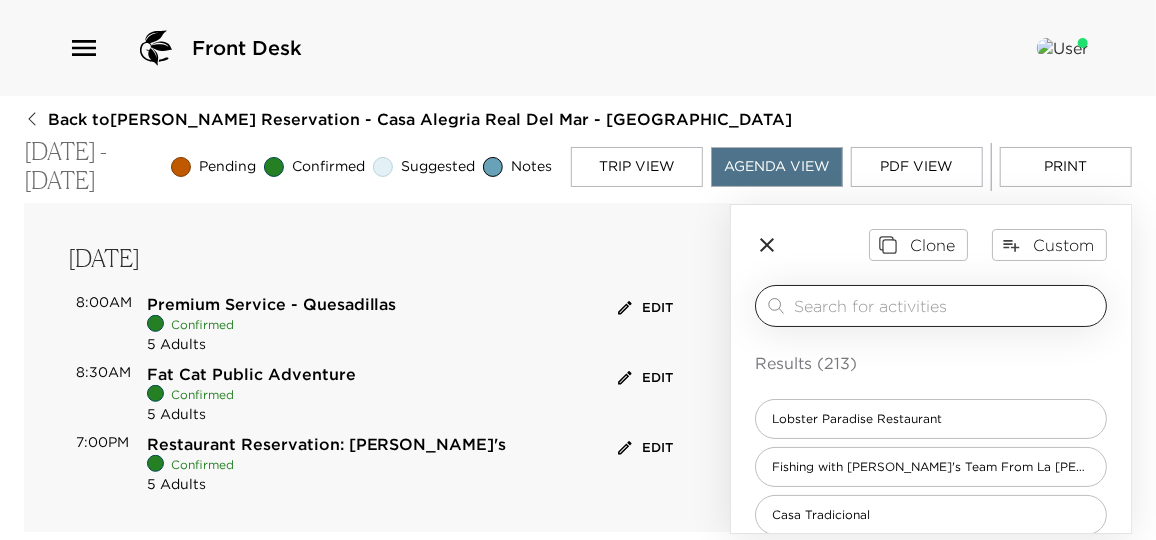 click at bounding box center (946, 305) 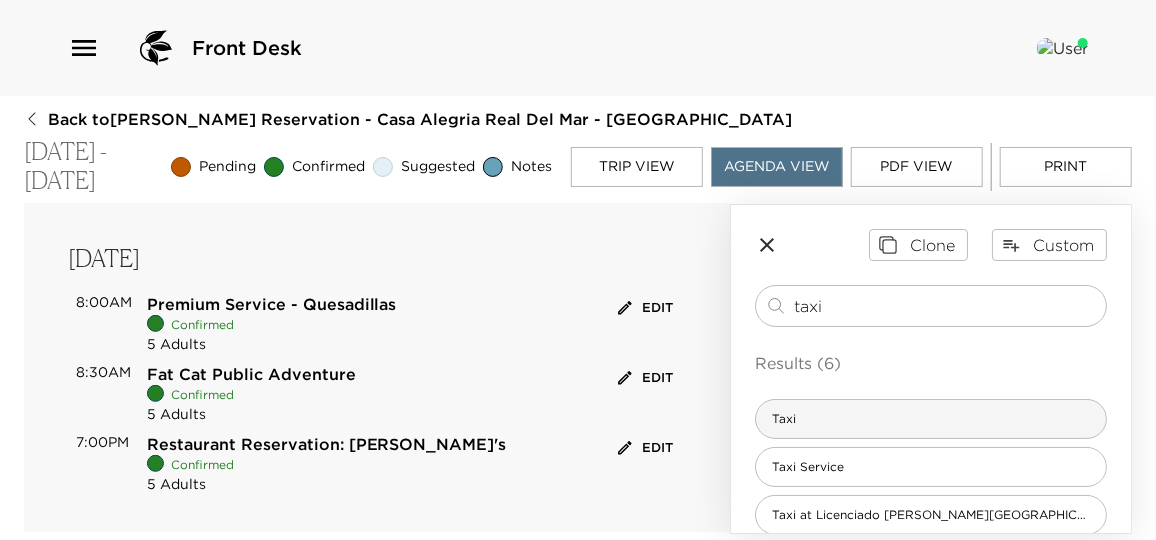 type on "taxi" 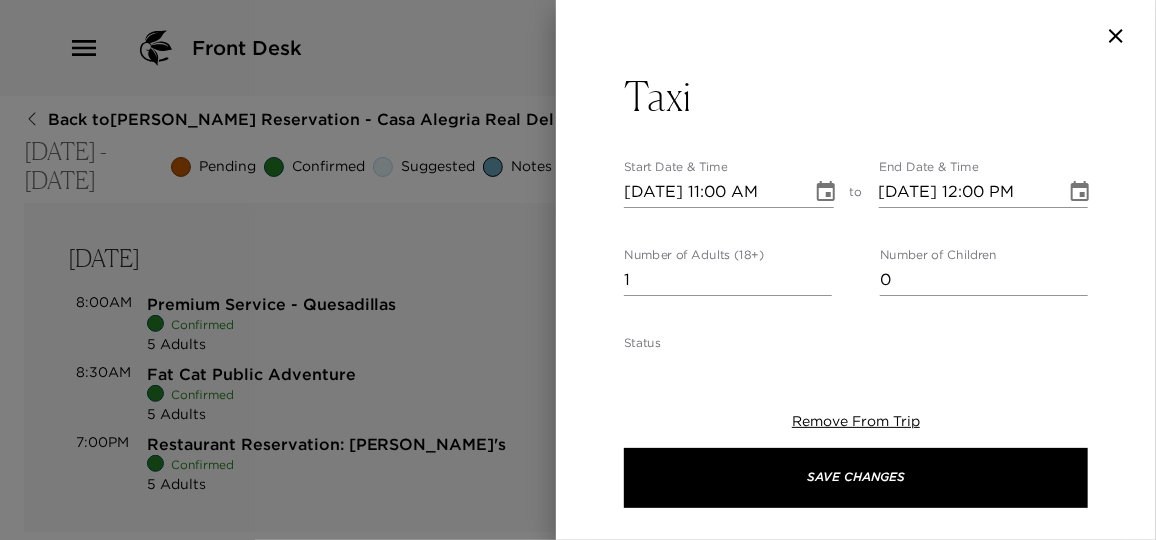 type on "Your taxi to the airport has been confirmed.
This departure time should allow adequate time to make your ___ flight.
Payment Info: Cash only.
Helpful Hint: Your driver will assist you with your luggage. Please remember to return all of your house keys  to me prior to departing.Please also make sure to check your residence and safes for all phone and computer cords, passports, and other belongings. It has been a pleasure serving you and I hope to see you in Real del Mar again soon!" 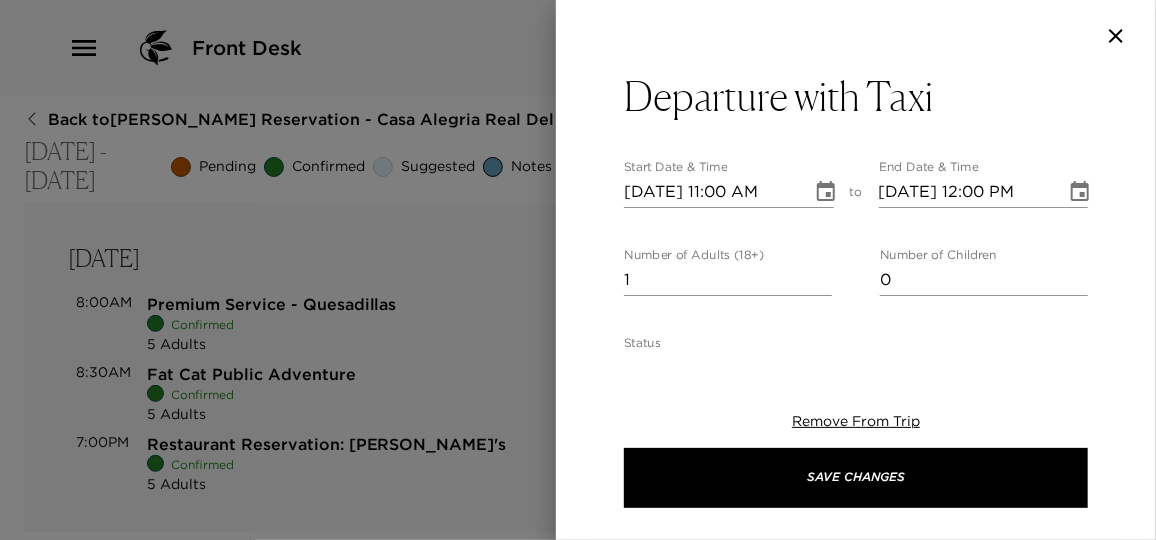 click 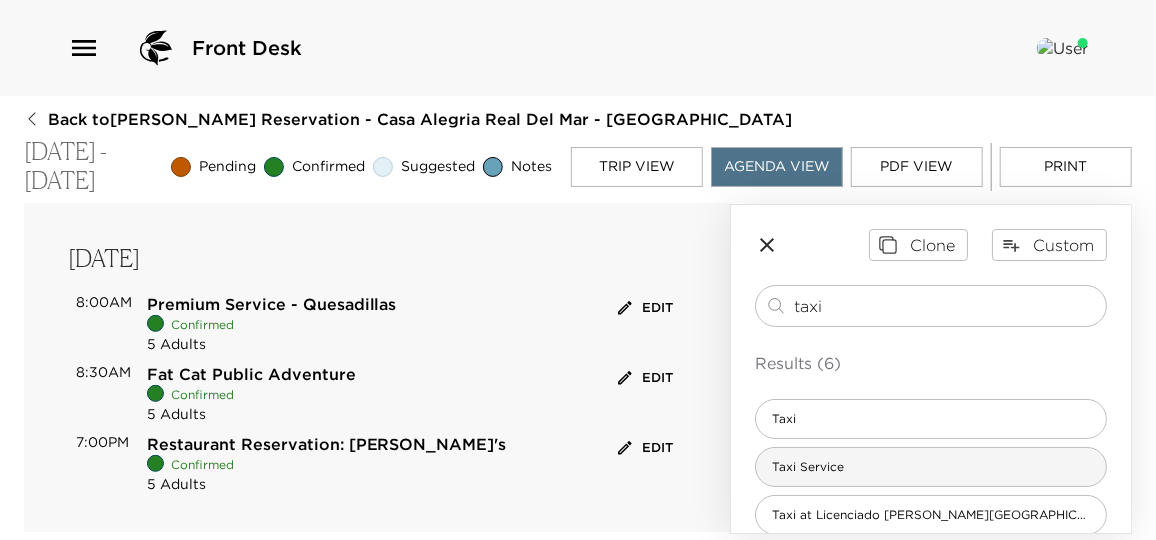 click on "Taxi Service" at bounding box center (931, 467) 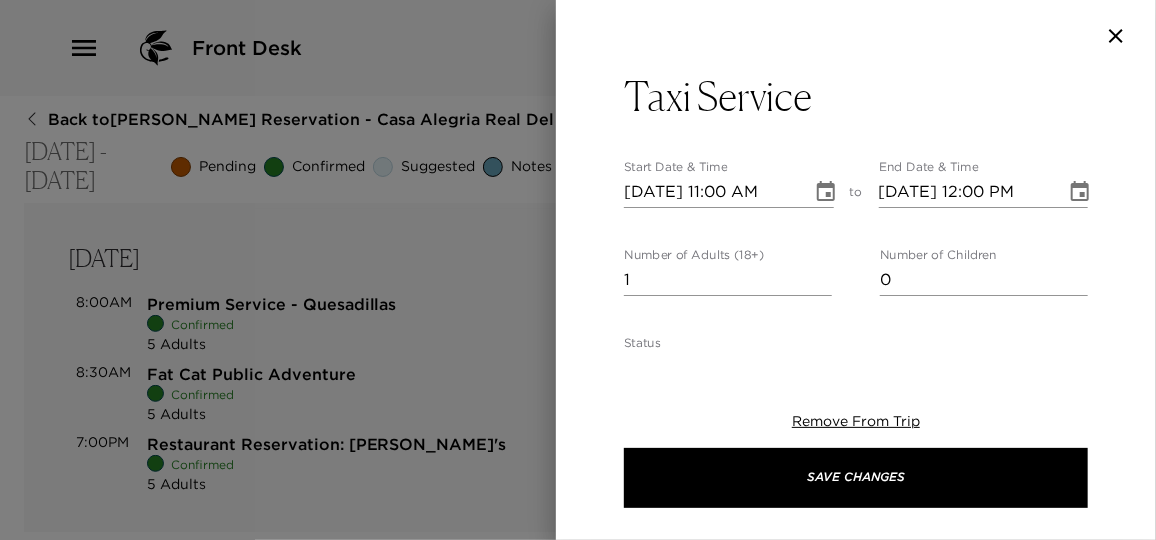 type on "Your taxi driver will be waiting for you outside of your house to take you to ______.
This departure time should allow adequate time to make your _____  reservation. If you need to make any changes to the pick up time please let me know at least 30 minutes before the arrival of the driver.
Payment method: Cash only.
Helpful hint: I suggest you pay in pesos. They take dollars but if you pay with dollars, the exchange rate will be $1.00 USD = $16.00 MX pesos approx." 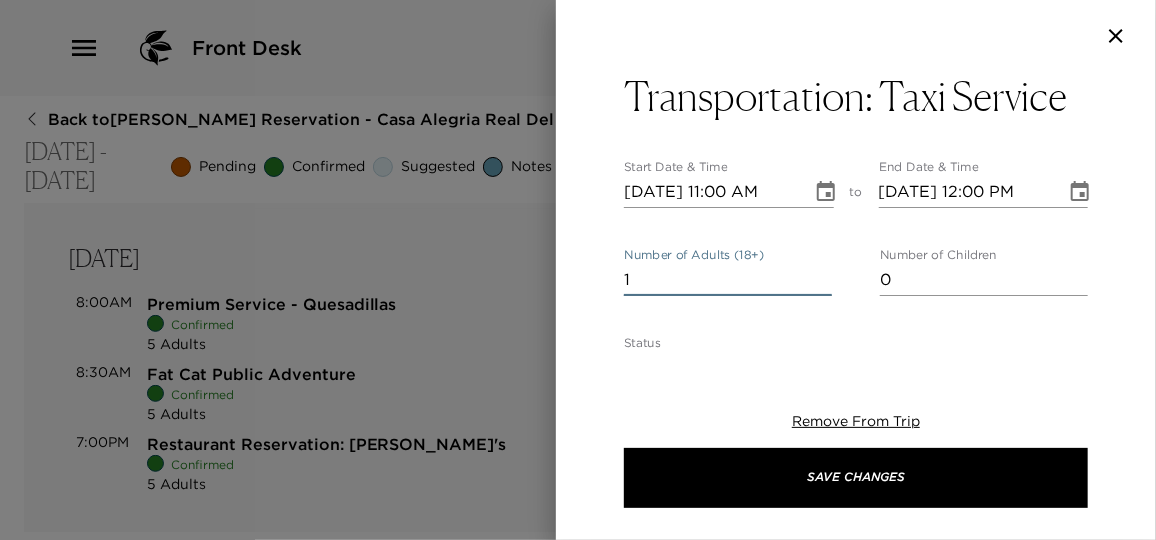 click on "Transportation: Taxi Service Start Date & Time 07/11/2025 11:00 AM to End Date & Time 07/11/2025 12:00 PM Number of Adults (18+) 1 Number of Children 0 Status Confirmed Confirmed Hide From Member Request Transportation Concierge Notes Your taxi driver will be waiting for you outside of your house to take you to ______.
This departure time should allow adequate time to make your _____  reservation. If you need to make any changes to the pick up time please let me know at least 30 minutes before the arrival of the driver.
Payment method: Cash only.
Helpful hint: I suggest you pay in pesos. They take dollars but if you pay with dollars, the exchange rate will be $1.00 USD = $16.00 MX pesos approx. x Cost ​ x Address ​ x Phone Number ​ Email ​ Website ​ Cancellation Policy ​ No cancellation policy, but please let me know of any changes in advance, so I can notify the driver. Recommended Attire ​ undefined Age Range ​ undefined Remove From Trip Save Changes" at bounding box center [856, 210] 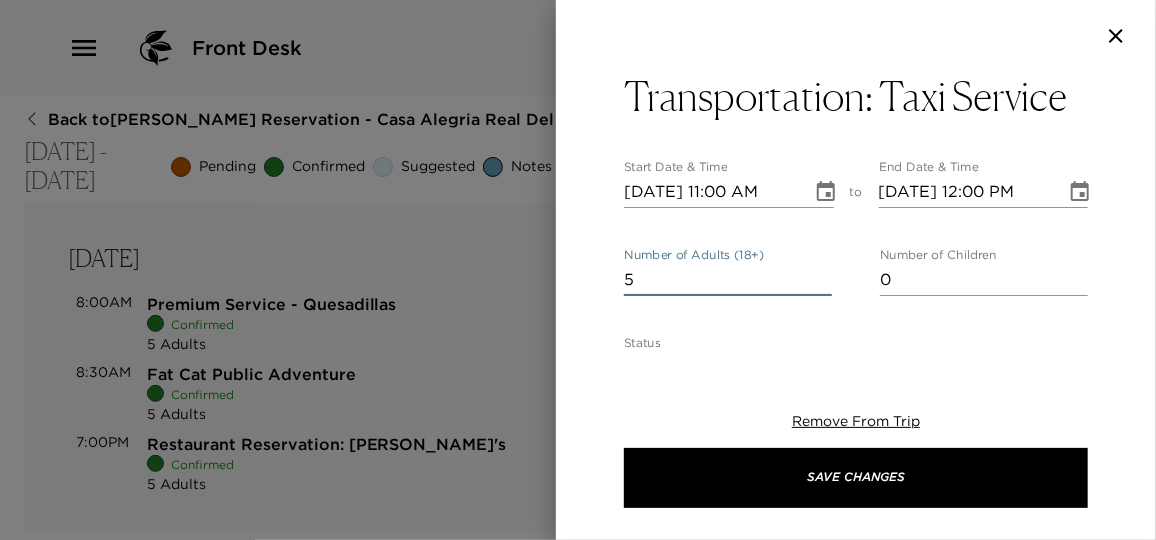 type on "5" 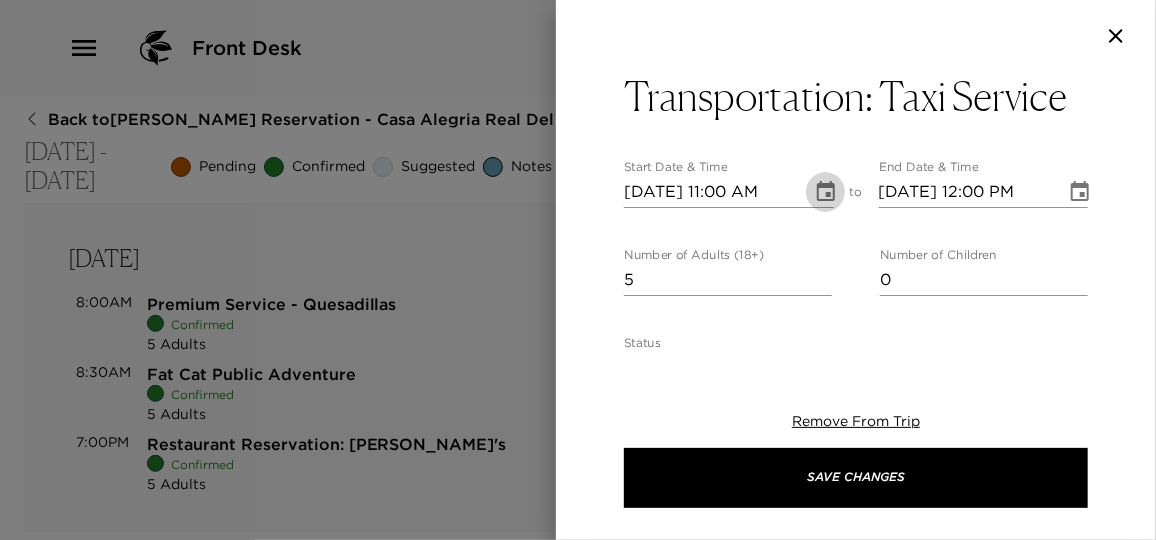 click 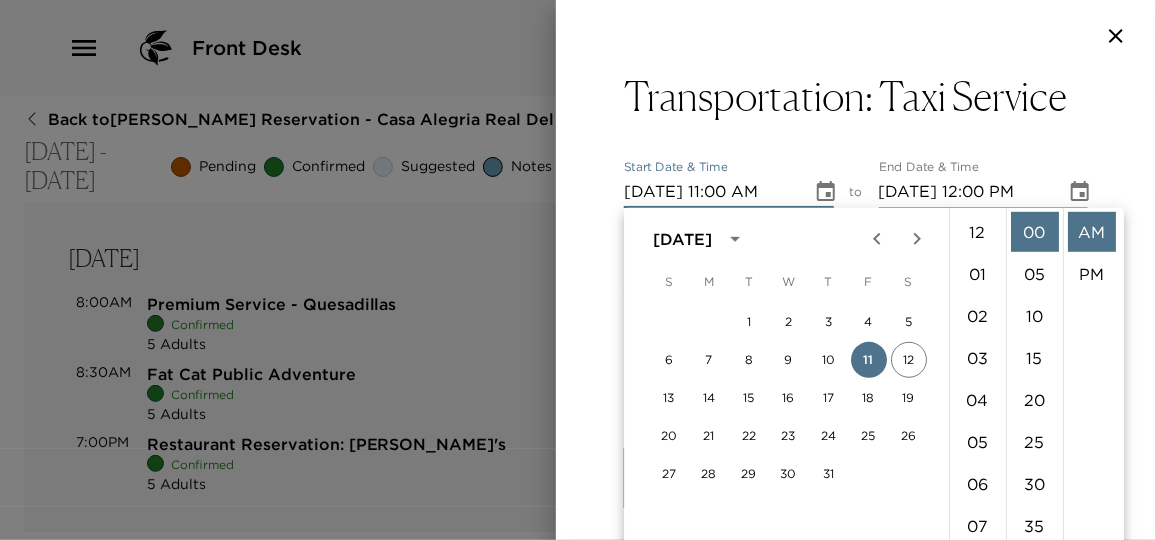 scroll, scrollTop: 461, scrollLeft: 0, axis: vertical 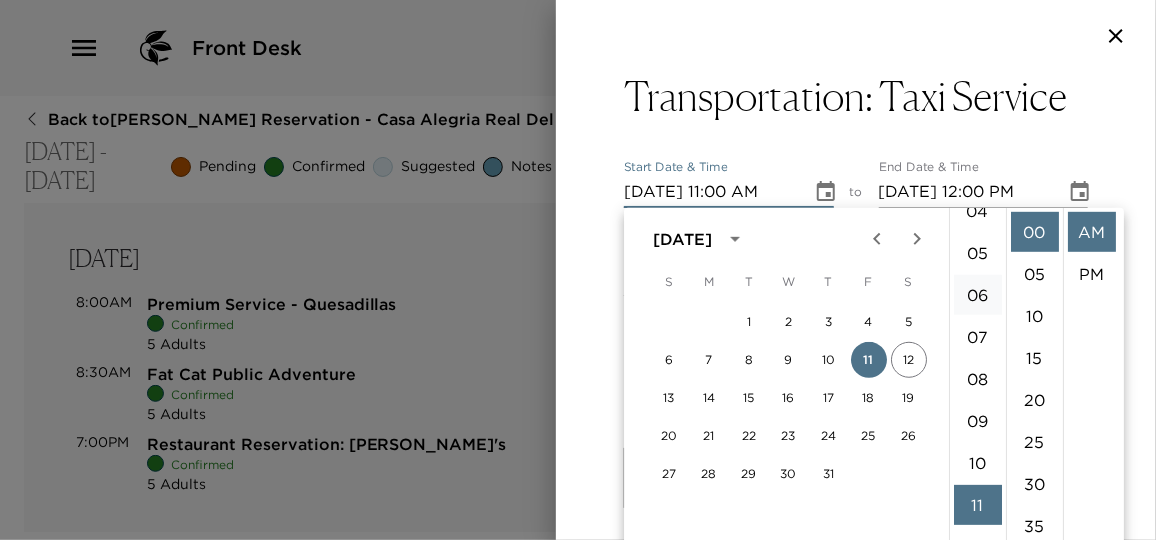 click on "06" at bounding box center (978, 295) 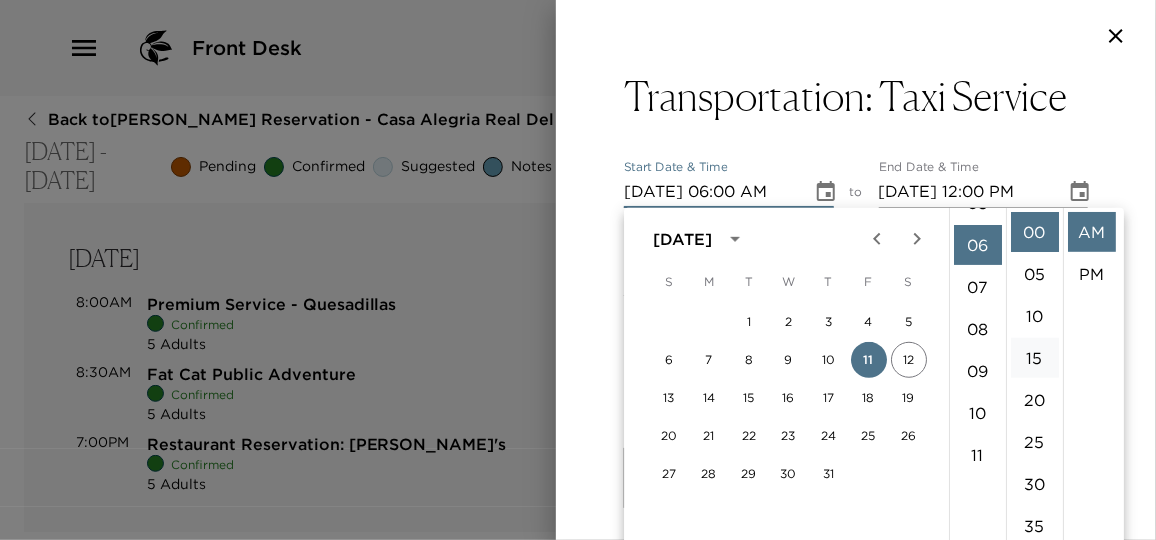 scroll, scrollTop: 252, scrollLeft: 0, axis: vertical 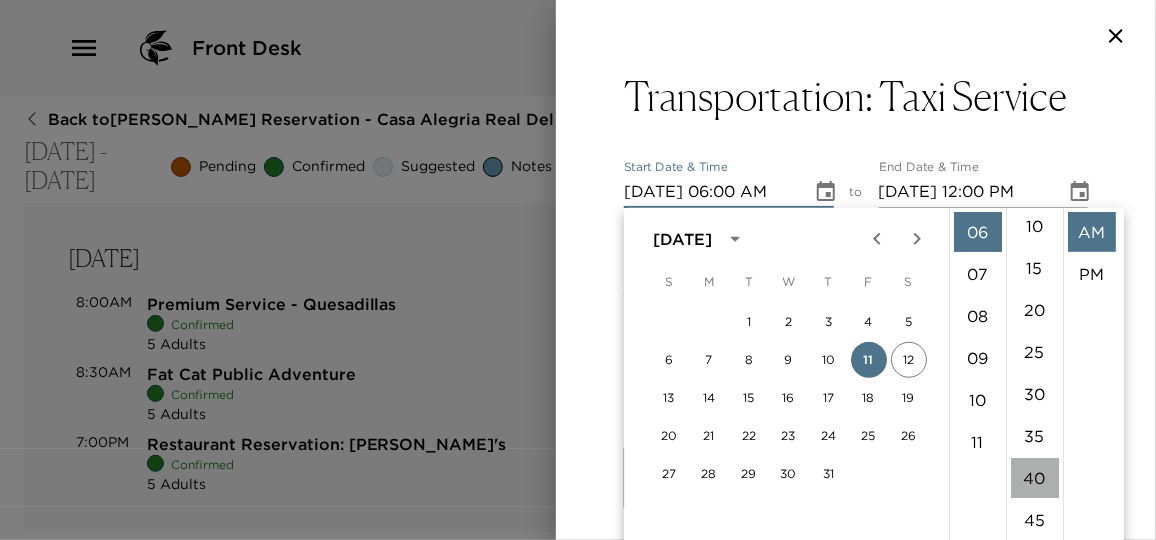 click on "40" at bounding box center (1035, 478) 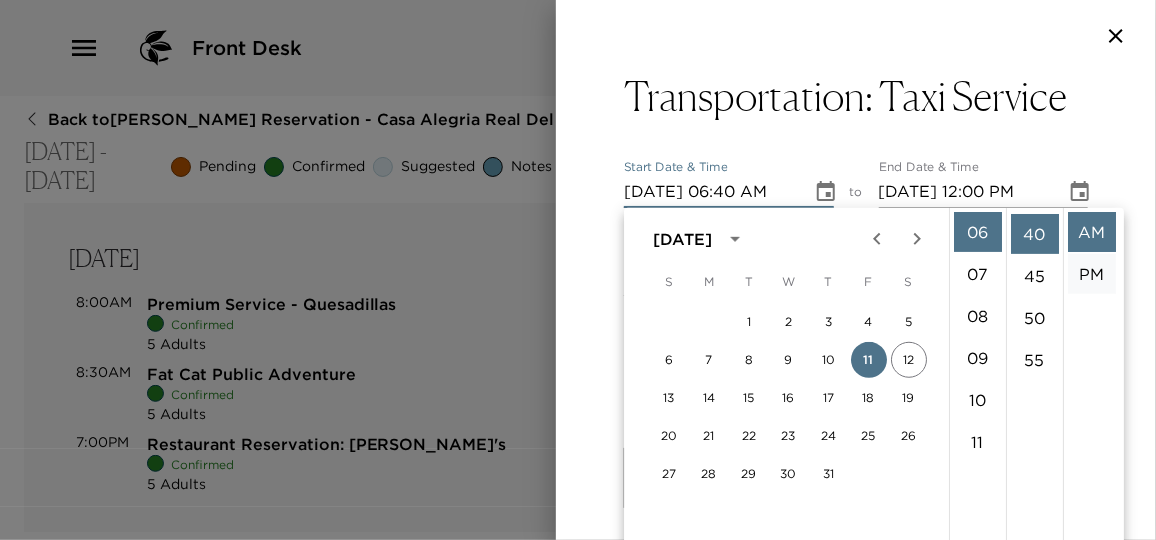 scroll, scrollTop: 335, scrollLeft: 0, axis: vertical 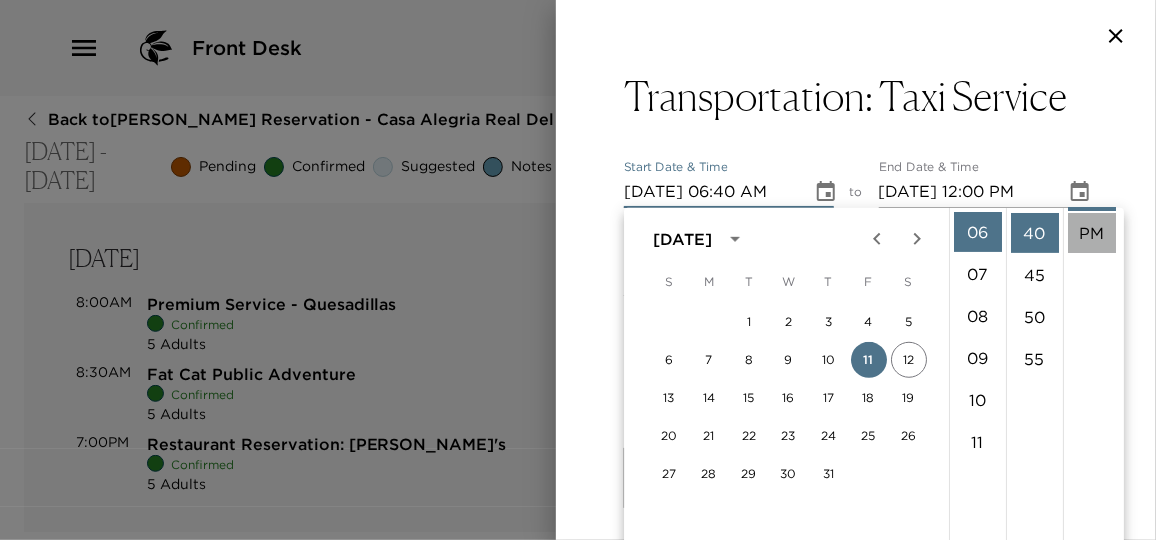 click on "PM" at bounding box center (1092, 233) 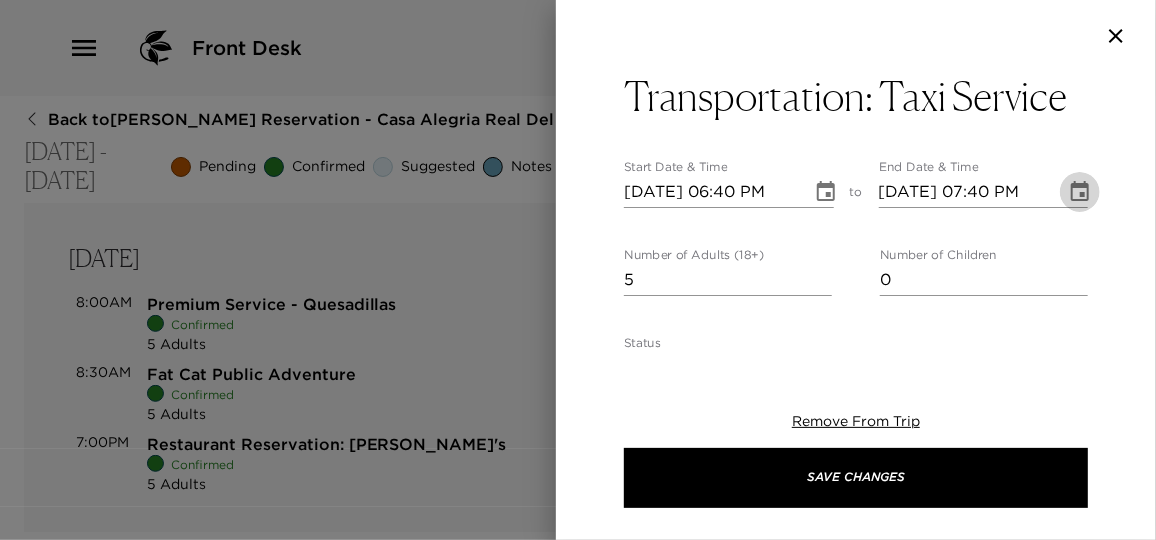 click 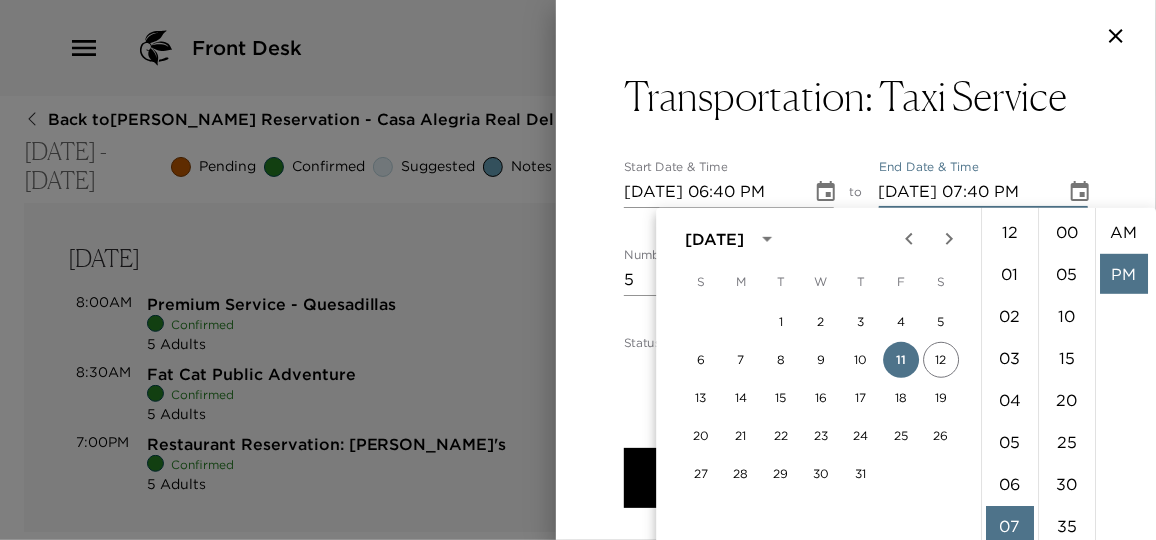 scroll, scrollTop: 293, scrollLeft: 0, axis: vertical 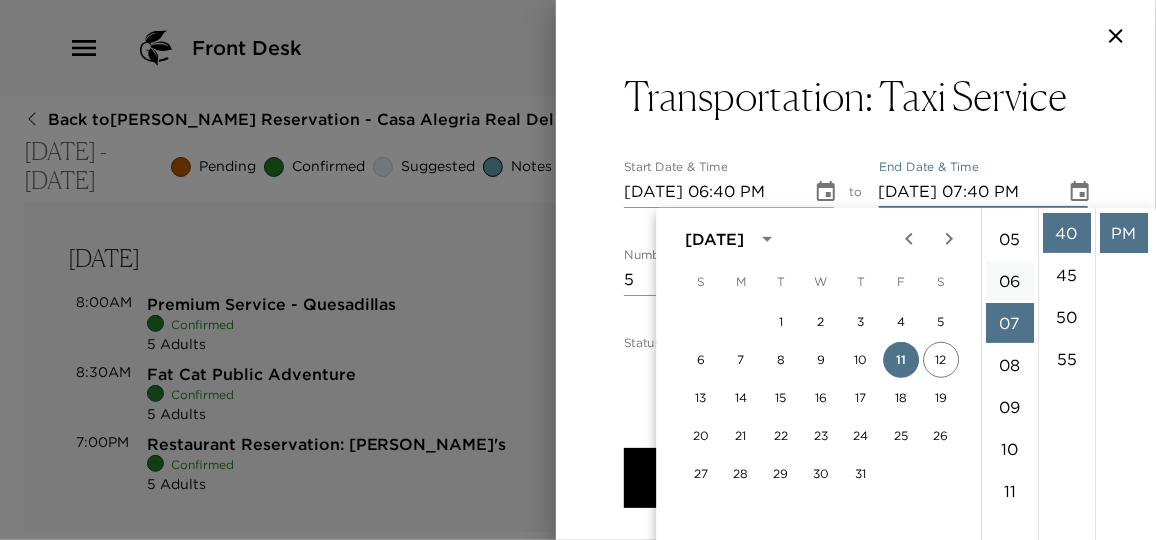 click on "06" at bounding box center (1010, 281) 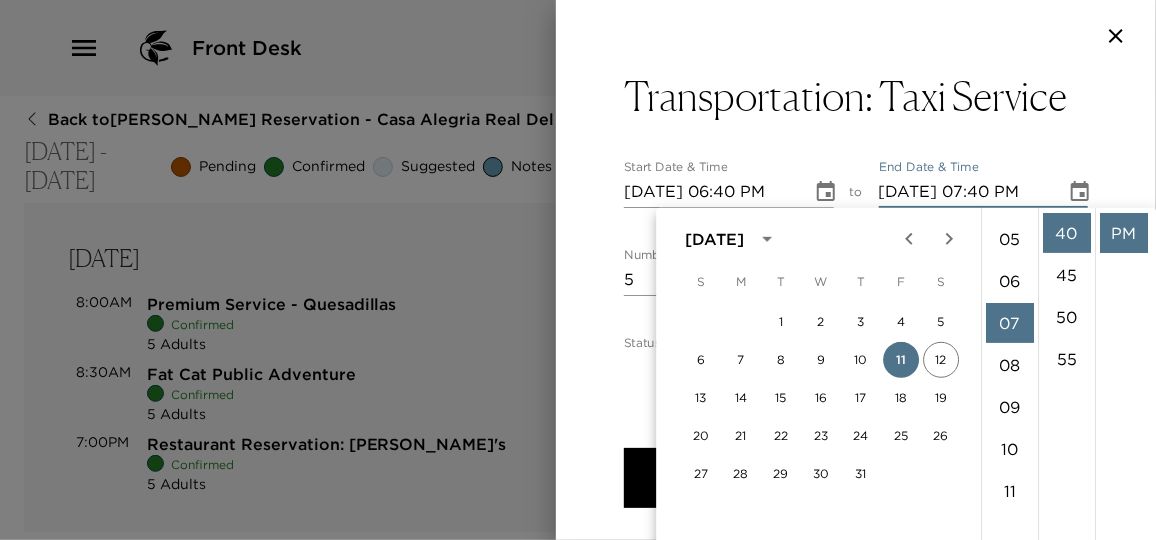 type on "07/11/2025 06:40 PM" 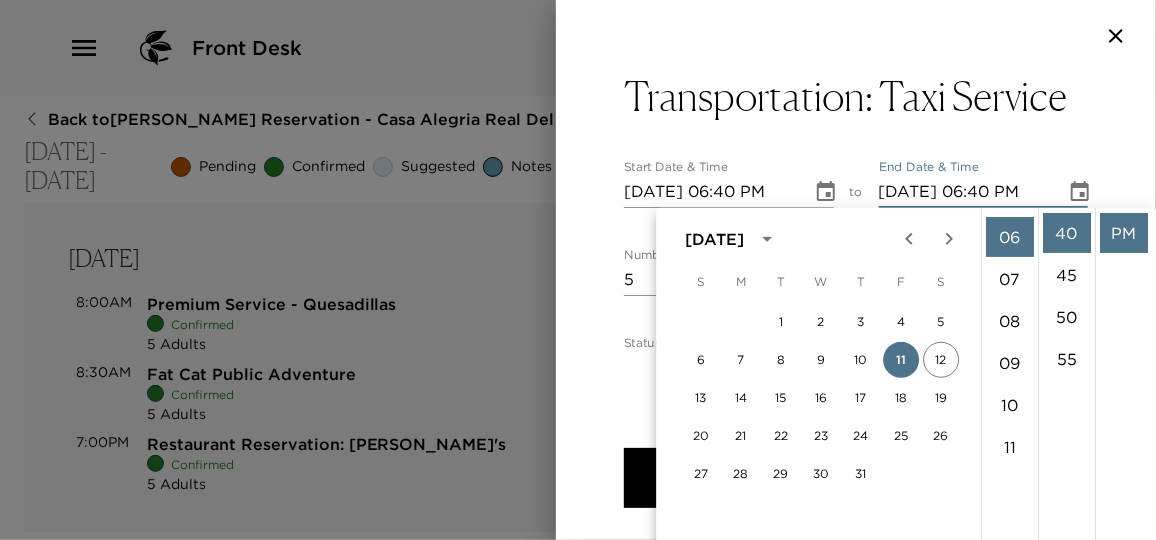 scroll, scrollTop: 252, scrollLeft: 0, axis: vertical 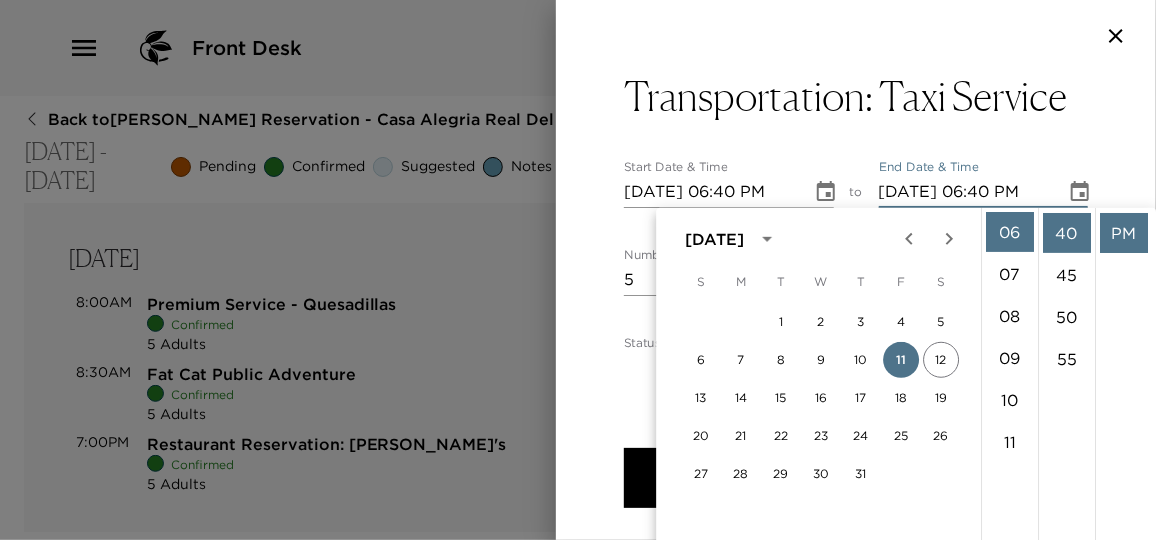 click on "PM" at bounding box center (1124, 233) 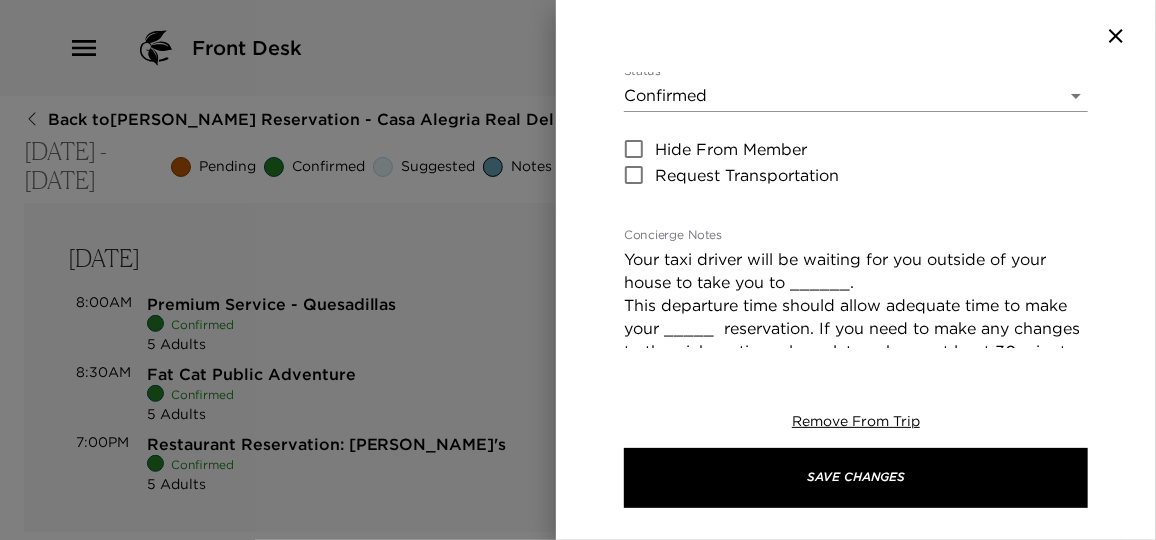 scroll, scrollTop: 363, scrollLeft: 0, axis: vertical 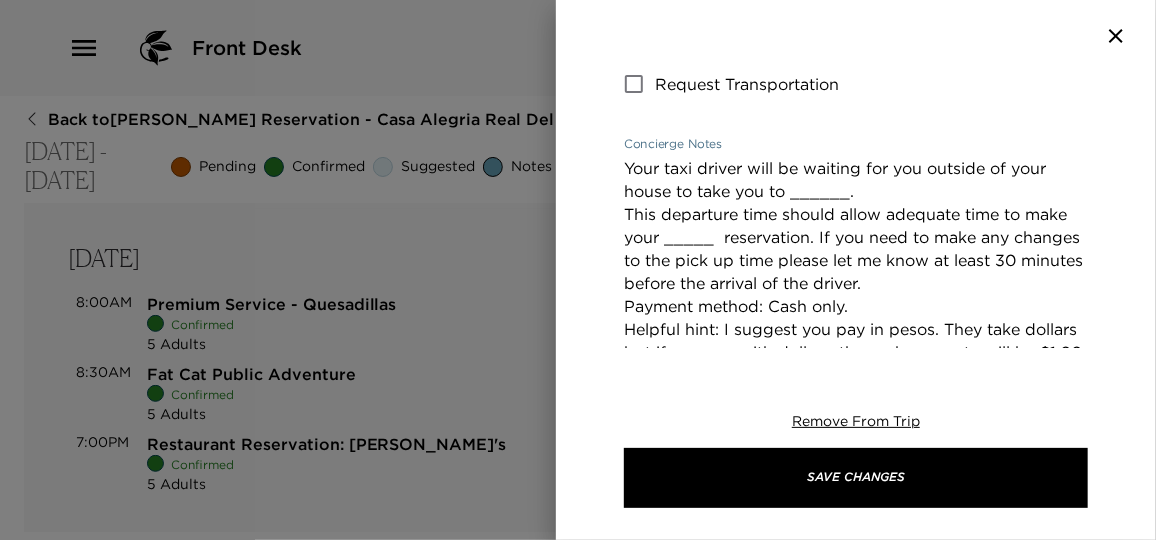 drag, startPoint x: 626, startPoint y: 167, endPoint x: 995, endPoint y: 290, distance: 388.96014 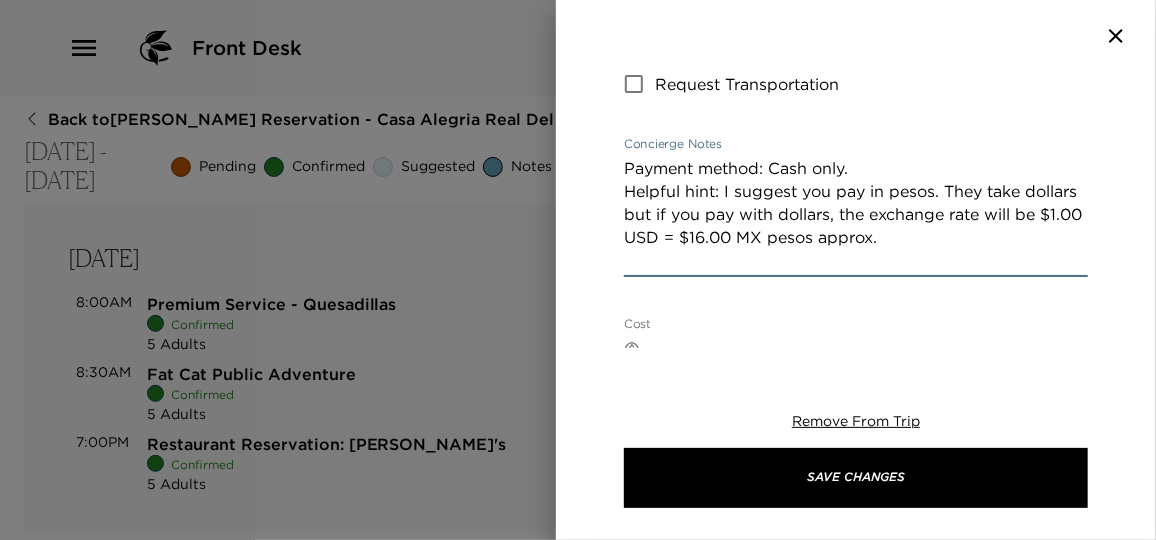 click on "Payment method: Cash only.
Helpful hint: I suggest you pay in pesos. They take dollars but if you pay with dollars, the exchange rate will be $1.00 USD = $16.00 MX pesos approx." at bounding box center [856, 214] 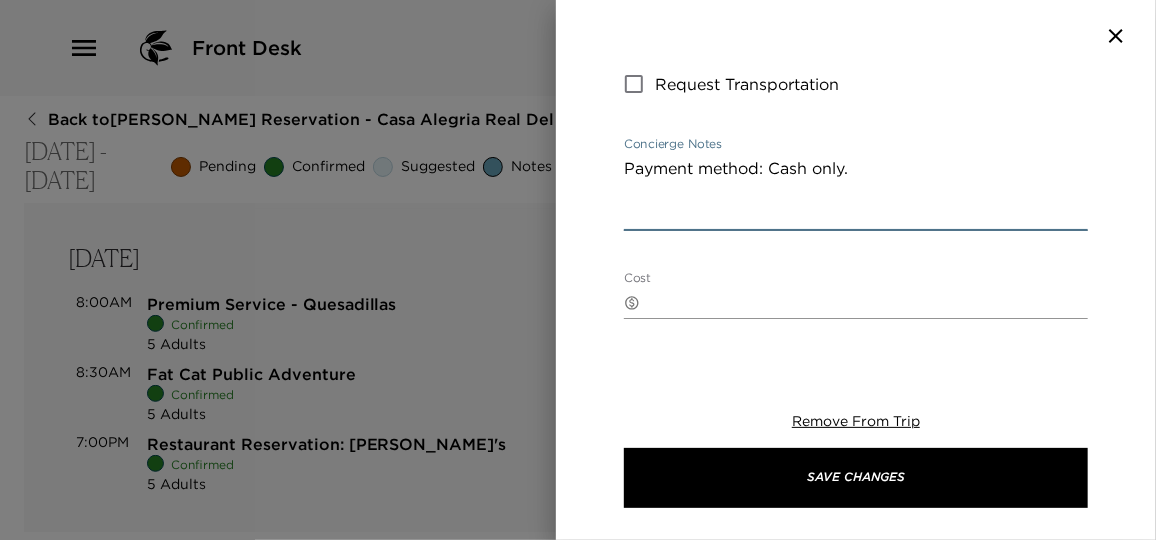 type on "Payment method: Cash only." 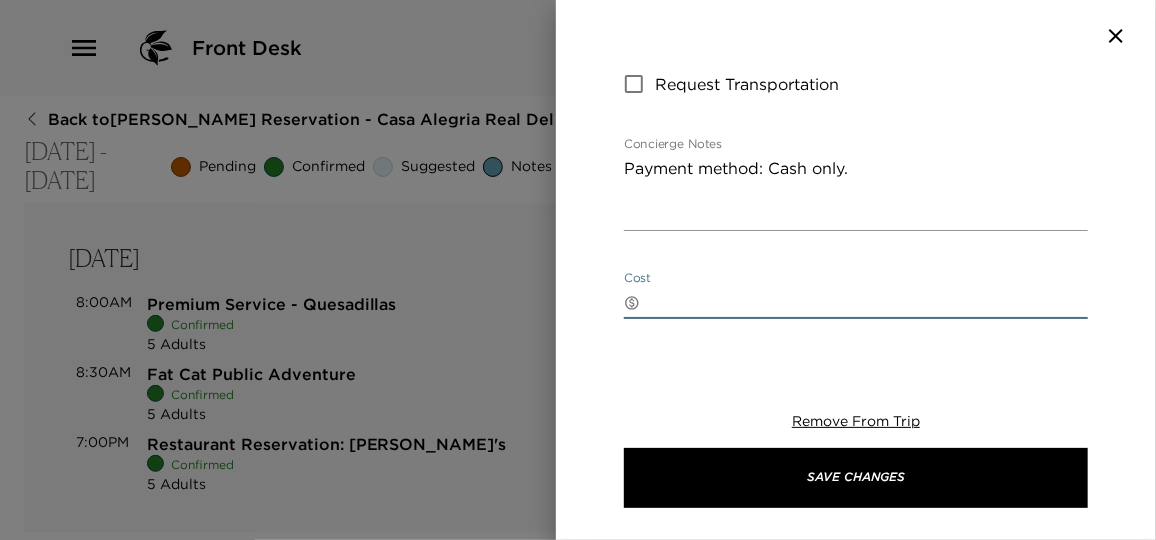 click on "Cost" at bounding box center [868, 302] 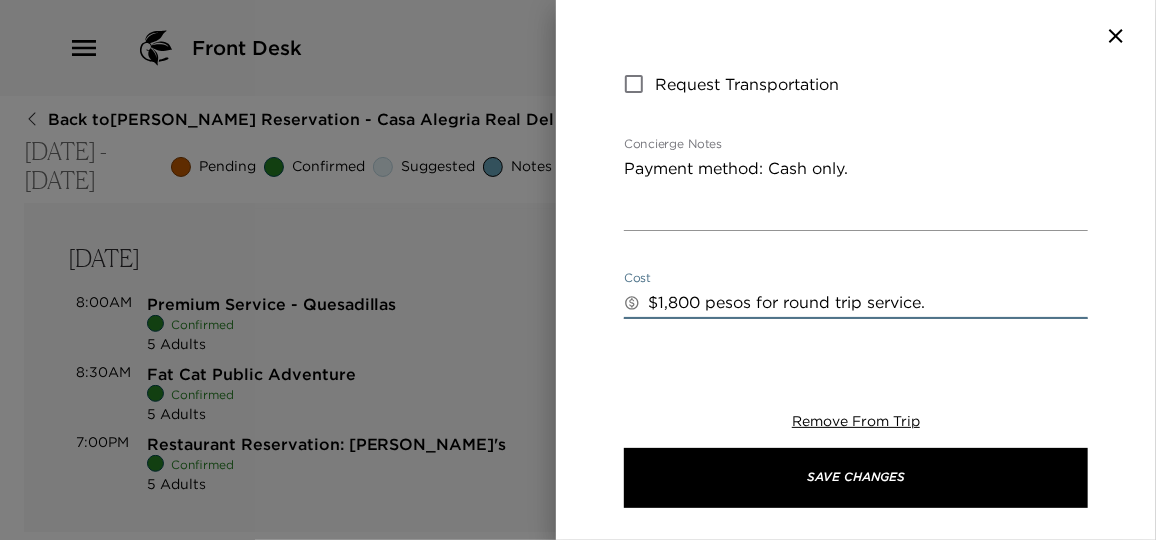 type on "$1,800 pesos for round trip service." 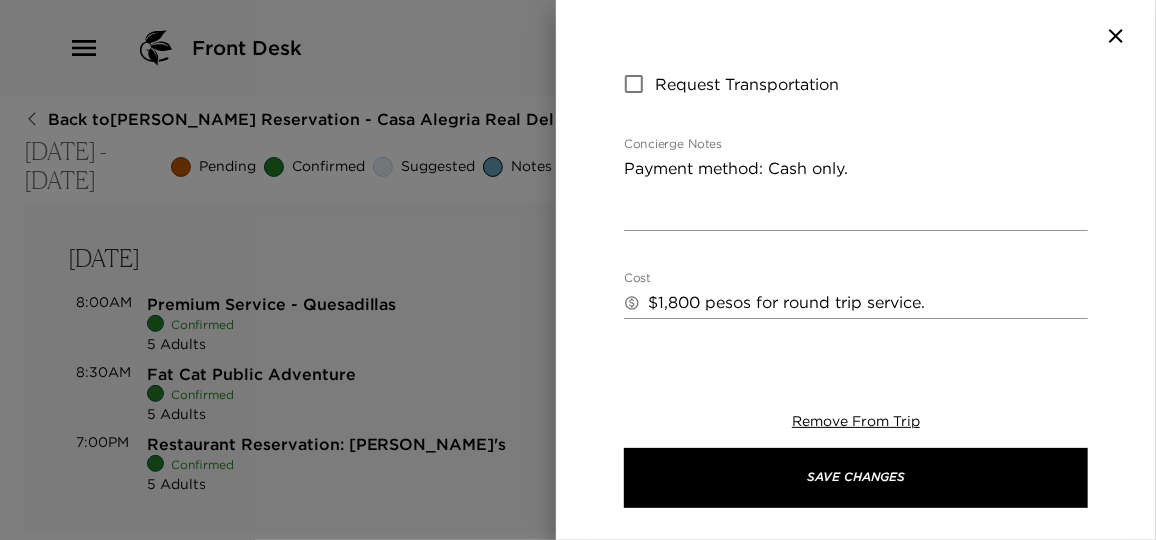 click on "Cost ​ $1,800 pesos for round trip service. x" at bounding box center [856, 295] 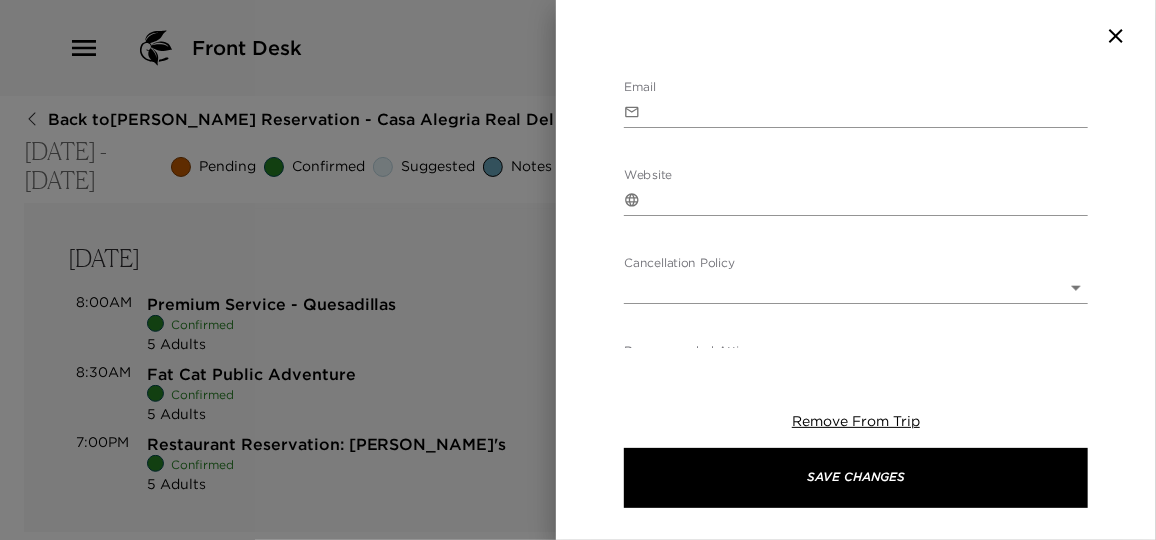 scroll, scrollTop: 909, scrollLeft: 0, axis: vertical 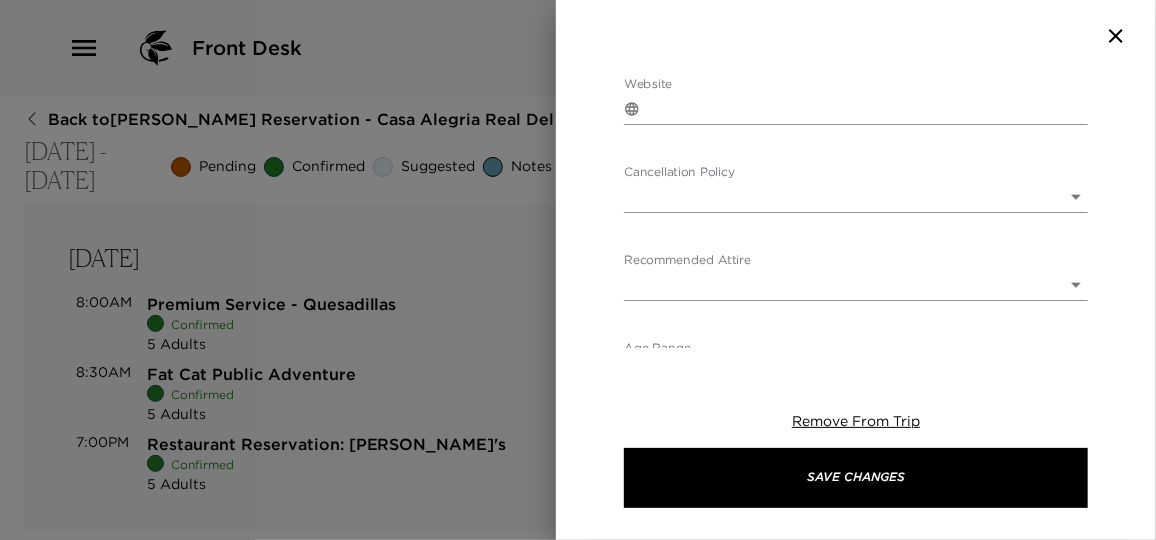 click on "Front Desk Back to  Phoebe Paur Reservation - Casa Alegria  Real Del Mar - Mexico Jul 11 - Jul 14, 2025 Pending Confirmed Suggested Notes Trip View Agenda View PDF View Print Friday, Jul 11 12:05PM Arrival to Puerto Vallarta and Transportation Confirmed 5 Adults Edit 1:30PM Early Arrival to Real del Mar Confirmed 5 Adults Edit 4:00PM Check-In Confirmed 5 Adults Edit 6:30PM Restaurant Reservation: Beach Club Confirmed 5 Adults Edit Saturday, Jul 12 8:00AM Premium Service - Quesadillas Confirmed 5 Adults Edit 8:30AM Fat Cat Public Adventure Confirmed 5 Adults Edit 7:00PM Restaurant Reservation: Margarita's Confirmed 5 Adults Edit Sunday, Jul 13 8:00AM Premium Service - Granola, Yogurt & Honey Confirmed 5 Adults Edit 9:00AM Horseback Riding with Paraiso tours. (PublicTour) Confirmed 5 Adults Edit Monday, Jul 14 8:00AM Premium Service - A la Mexicana style Eggs Confirmed 5 Adults Edit 9:30AM Departure with Bahia Car Service Confirmed 5 Adults Edit Clone Custom taxi ​ Results (6) Taxi Taxi Service Taxi Service 5" at bounding box center (578, 270) 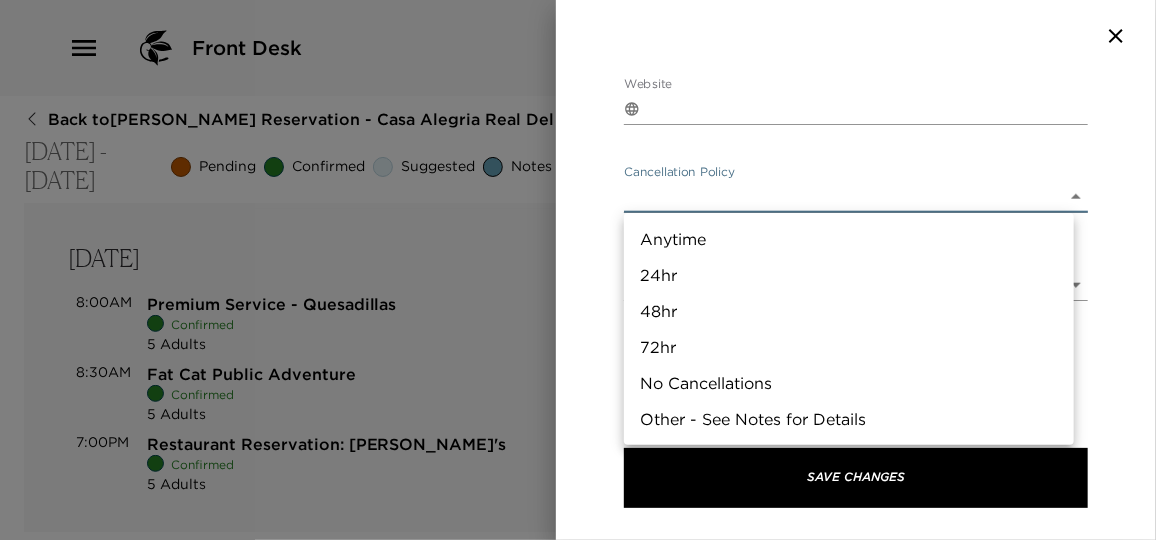 click on "24hr" at bounding box center [849, 275] 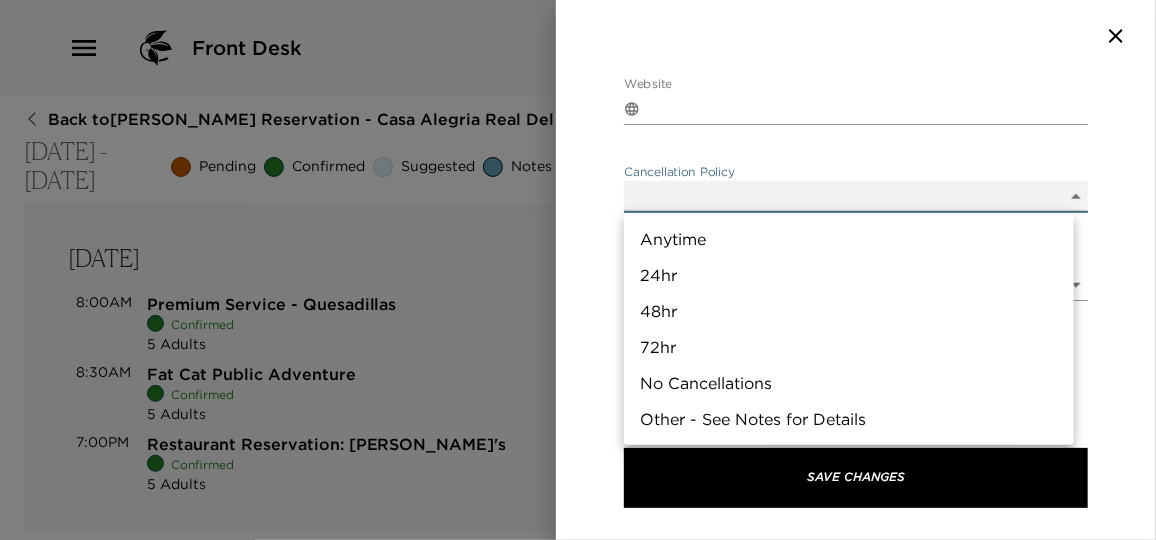 type on "24hr" 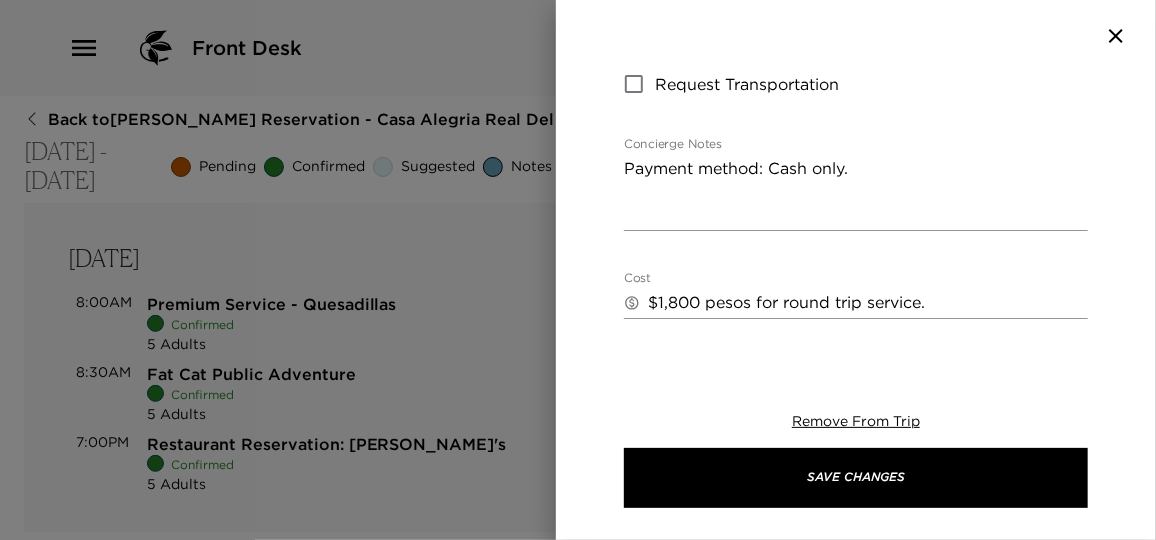 scroll, scrollTop: 0, scrollLeft: 0, axis: both 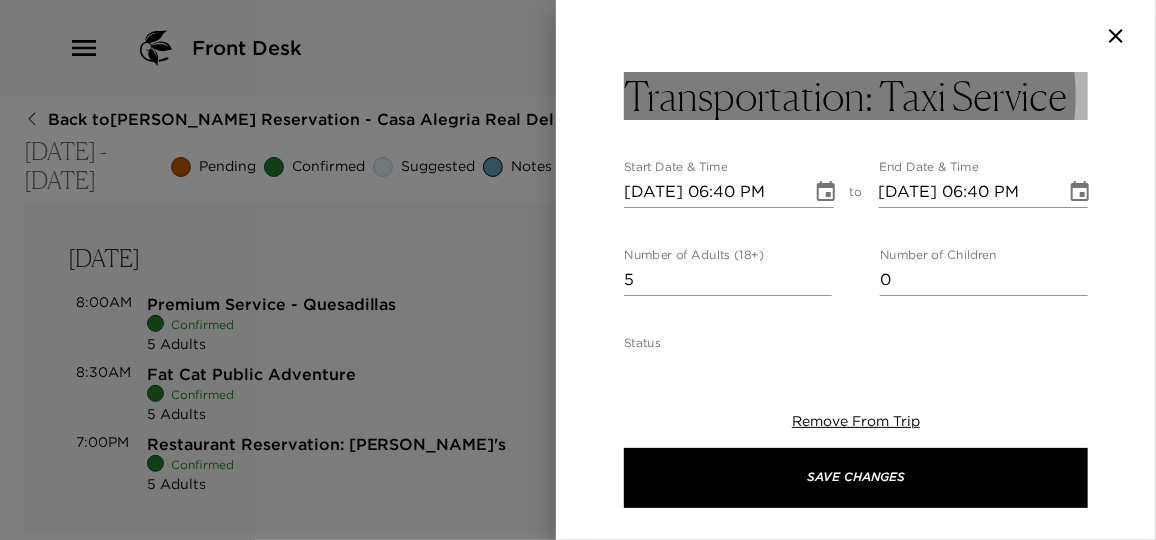 click on "Transportation: Taxi Service" at bounding box center (845, 96) 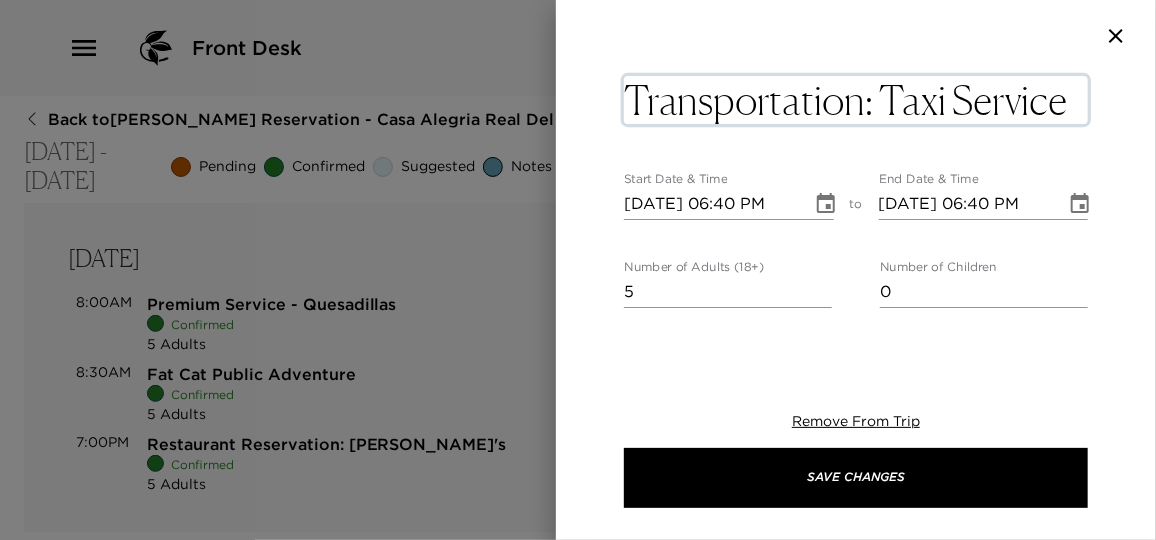 drag, startPoint x: 881, startPoint y: 104, endPoint x: 651, endPoint y: 105, distance: 230.00217 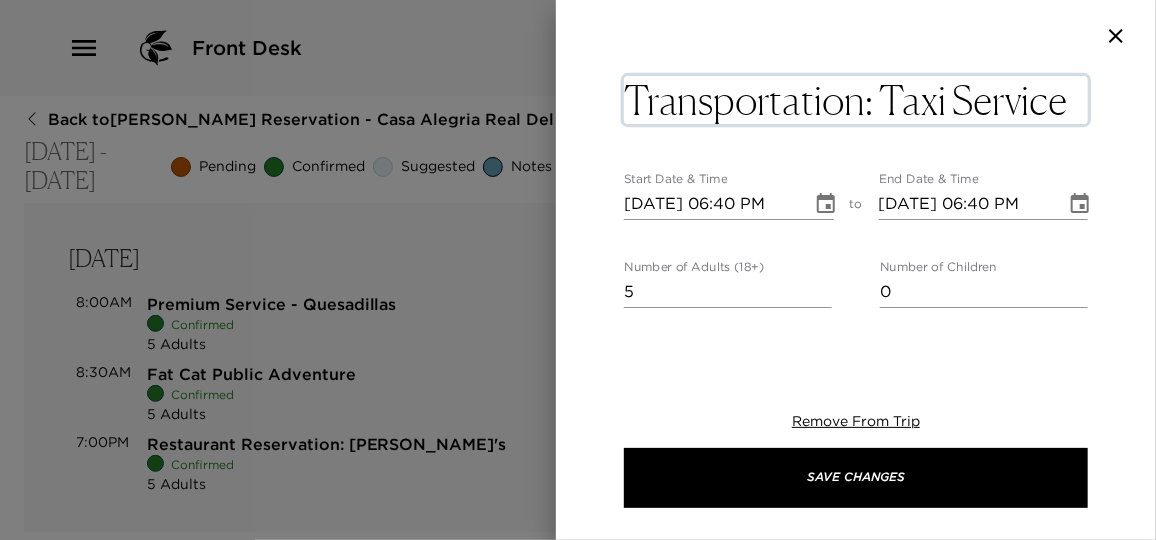 click on "Transportation: Taxi Service" at bounding box center [856, 100] 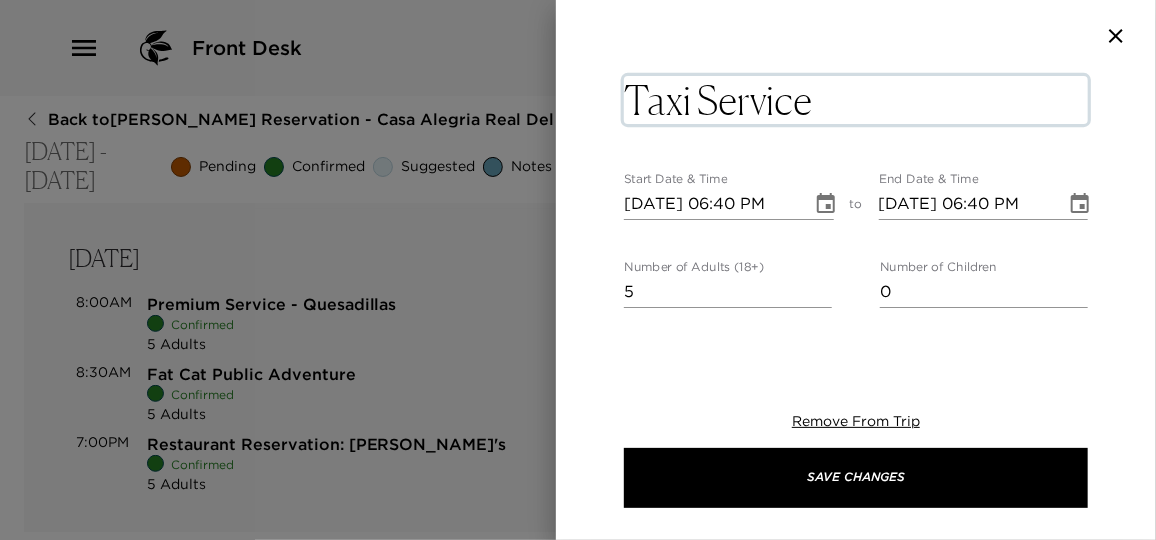 click on "Taxi Service" at bounding box center (856, 100) 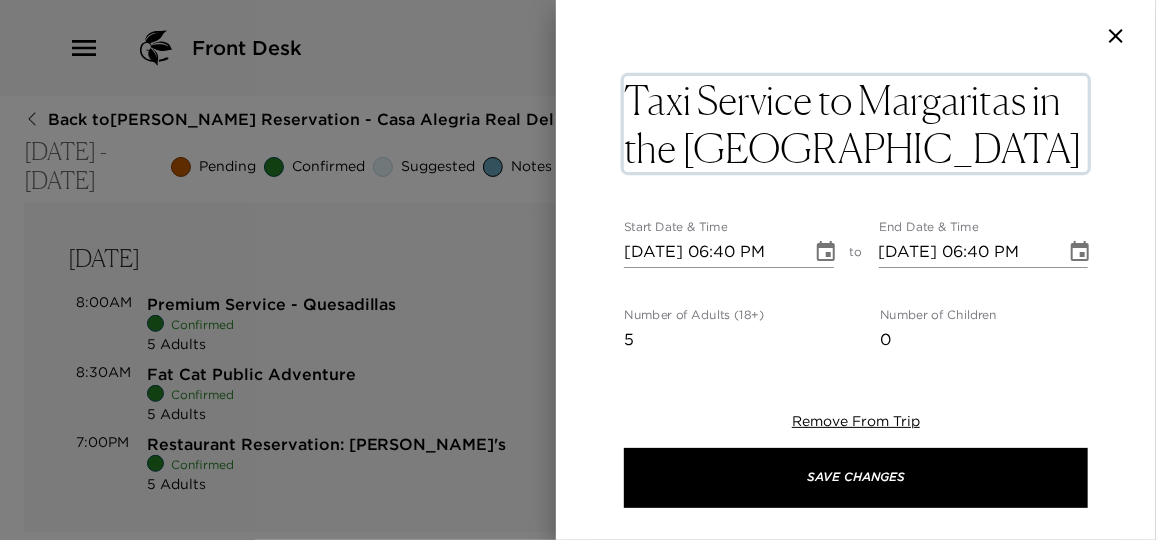 type on "Taxi Service to Margaritas in the Hill." 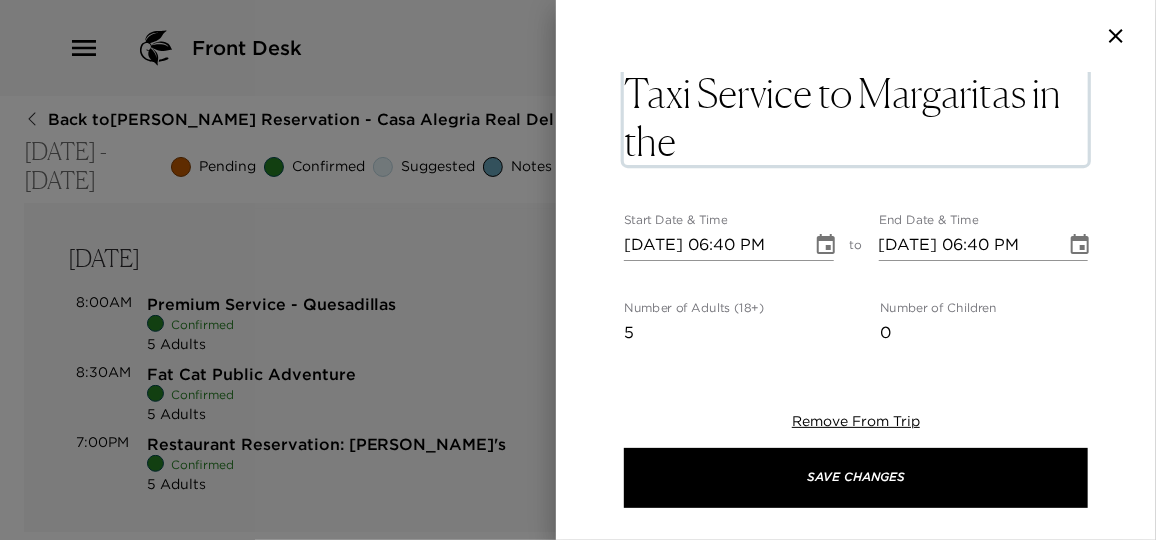 scroll, scrollTop: 0, scrollLeft: 0, axis: both 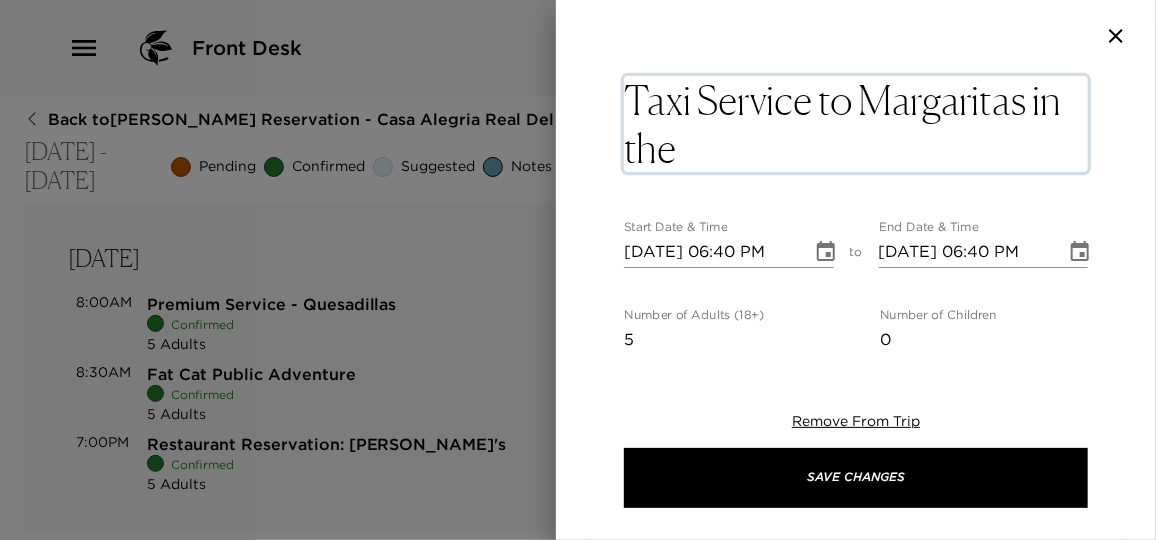 click at bounding box center (826, 252) 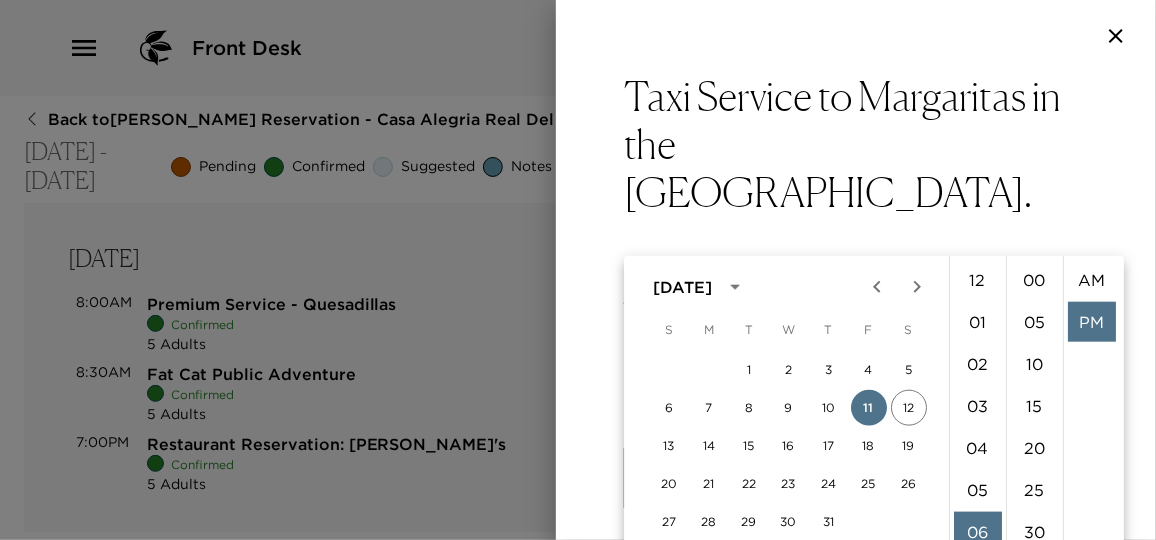 scroll, scrollTop: 252, scrollLeft: 0, axis: vertical 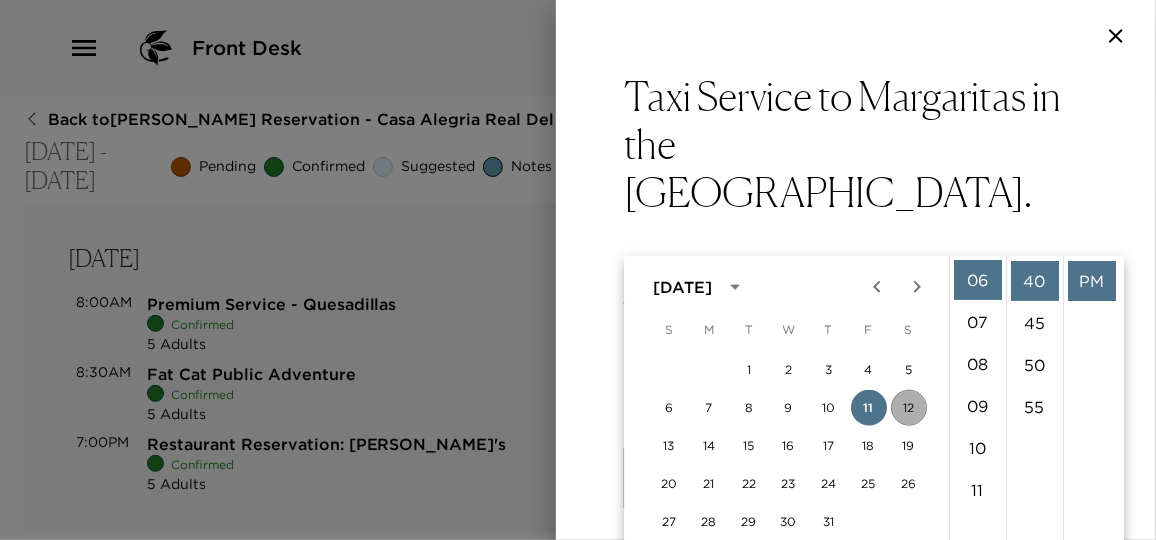 click on "12" at bounding box center [909, 408] 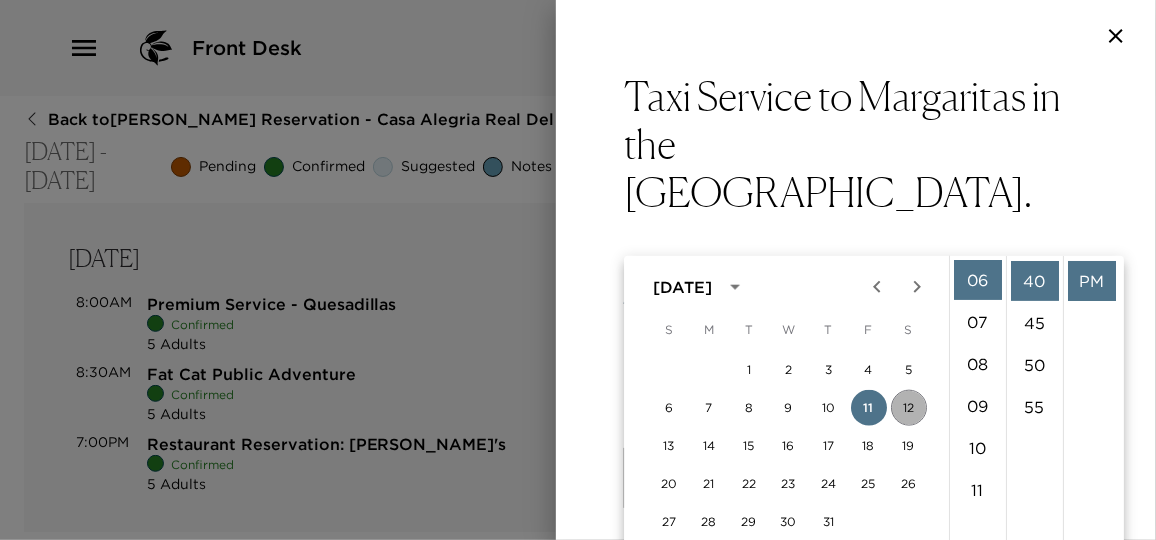 type on "07/12/2025 06:40 PM" 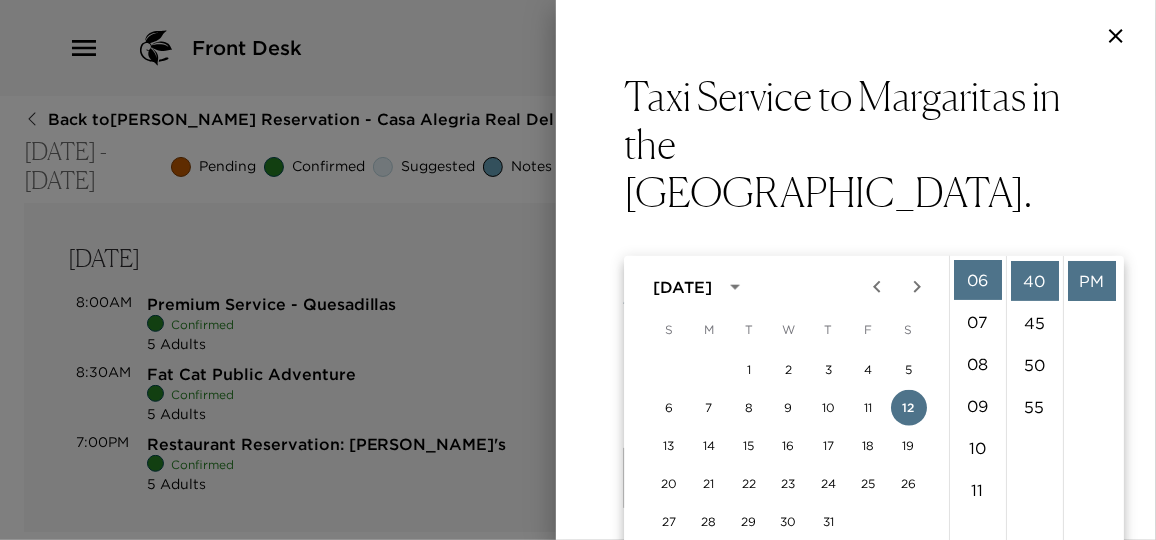 click 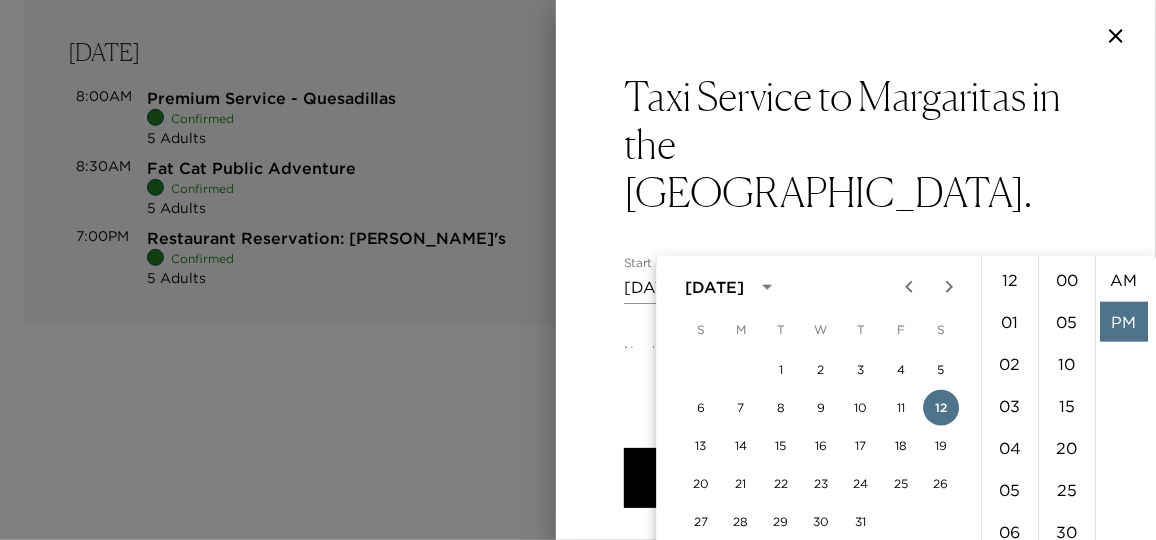 scroll, scrollTop: 293, scrollLeft: 0, axis: vertical 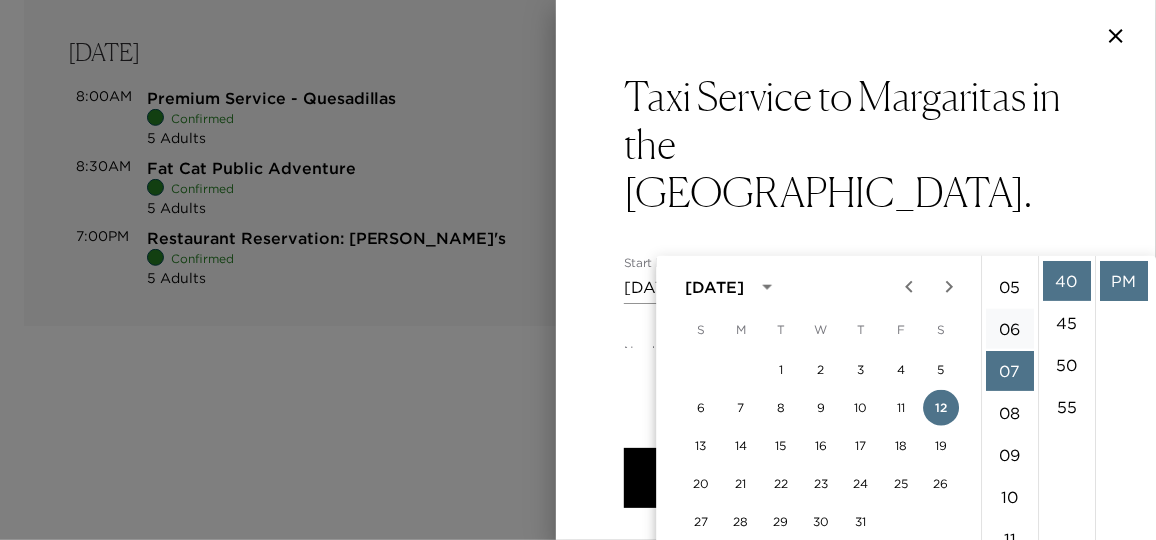 click on "06" at bounding box center [1010, 329] 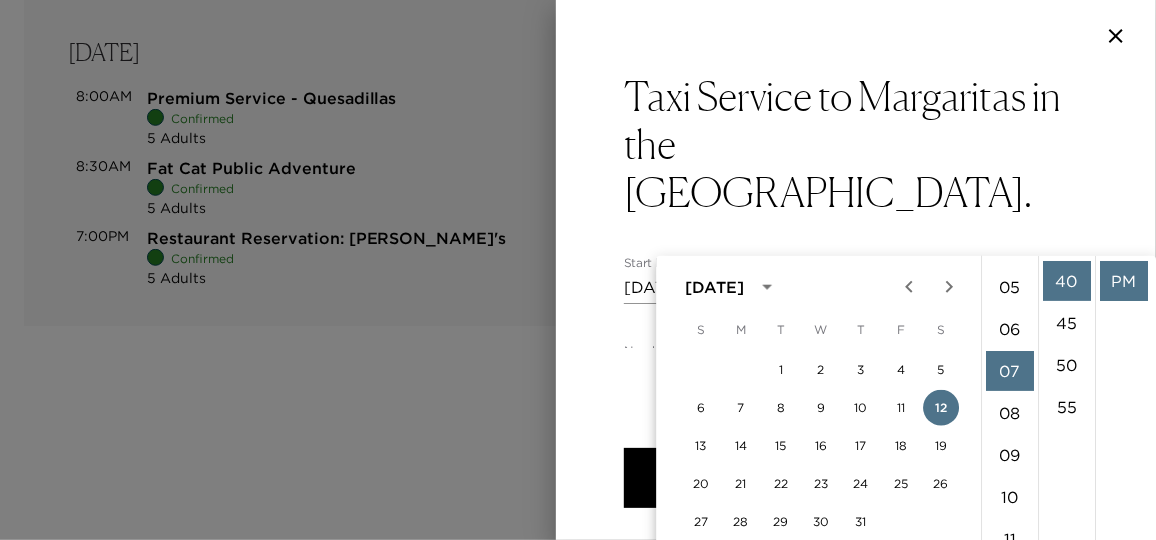 type on "07/12/2025 06:40 PM" 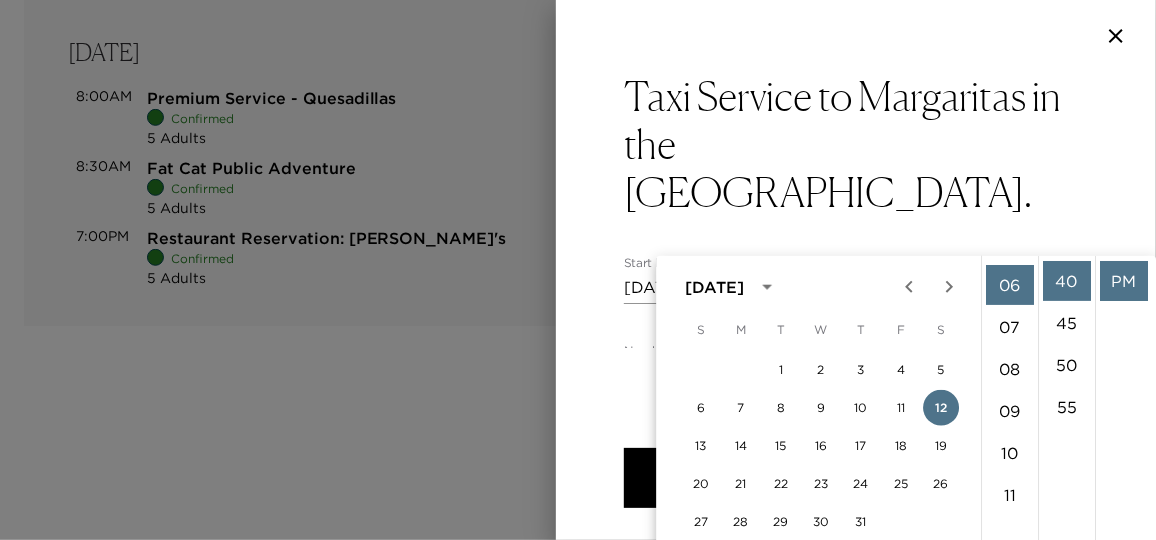 scroll, scrollTop: 252, scrollLeft: 0, axis: vertical 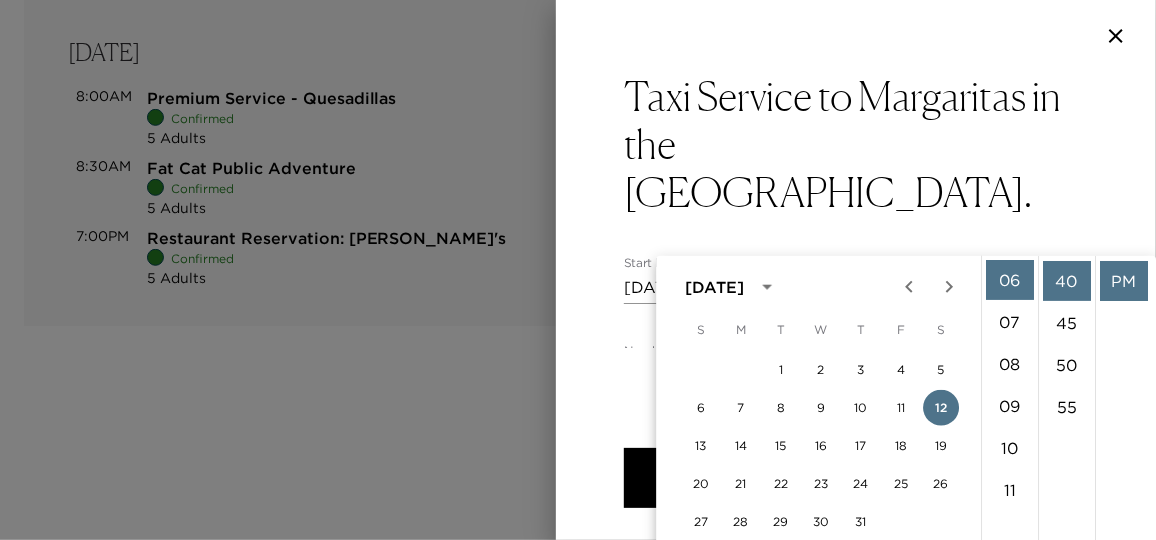 click on "PM" at bounding box center (1124, 281) 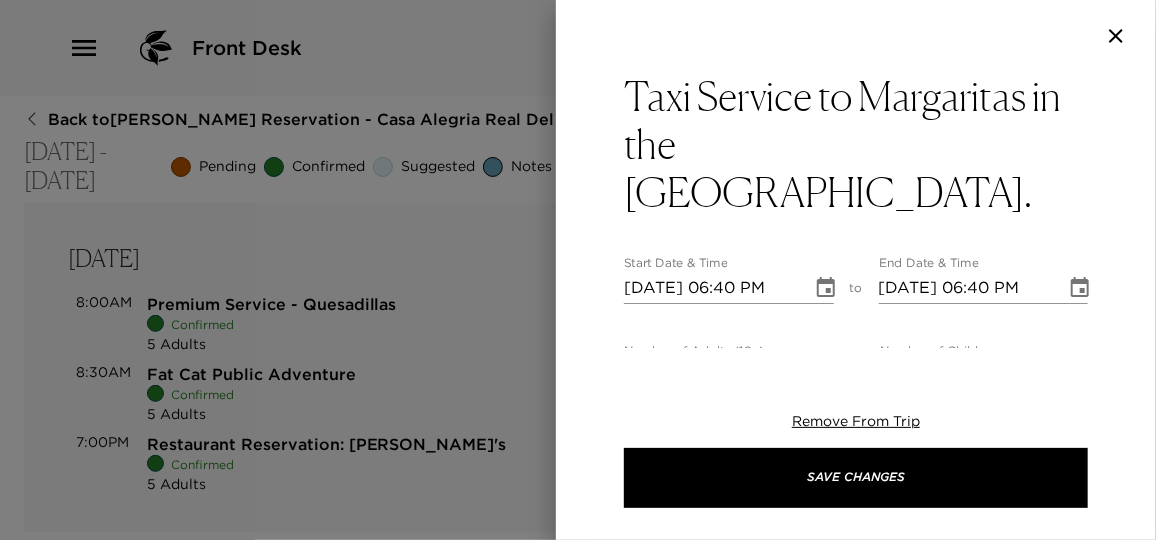 scroll, scrollTop: 0, scrollLeft: 0, axis: both 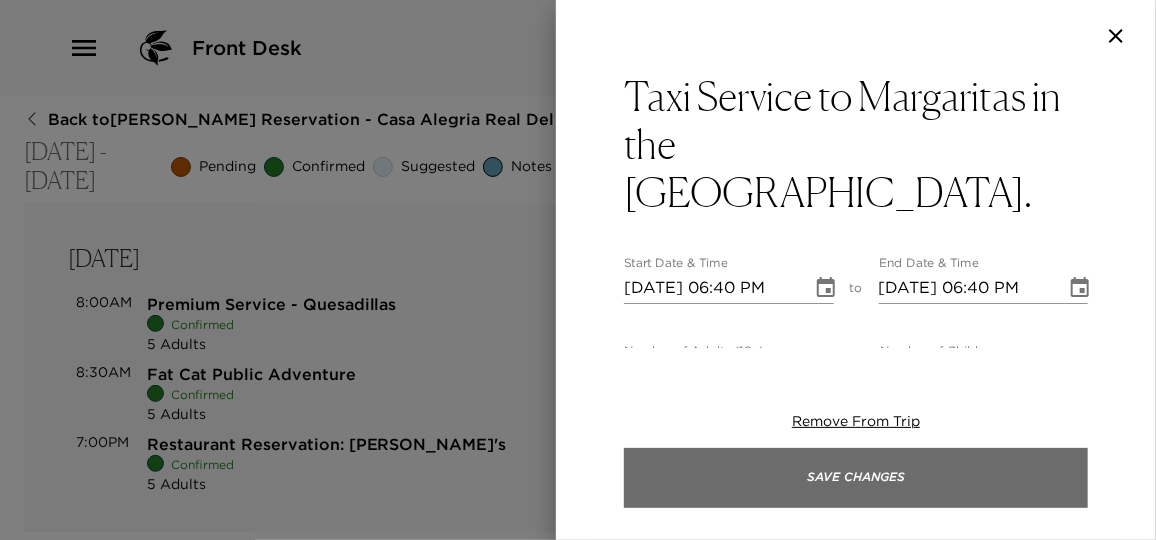 click on "Save Changes" at bounding box center (856, 478) 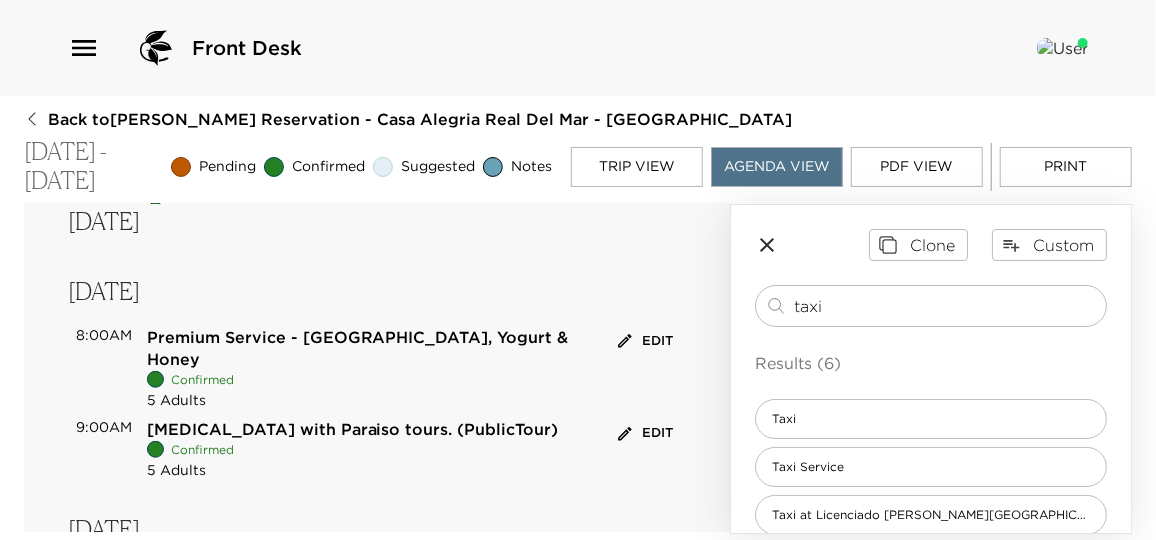 scroll, scrollTop: 727, scrollLeft: 0, axis: vertical 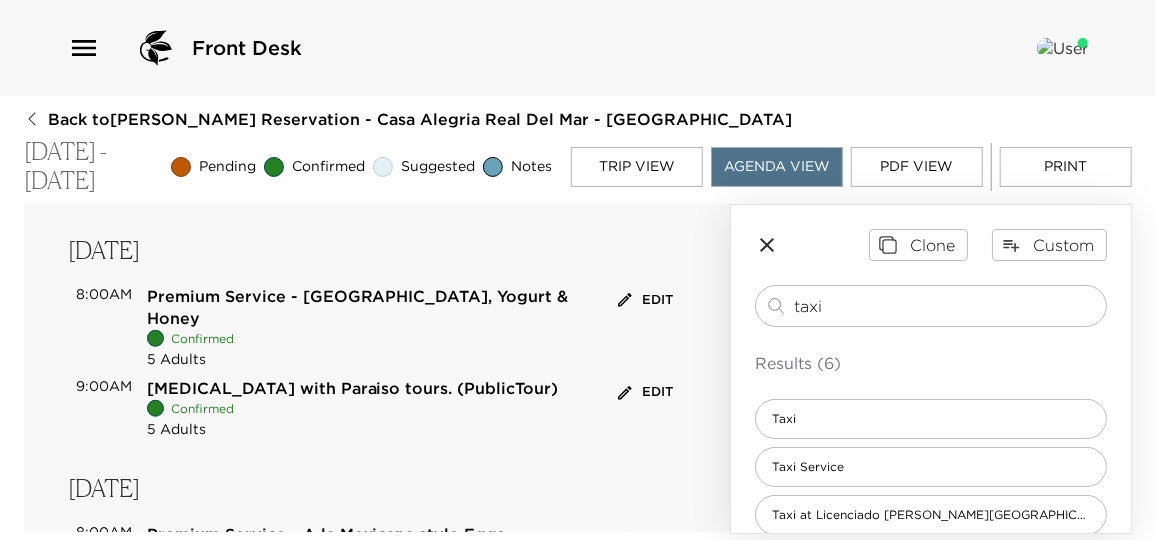 click on "Edit" at bounding box center (645, 392) 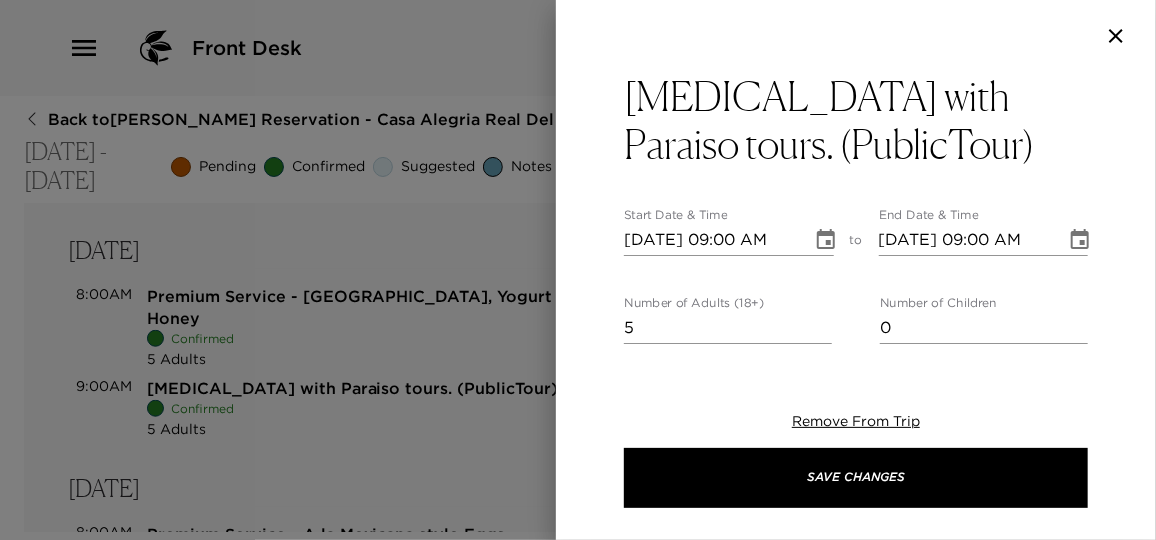 click at bounding box center (578, 270) 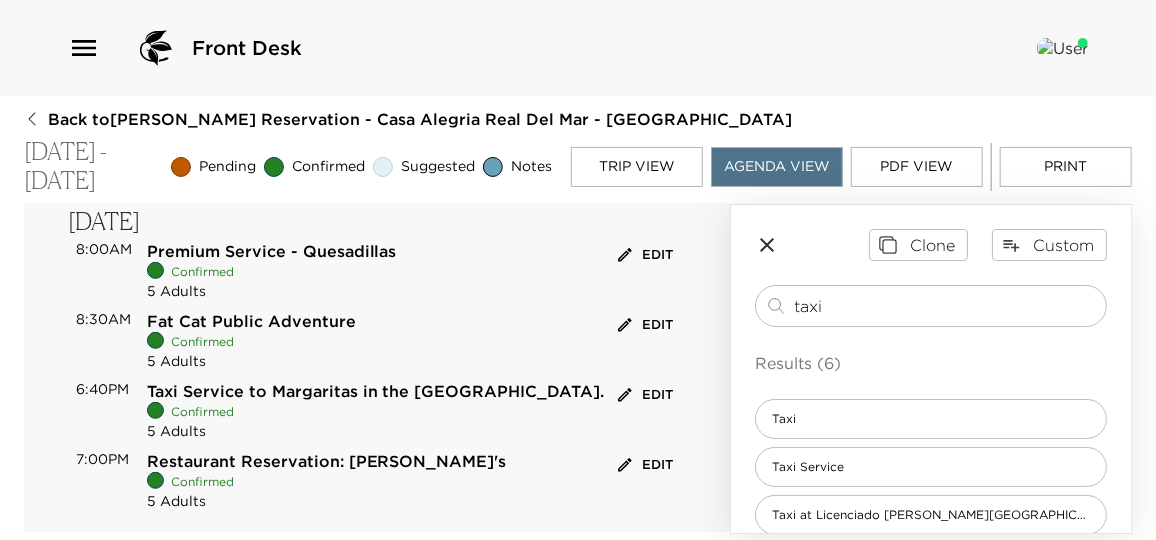 scroll, scrollTop: 454, scrollLeft: 0, axis: vertical 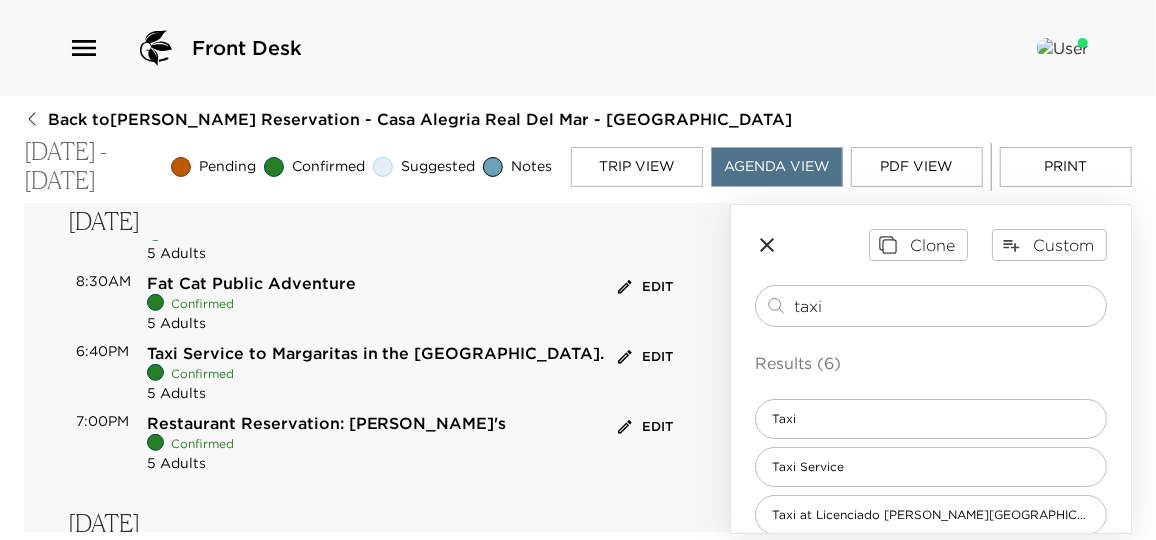 click on "Edit" at bounding box center [645, 357] 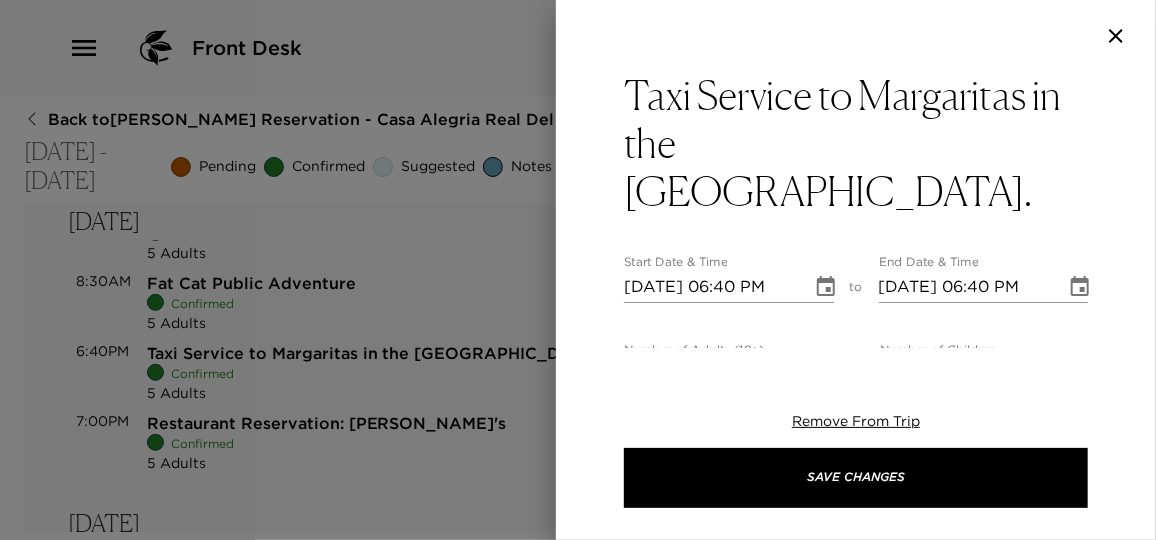 scroll, scrollTop: 0, scrollLeft: 0, axis: both 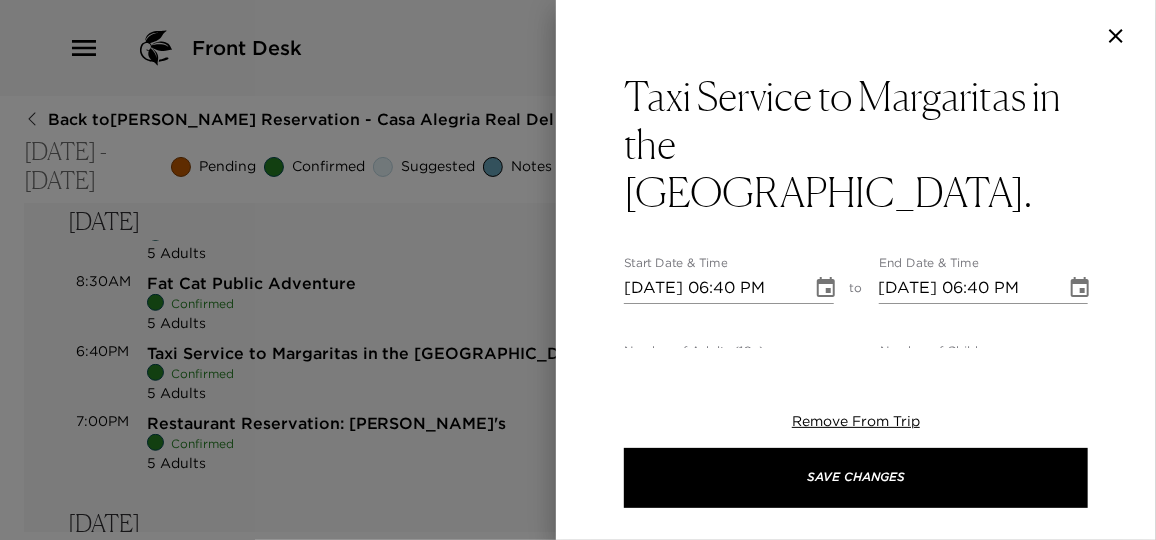 click at bounding box center [578, 270] 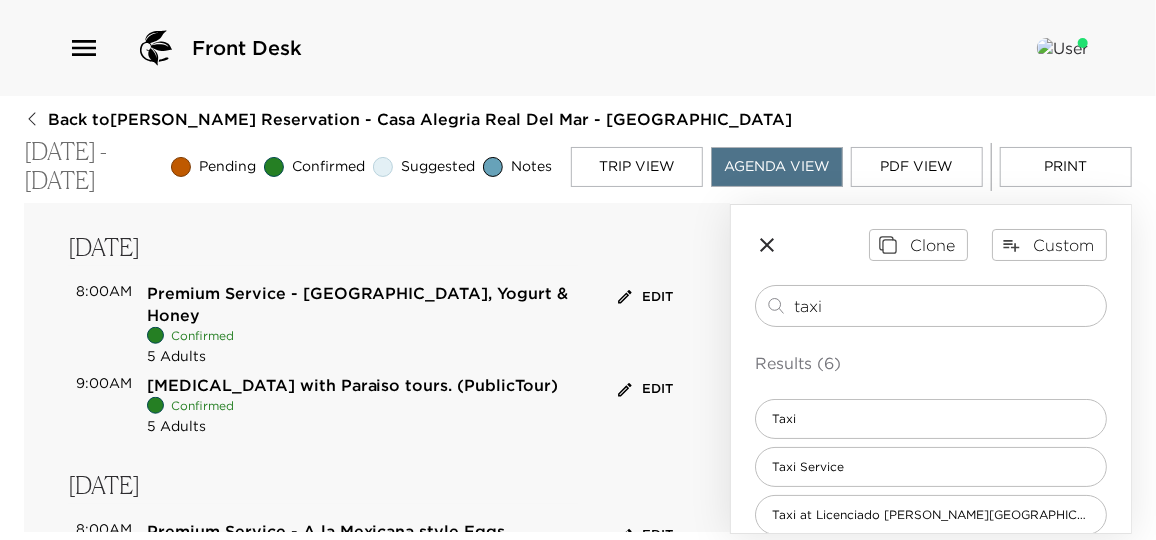 scroll, scrollTop: 689, scrollLeft: 0, axis: vertical 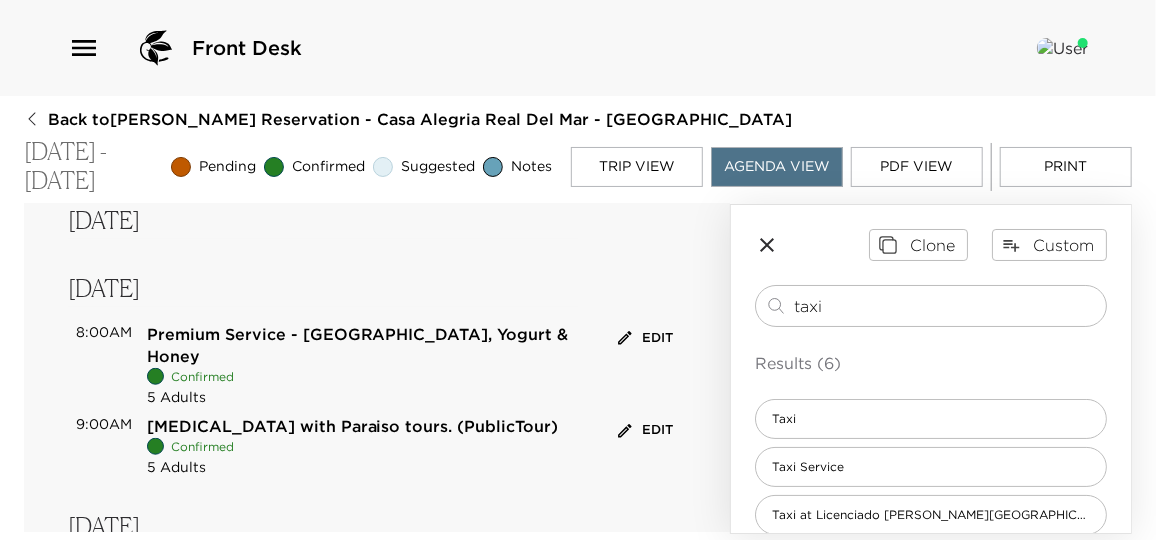 click on "Edit" at bounding box center (645, 430) 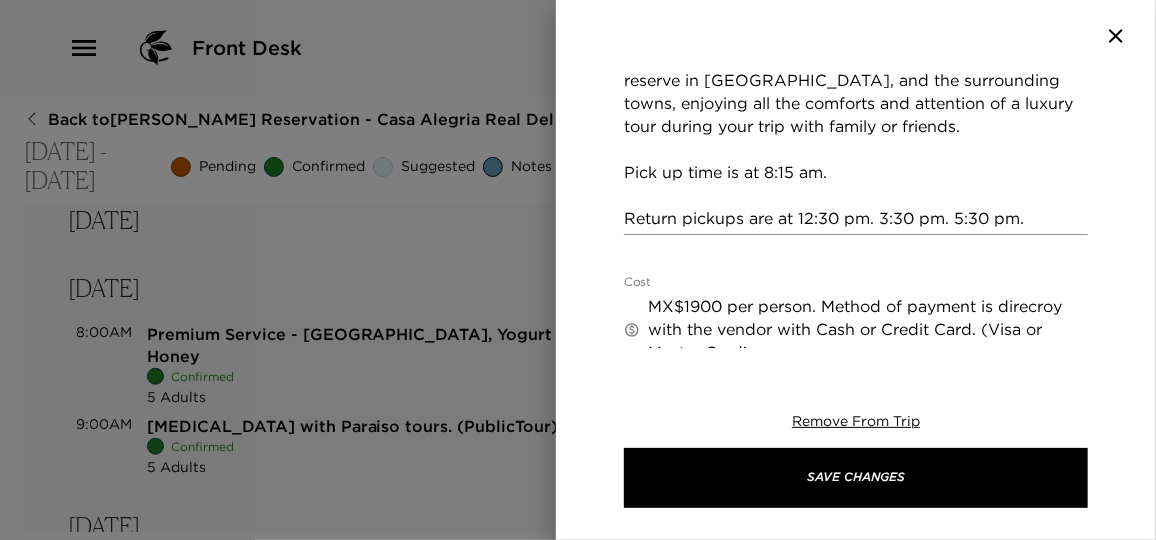 scroll, scrollTop: 546, scrollLeft: 0, axis: vertical 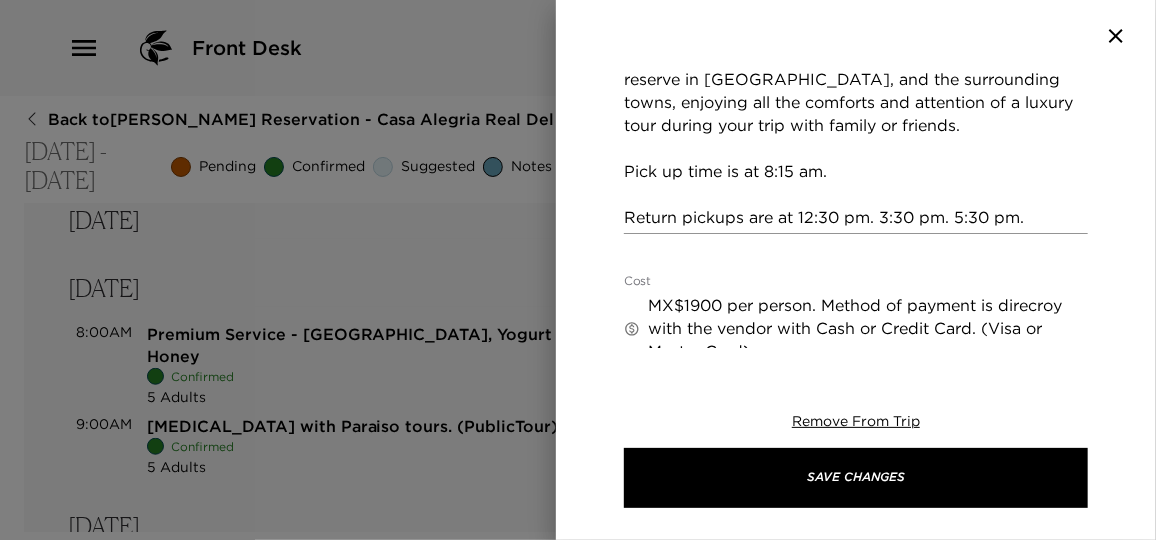 click at bounding box center [578, 270] 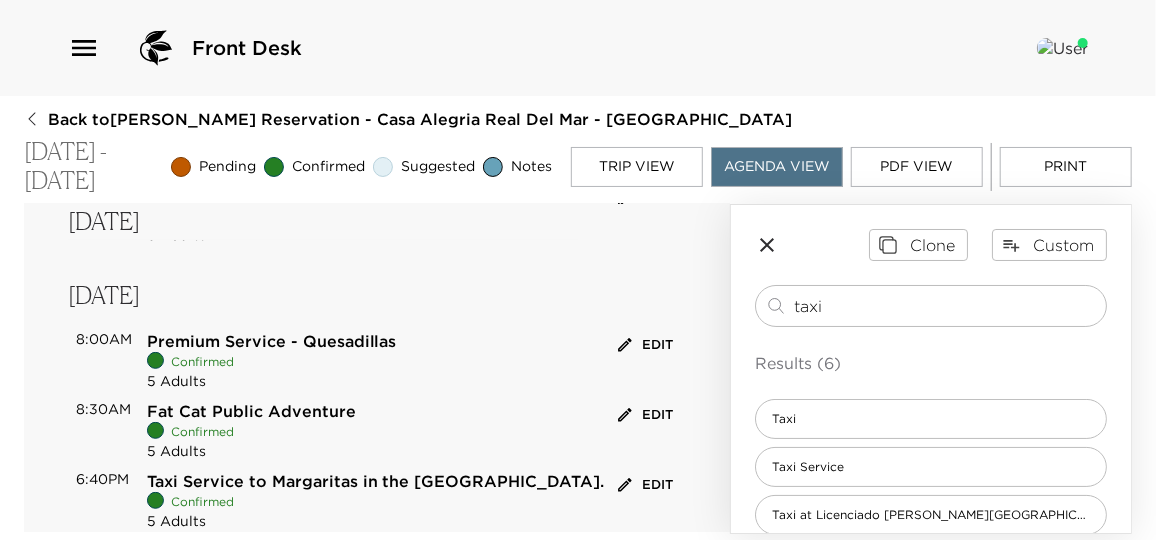 scroll, scrollTop: 363, scrollLeft: 0, axis: vertical 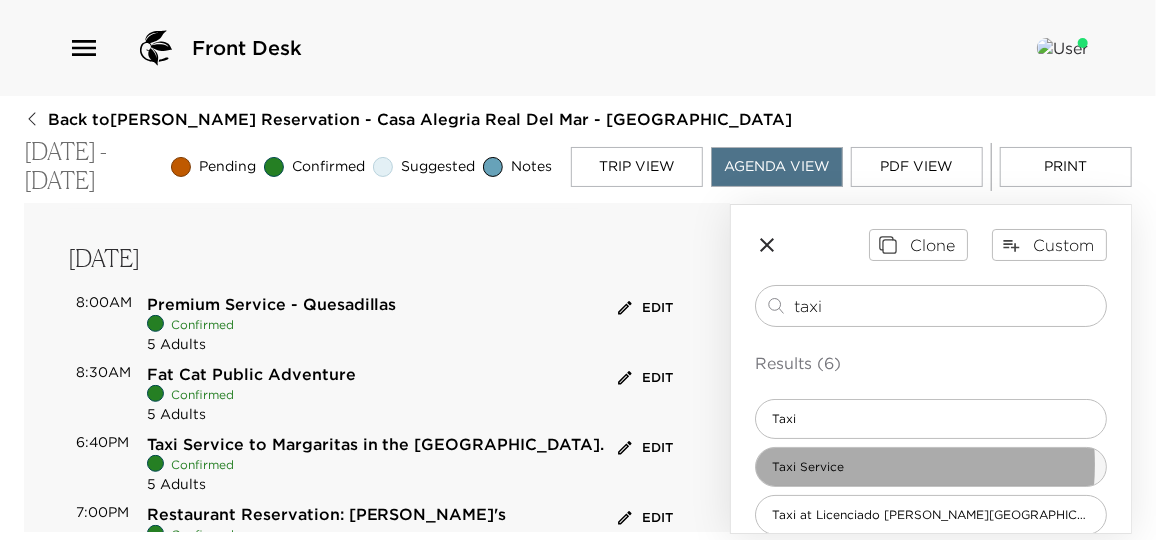 click on "Taxi Service" at bounding box center [808, 467] 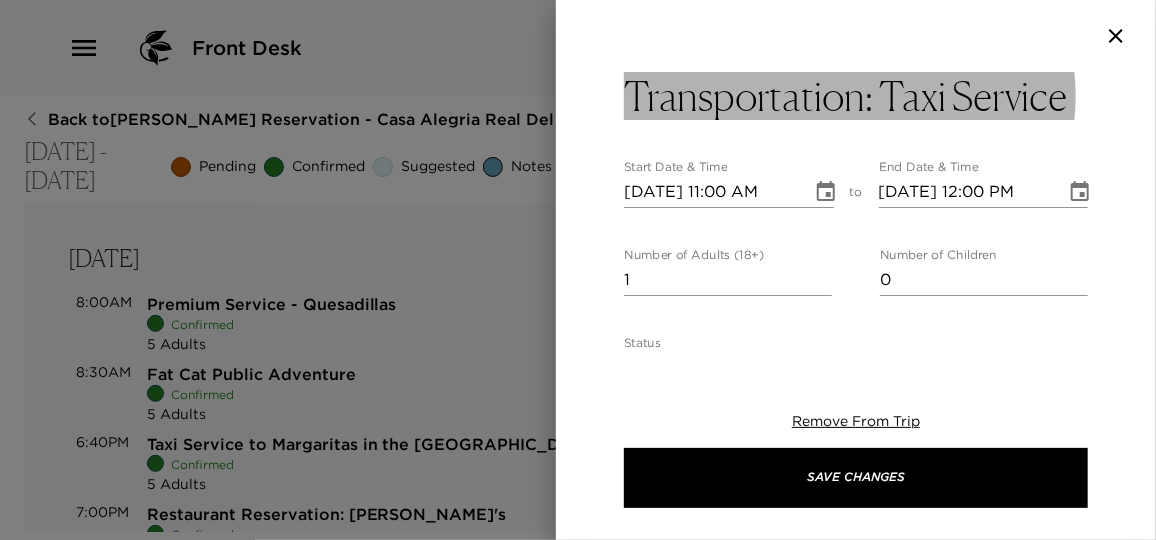 click on "Transportation: Taxi Service" at bounding box center [845, 96] 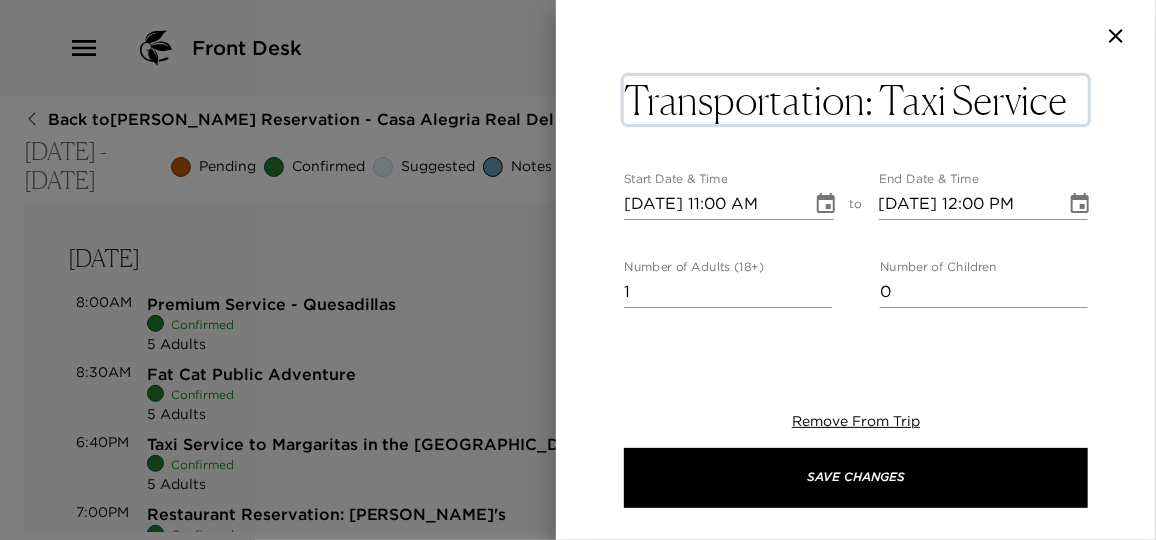 drag, startPoint x: 875, startPoint y: 101, endPoint x: 692, endPoint y: 102, distance: 183.00273 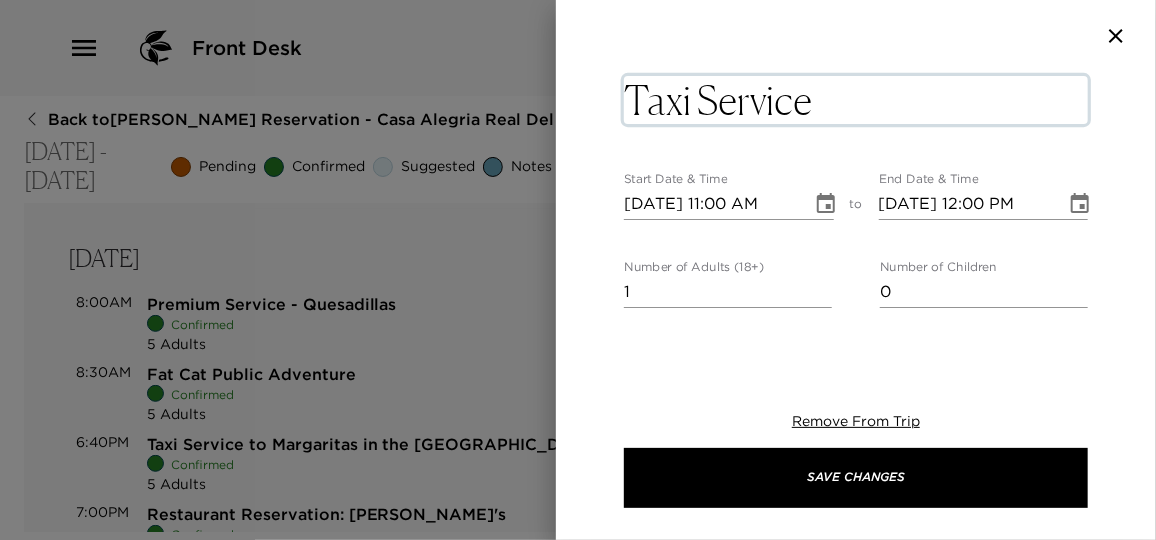 click on "Taxi Service" at bounding box center [856, 100] 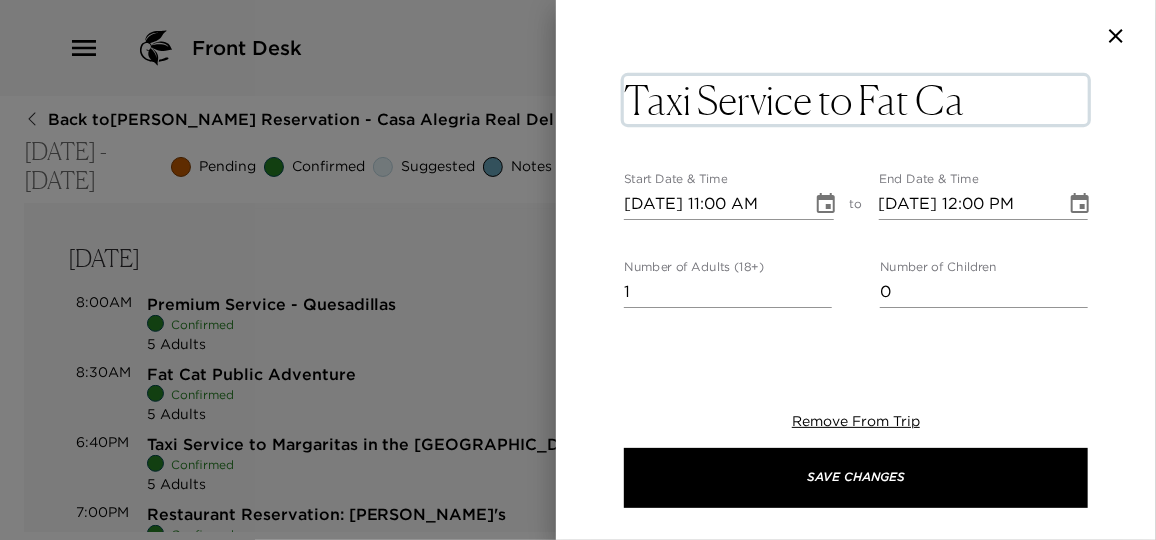 type on "Taxi Service to Fat Cat" 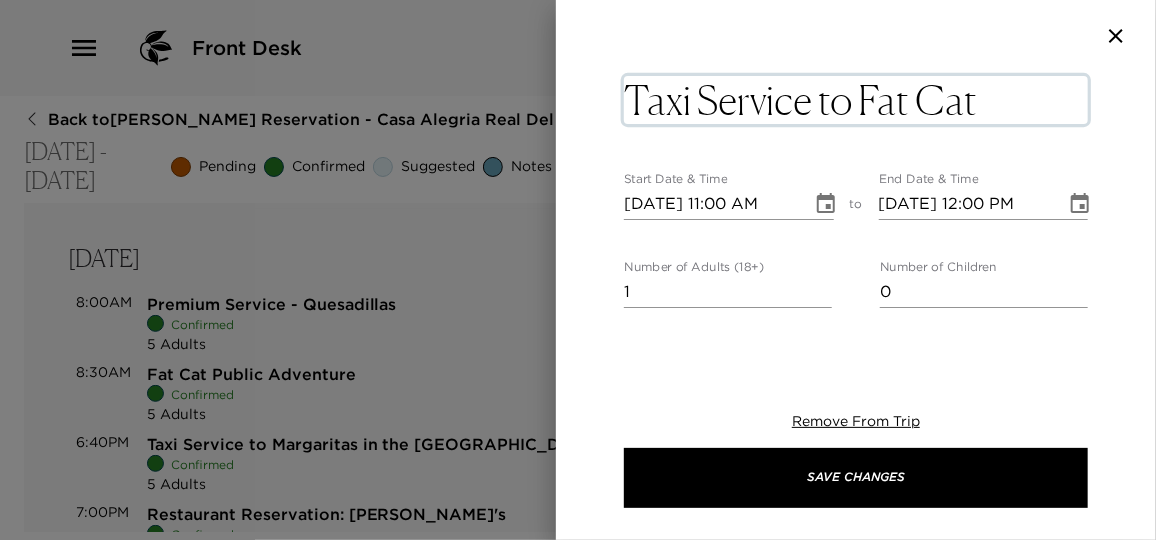 drag, startPoint x: 643, startPoint y: 295, endPoint x: 613, endPoint y: 293, distance: 30.066593 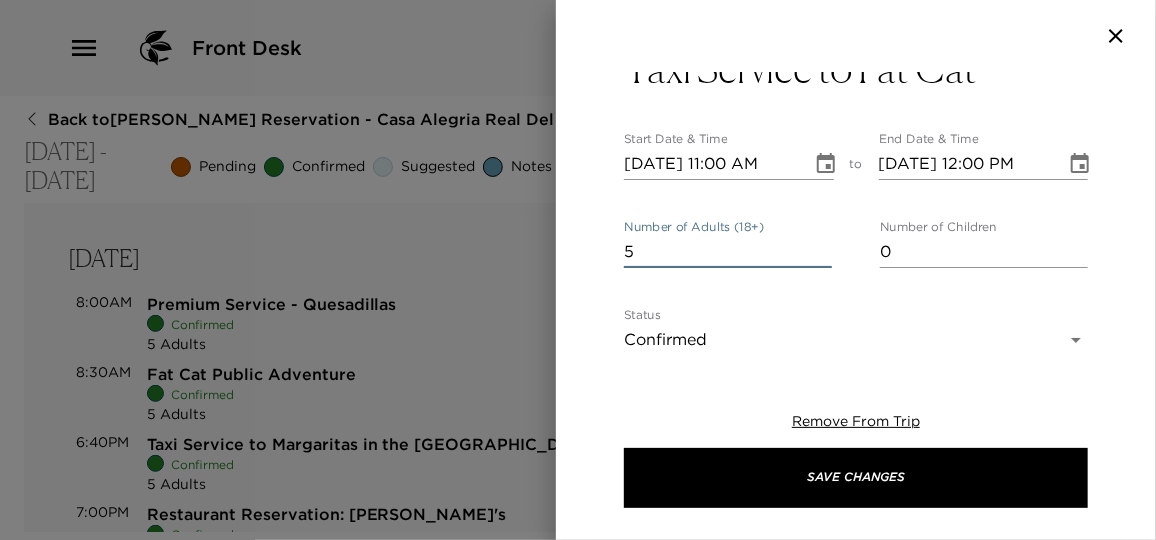 scroll, scrollTop: 0, scrollLeft: 0, axis: both 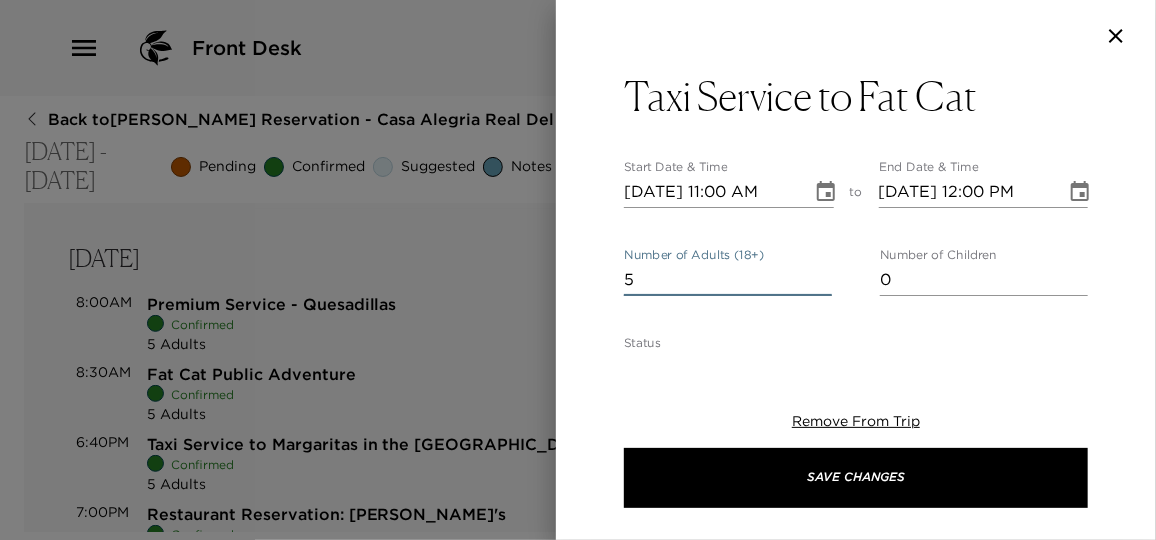 type on "5" 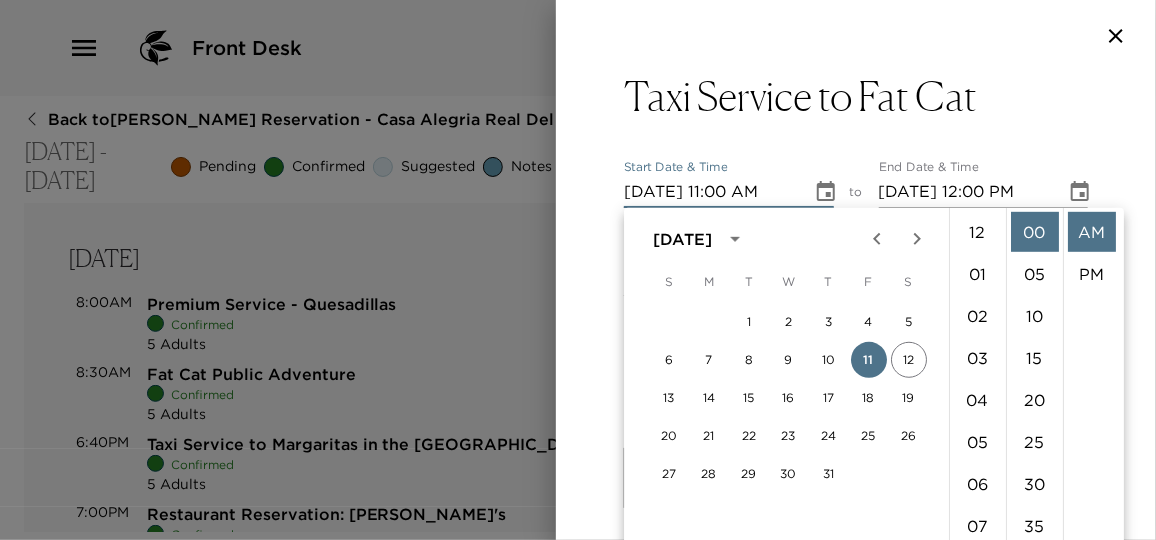scroll, scrollTop: 461, scrollLeft: 0, axis: vertical 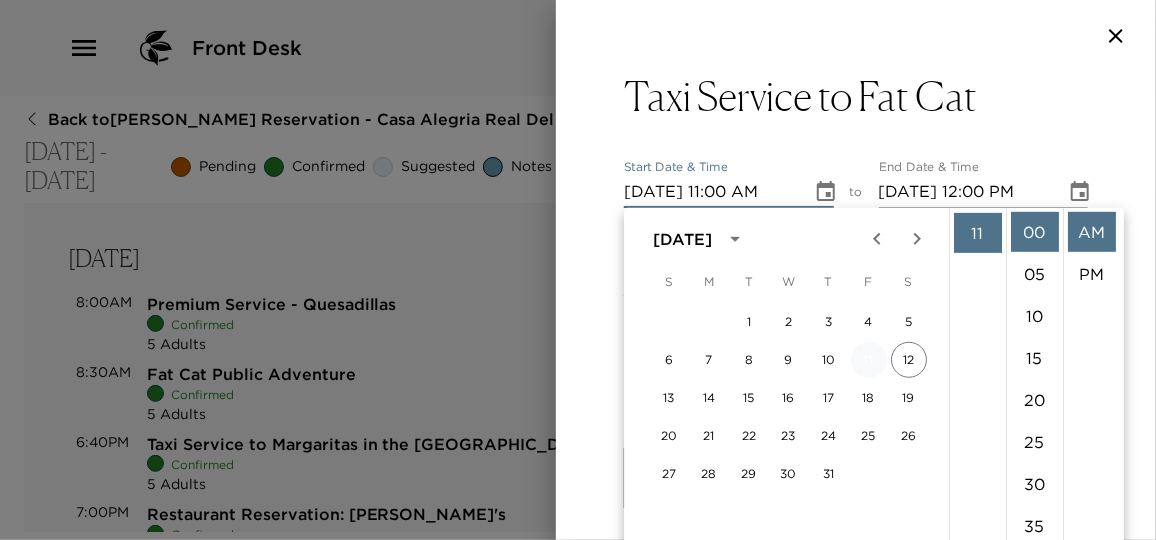 click on "11" at bounding box center [869, 360] 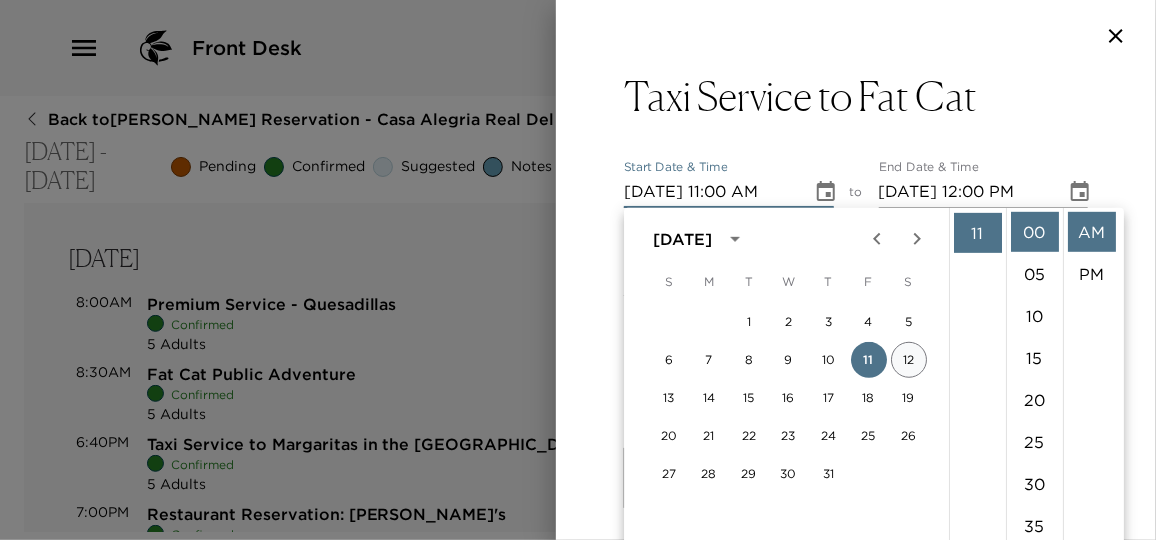 click on "12" at bounding box center [909, 360] 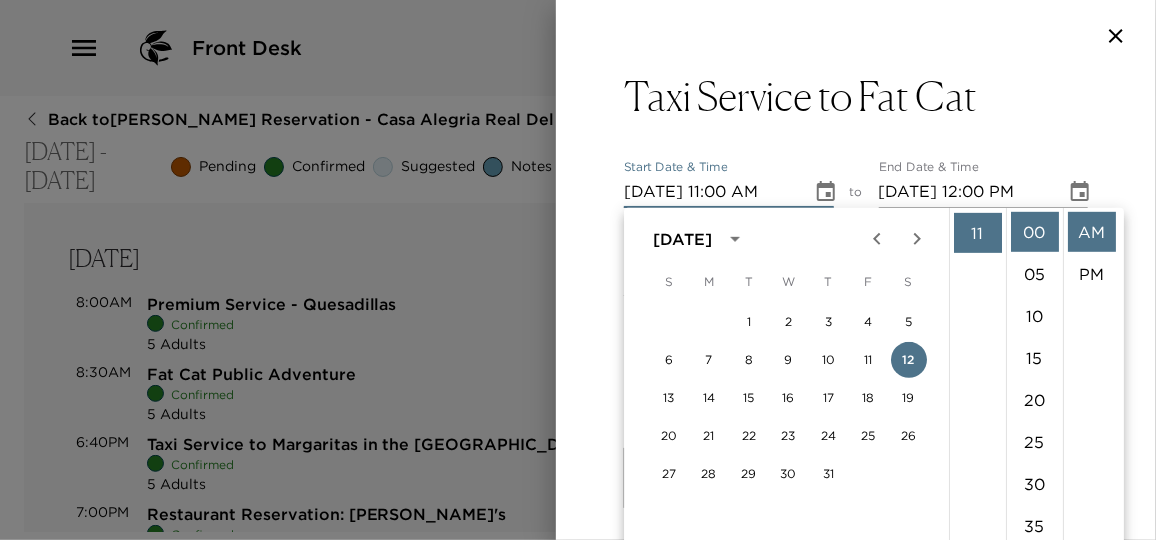 click 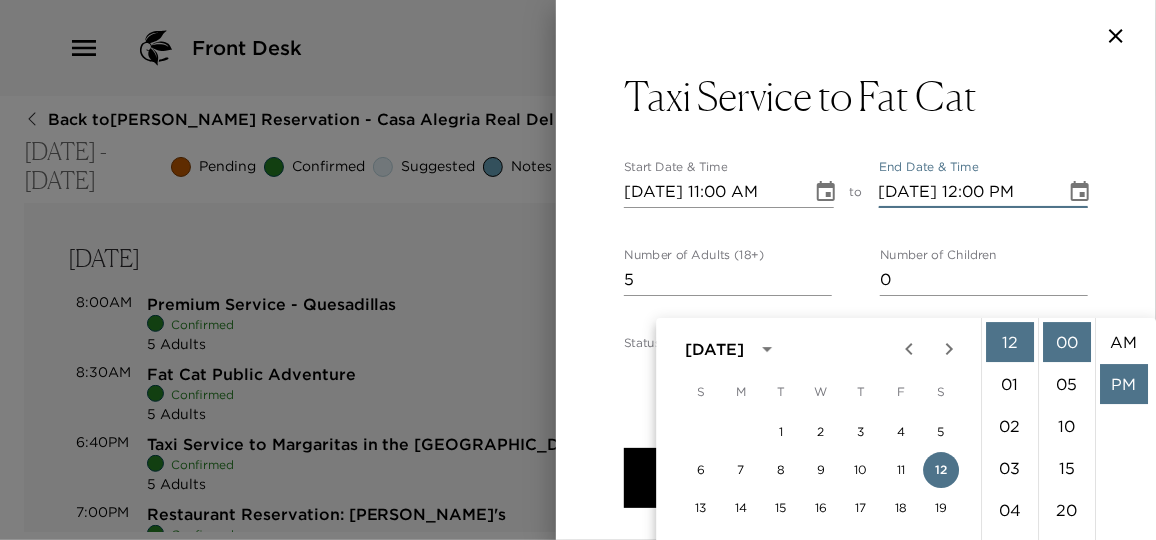 scroll, scrollTop: 110, scrollLeft: 0, axis: vertical 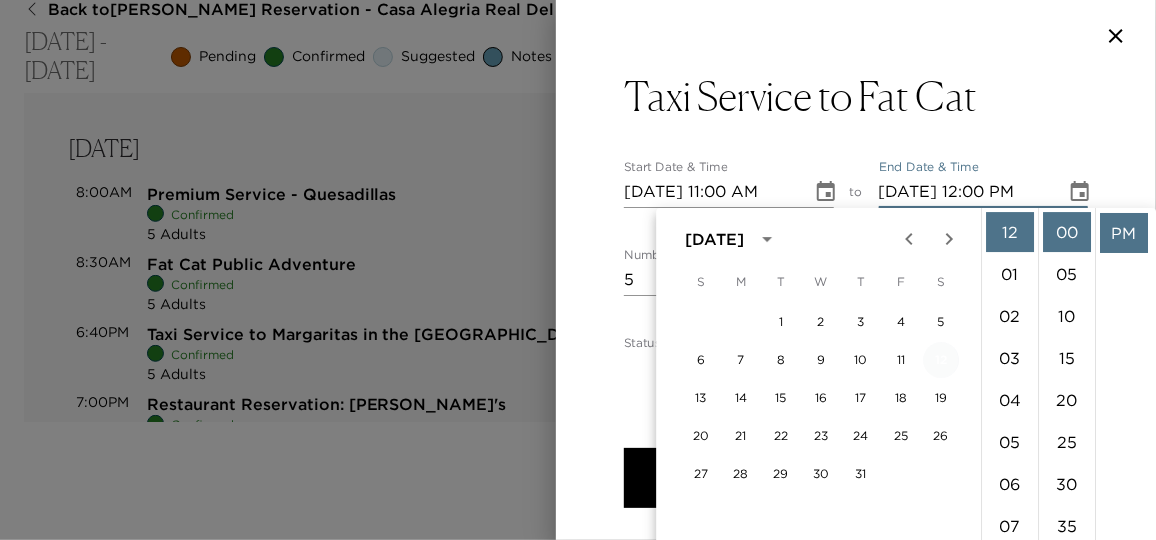 click on "12" at bounding box center [941, 360] 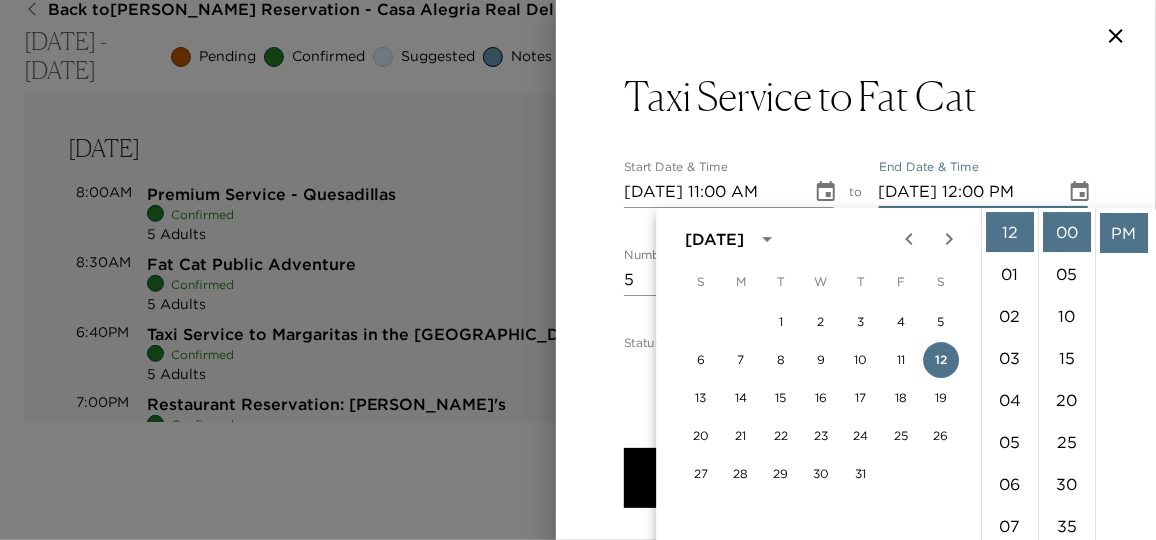click 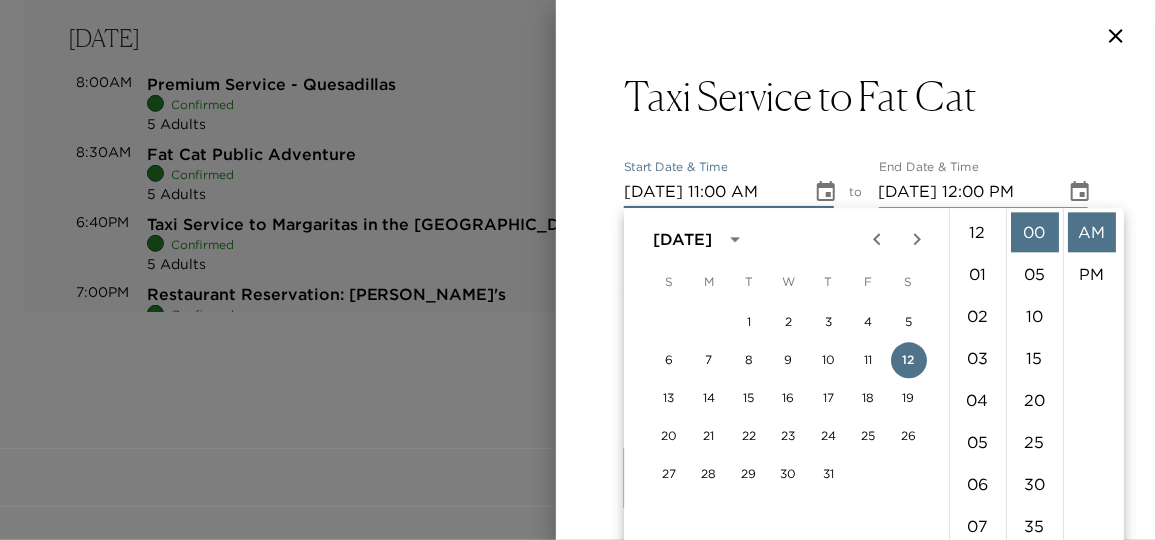 scroll, scrollTop: 461, scrollLeft: 0, axis: vertical 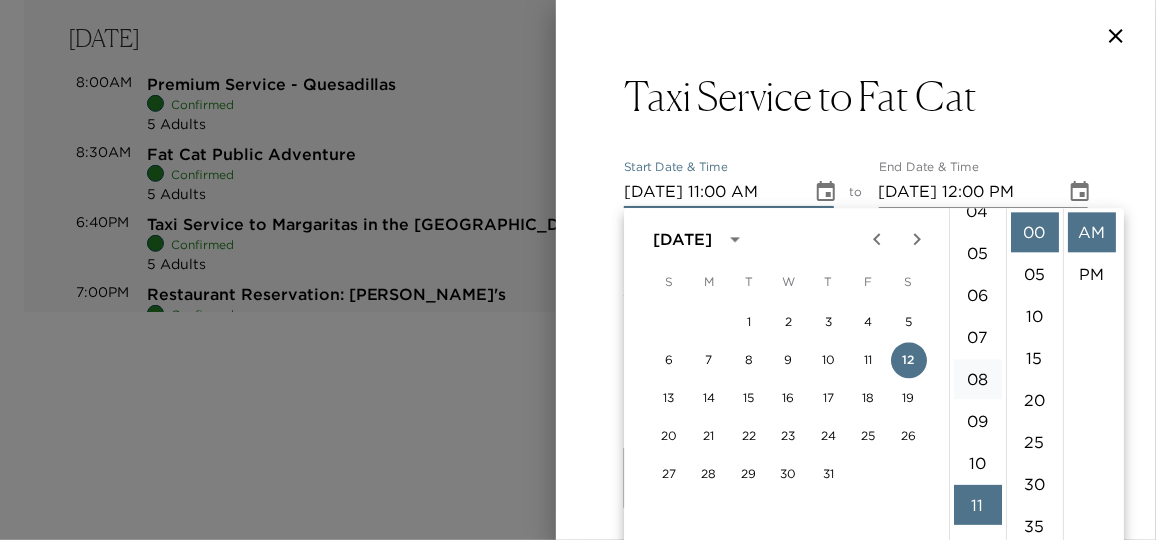click on "08" at bounding box center [978, 379] 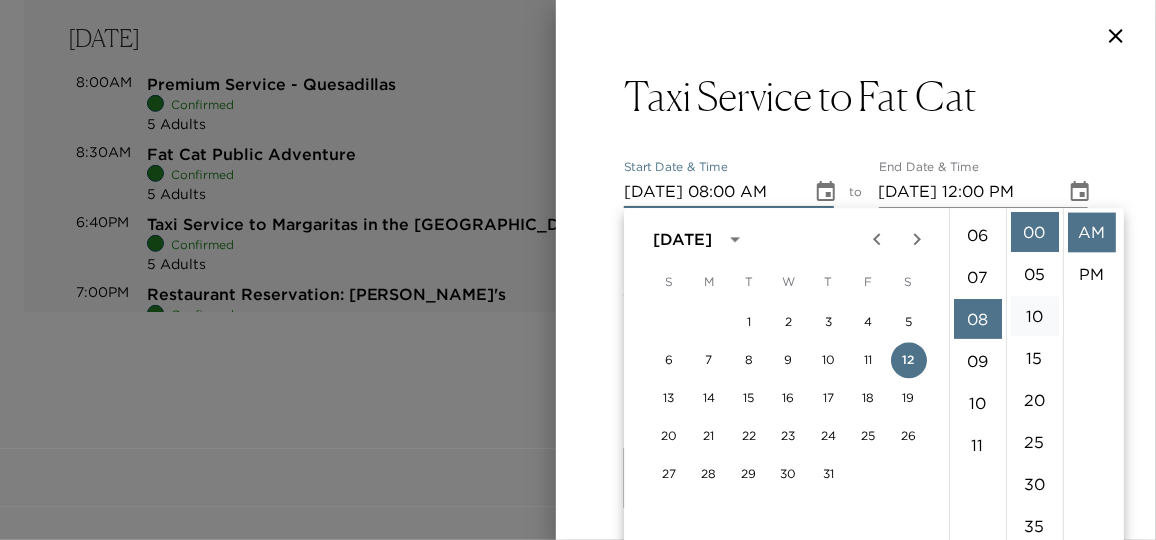 scroll, scrollTop: 335, scrollLeft: 0, axis: vertical 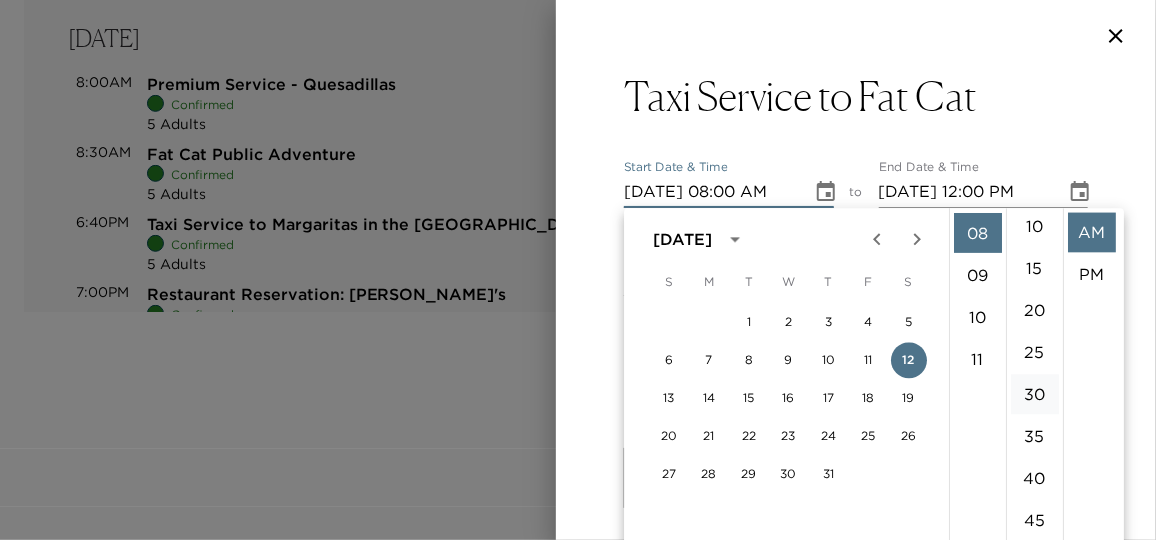 click on "30" at bounding box center [1035, 394] 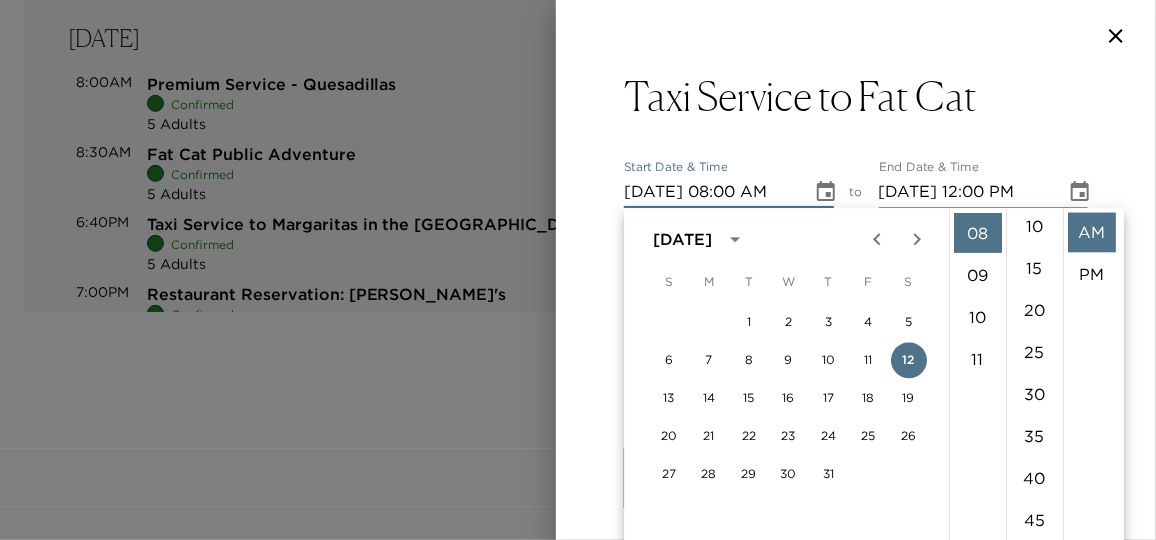 type on "07/12/2025 08:30 AM" 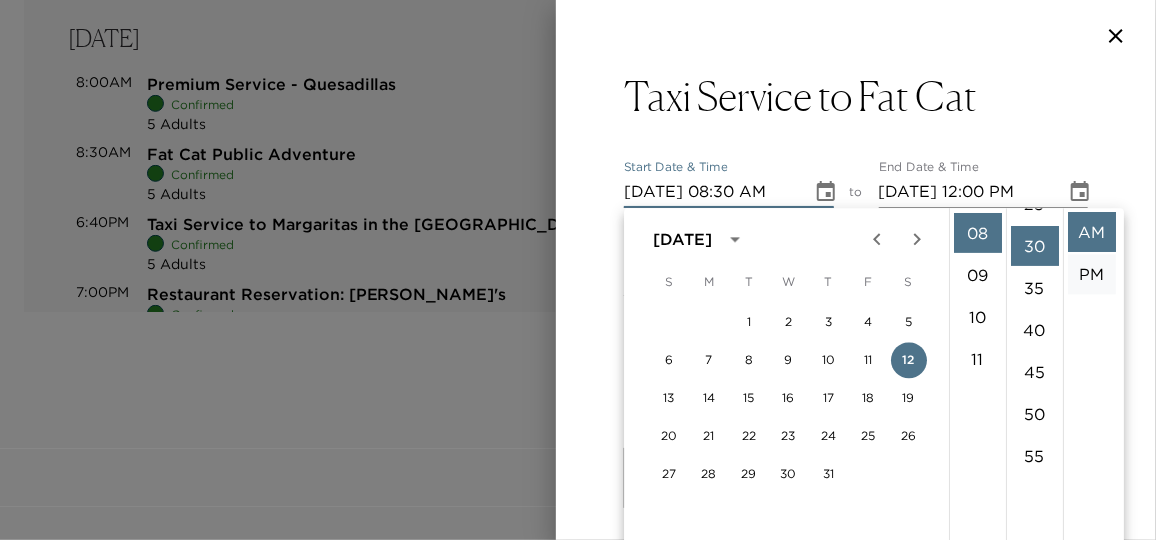 scroll, scrollTop: 252, scrollLeft: 0, axis: vertical 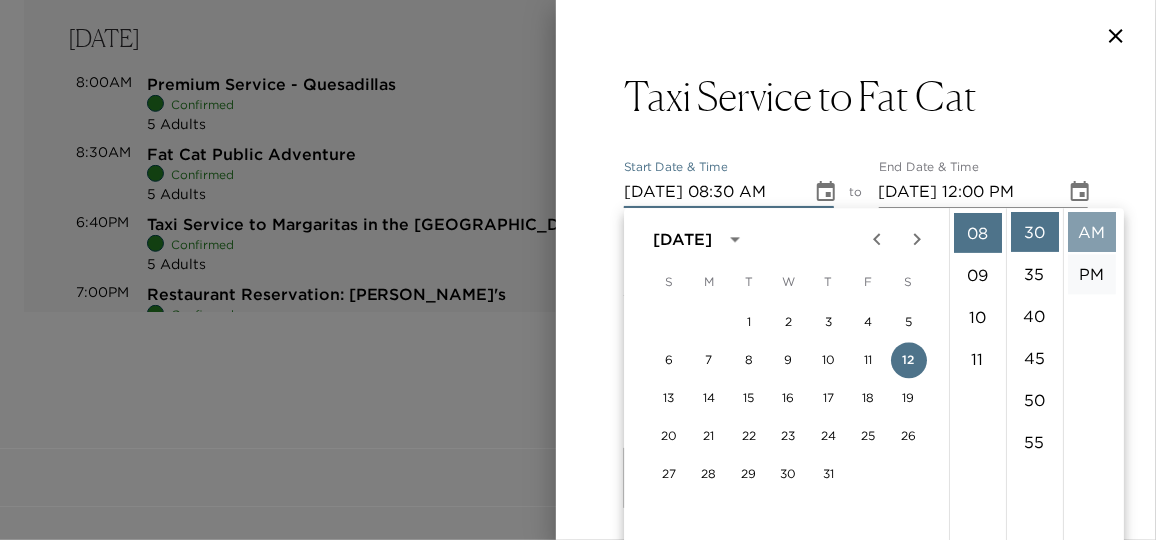 click on "AM" at bounding box center [1092, 232] 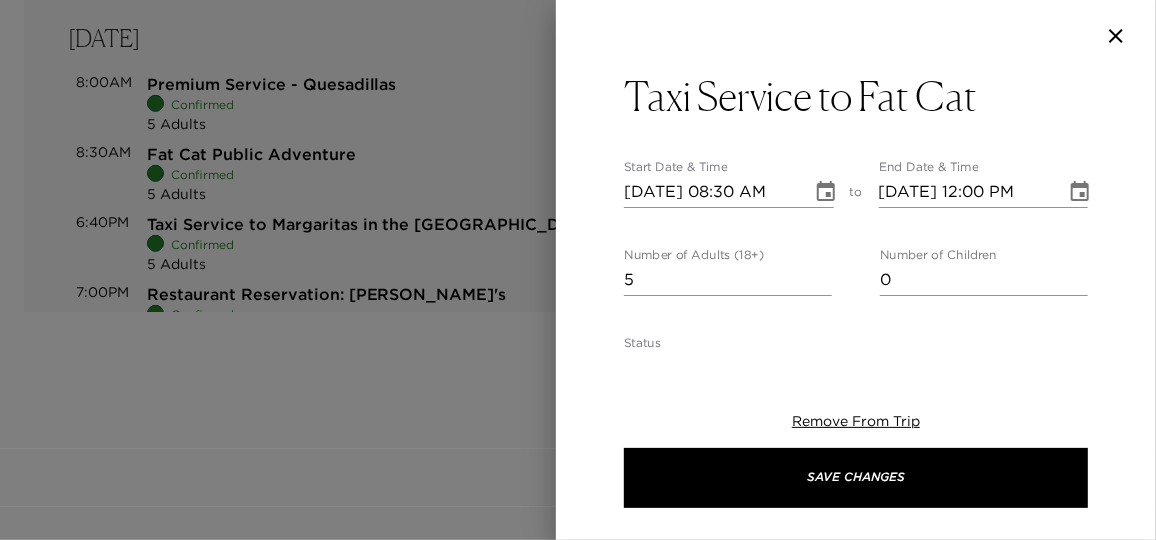 scroll, scrollTop: 0, scrollLeft: 0, axis: both 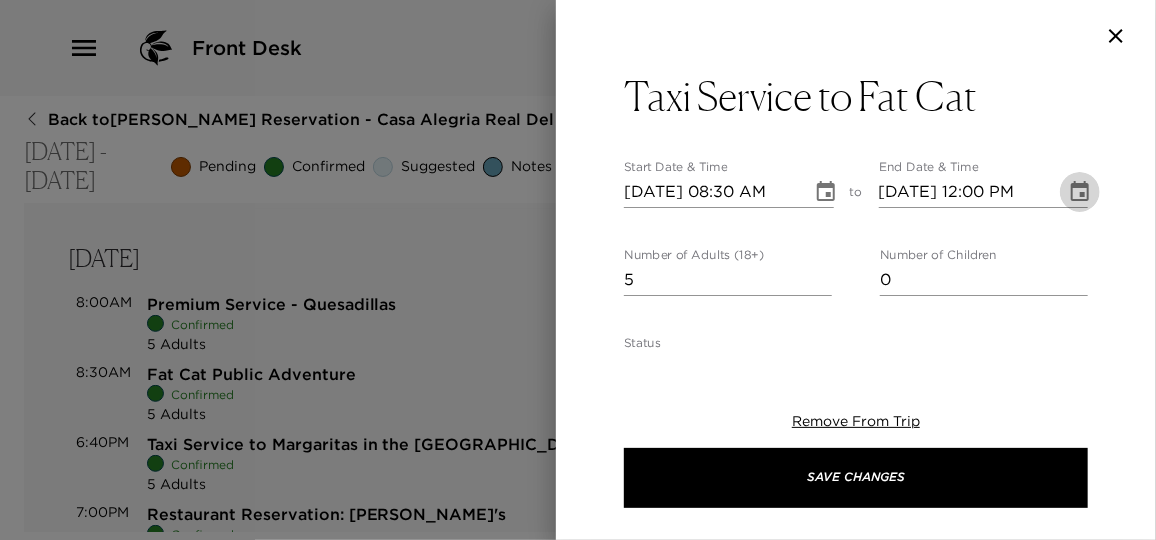 click 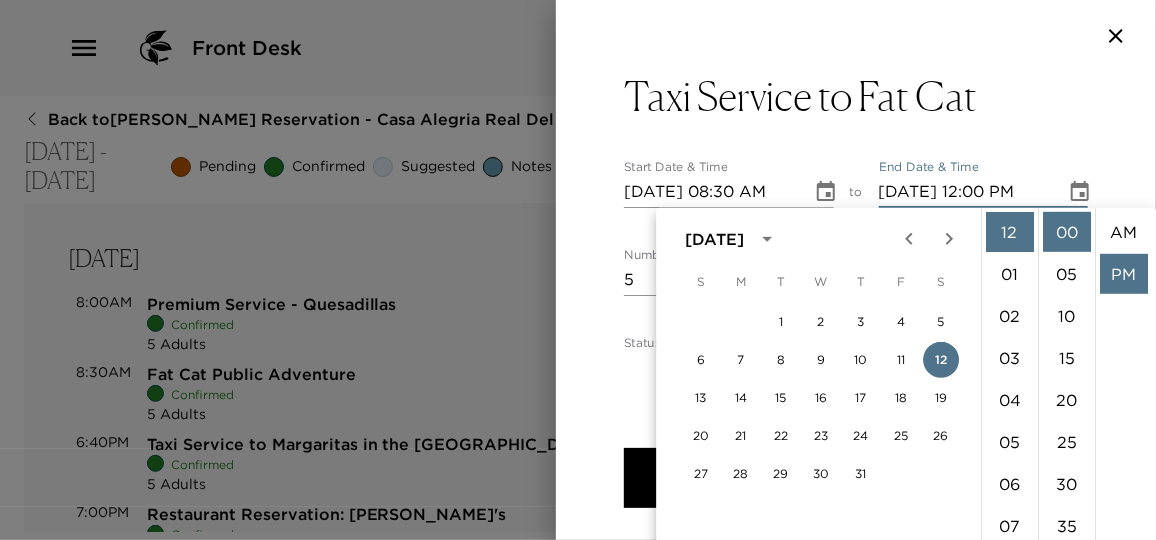 scroll, scrollTop: 41, scrollLeft: 0, axis: vertical 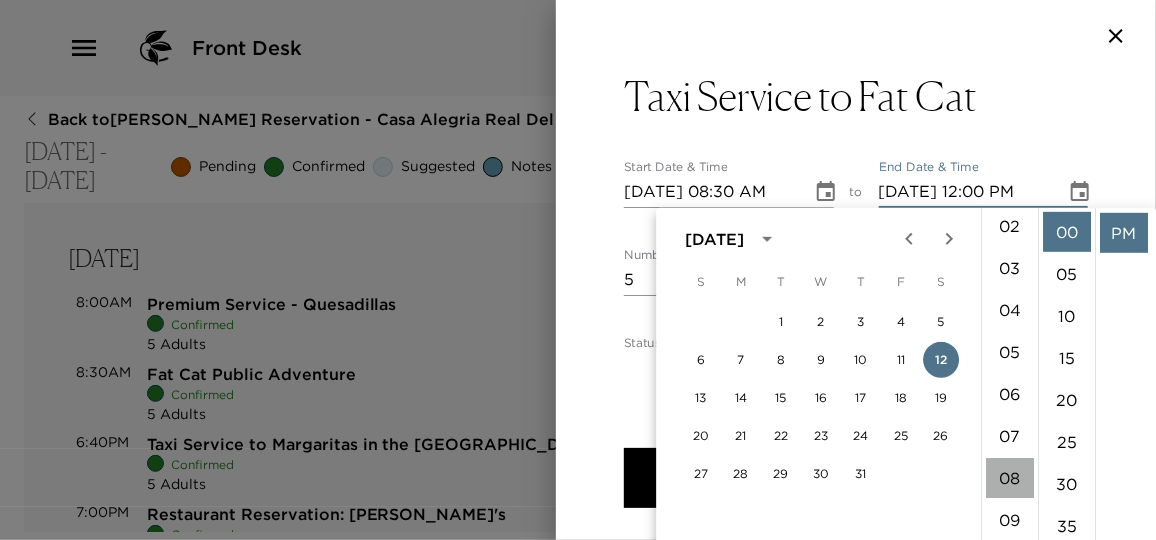 click on "08" at bounding box center [1010, 478] 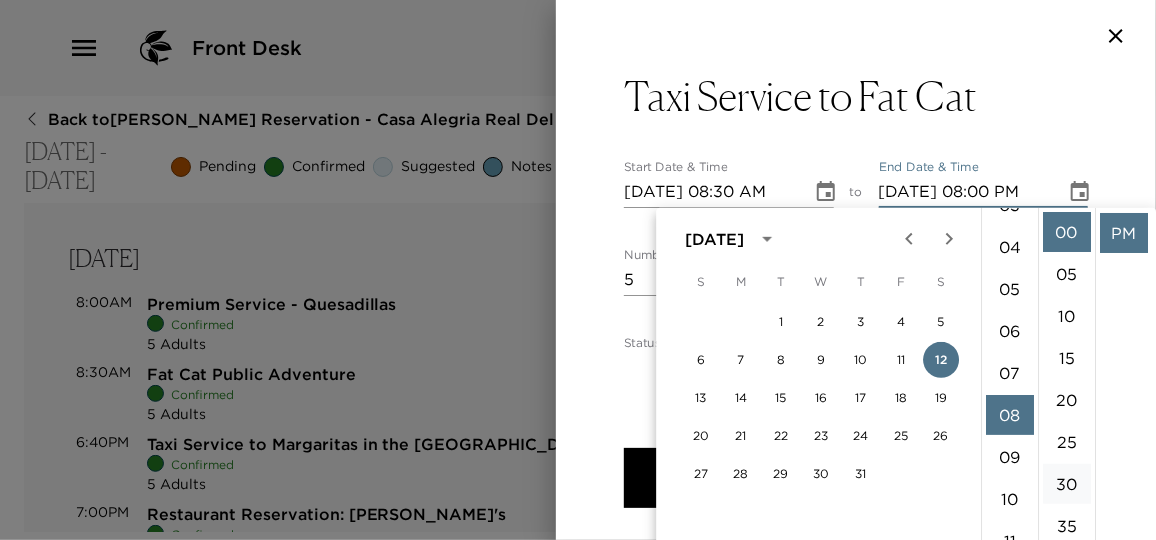 scroll, scrollTop: 335, scrollLeft: 0, axis: vertical 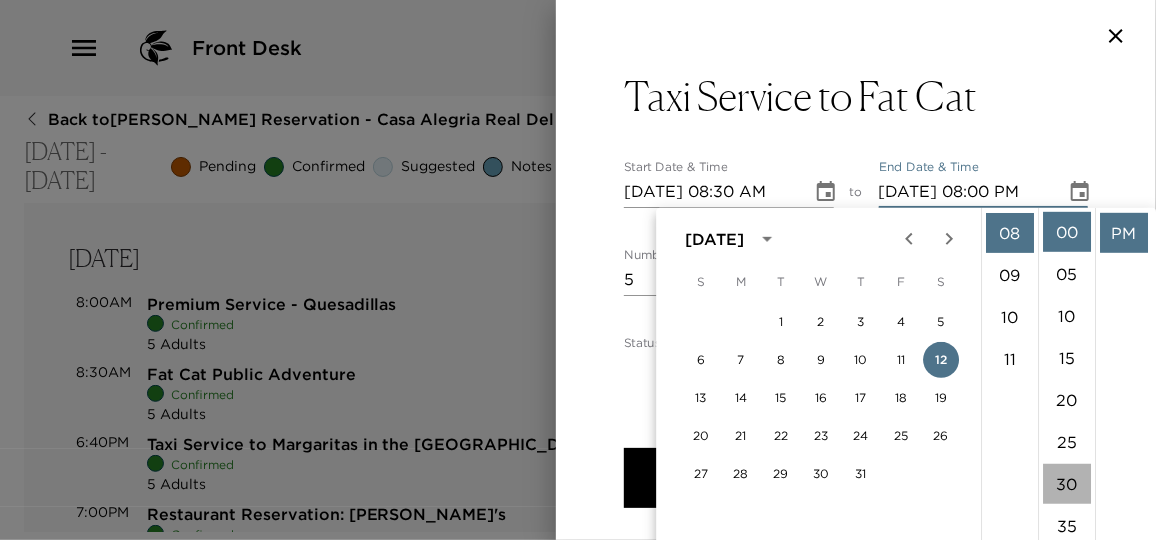 drag, startPoint x: 1064, startPoint y: 484, endPoint x: 1125, endPoint y: 336, distance: 160.07811 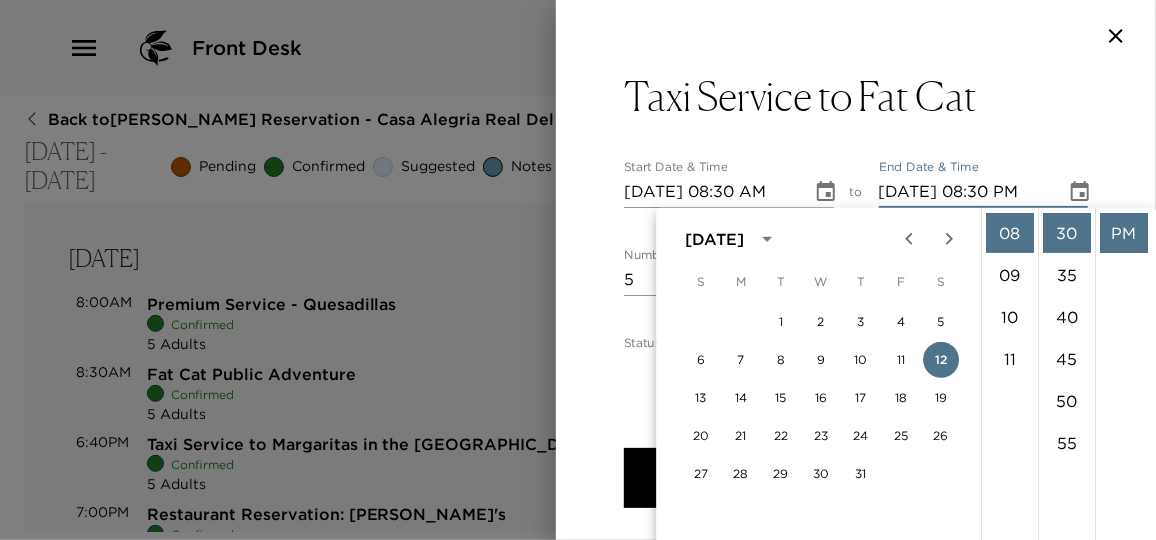 scroll, scrollTop: 252, scrollLeft: 0, axis: vertical 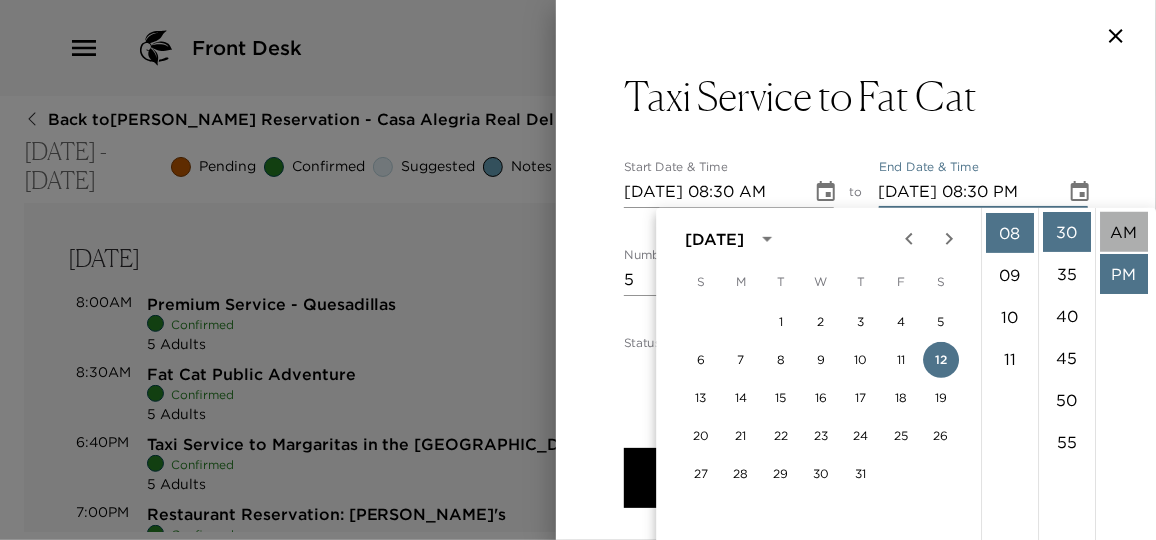 click on "AM" at bounding box center [1124, 232] 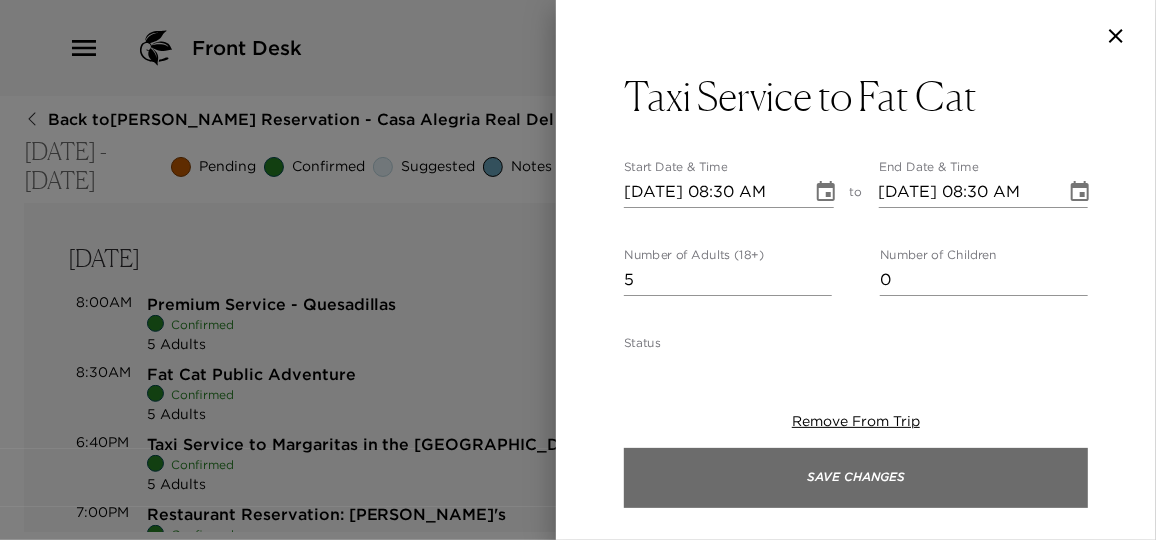 click on "Save Changes" at bounding box center [856, 478] 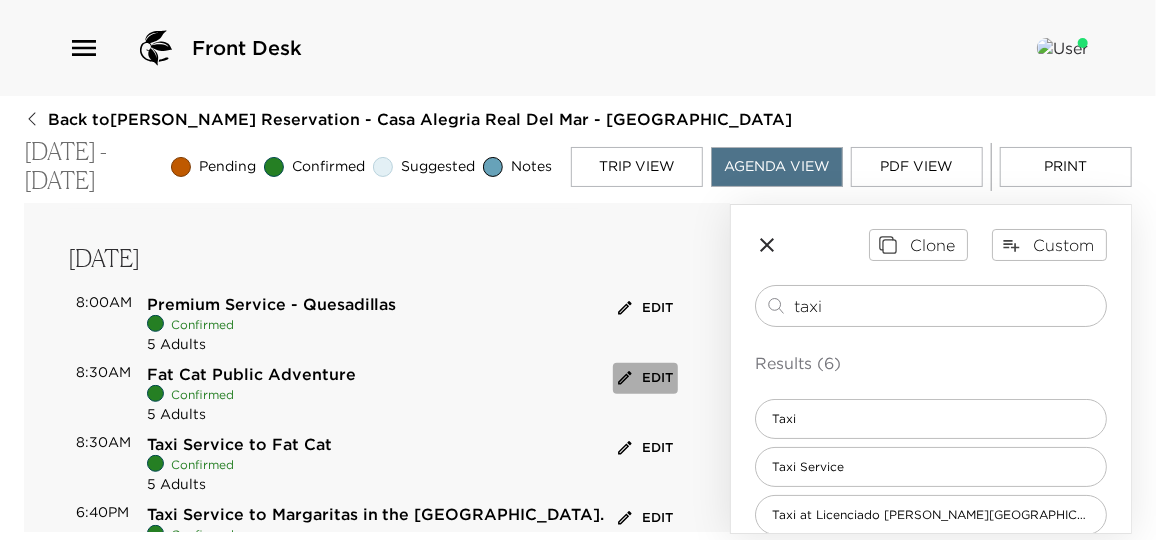 click on "Edit" at bounding box center (645, 378) 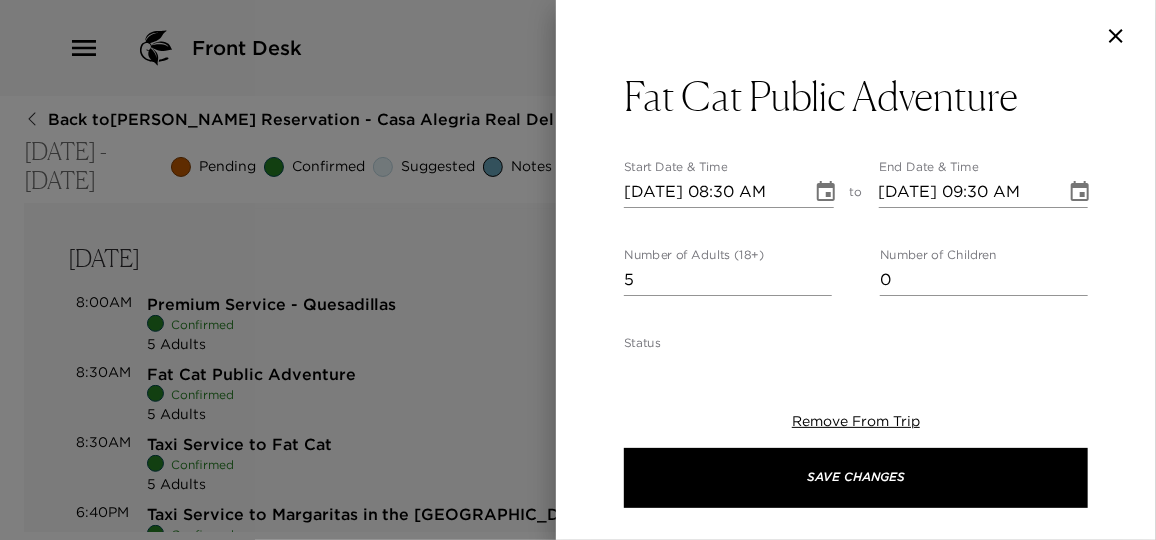 click 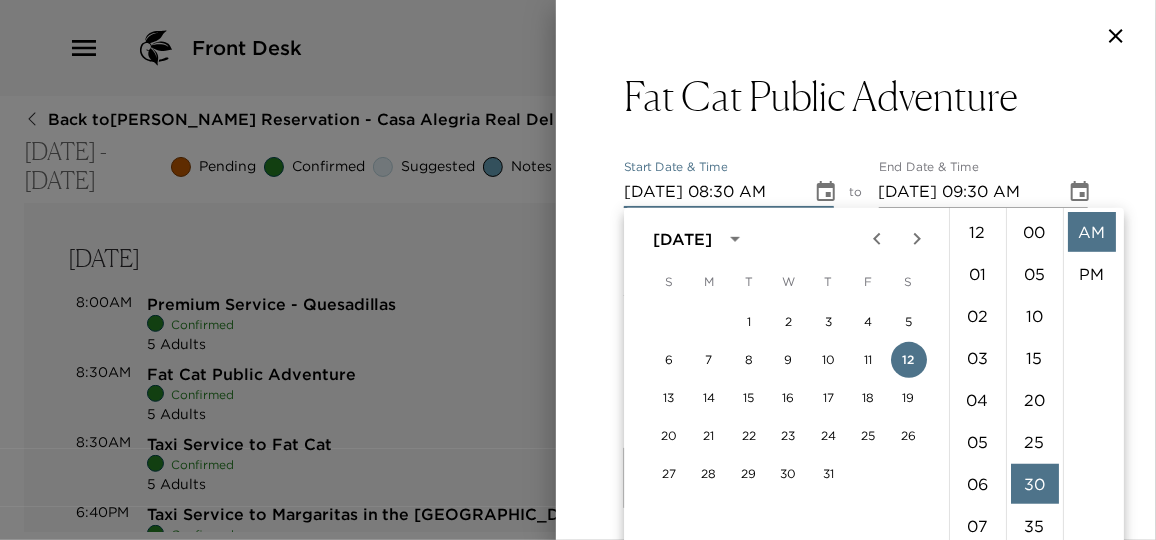 scroll, scrollTop: 335, scrollLeft: 0, axis: vertical 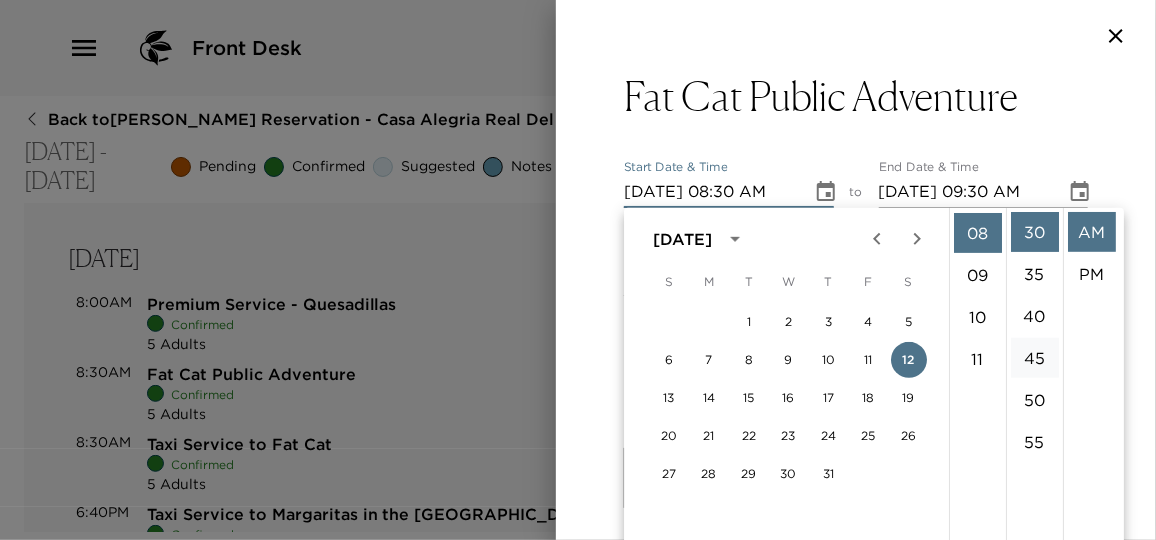 click on "45" at bounding box center (1035, 358) 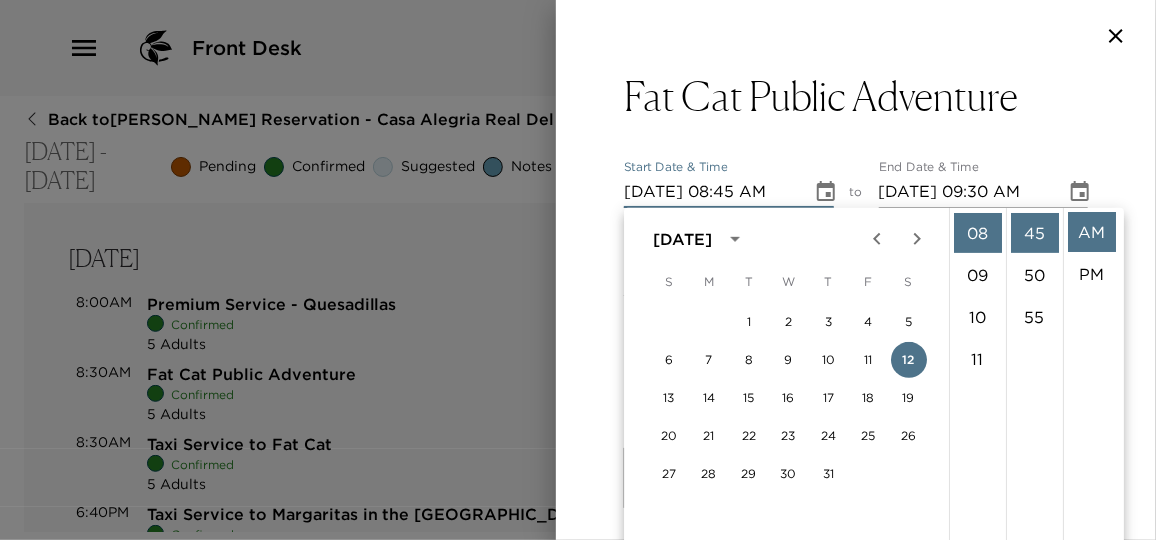 scroll, scrollTop: 378, scrollLeft: 0, axis: vertical 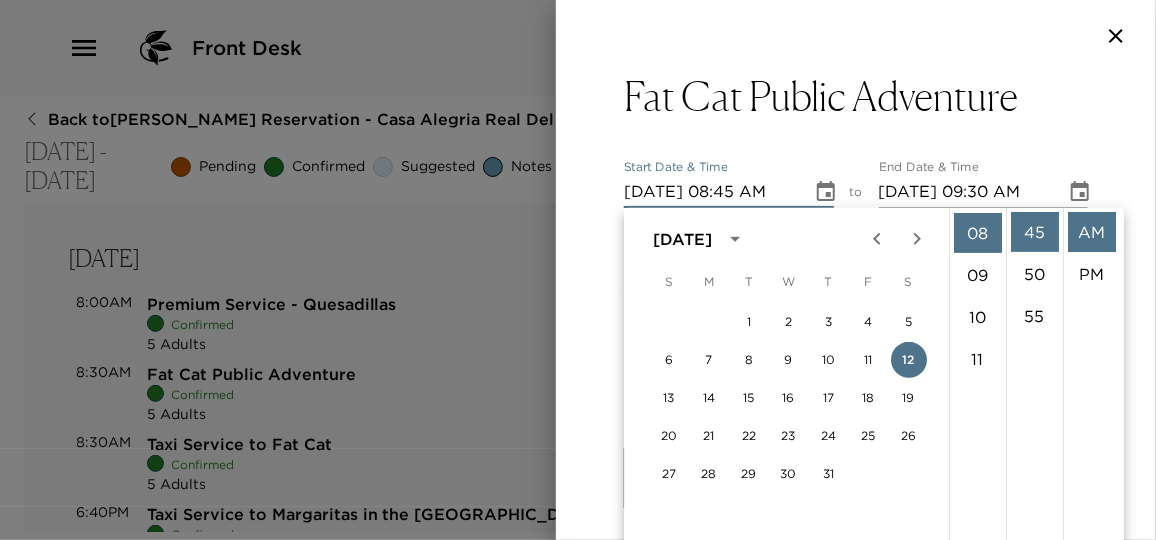 click on "AM" at bounding box center [1092, 232] 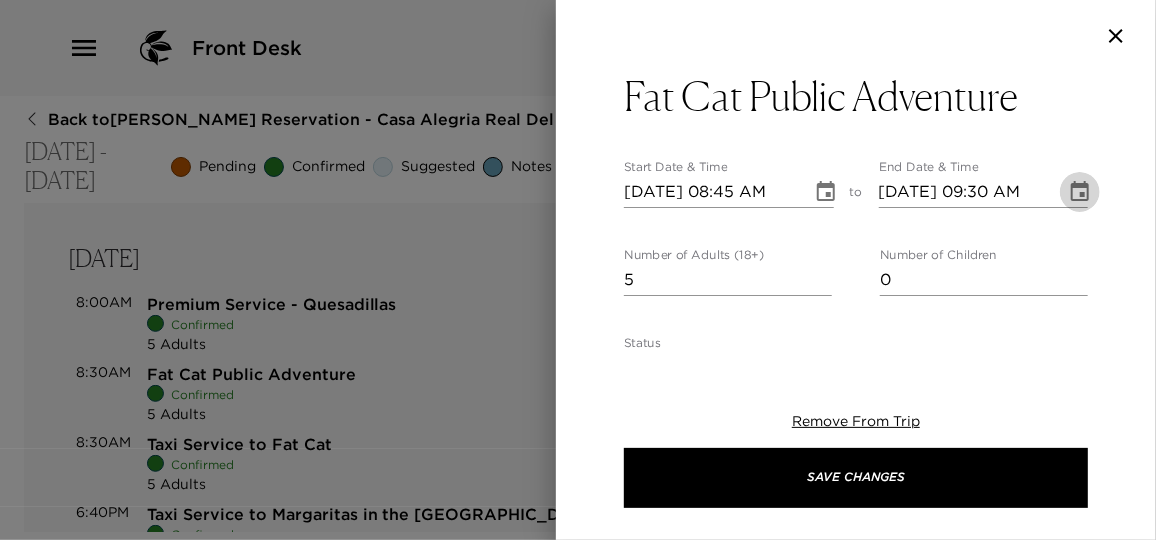 click 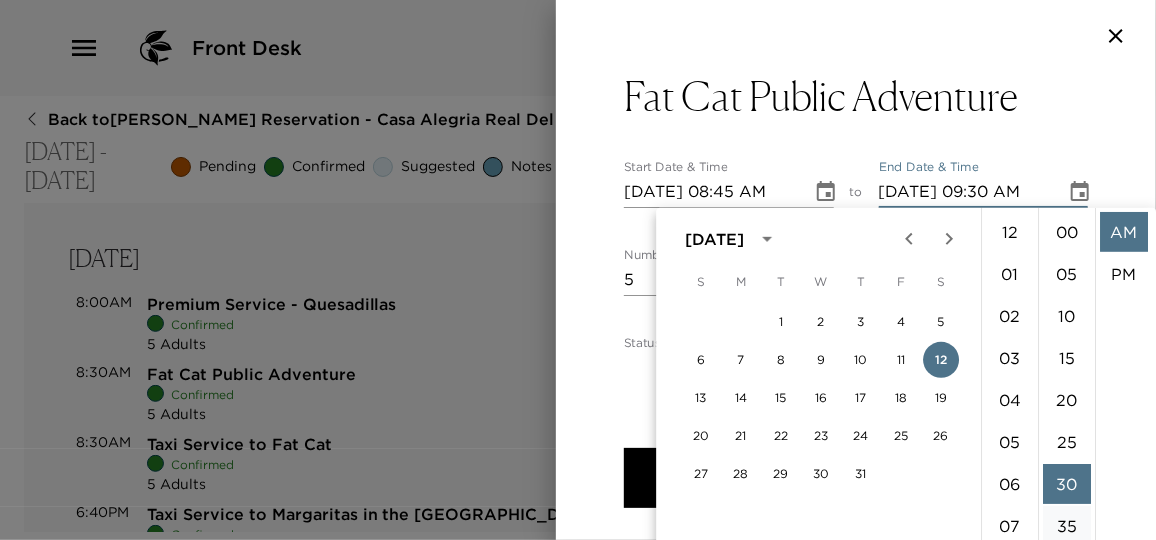 scroll, scrollTop: 378, scrollLeft: 0, axis: vertical 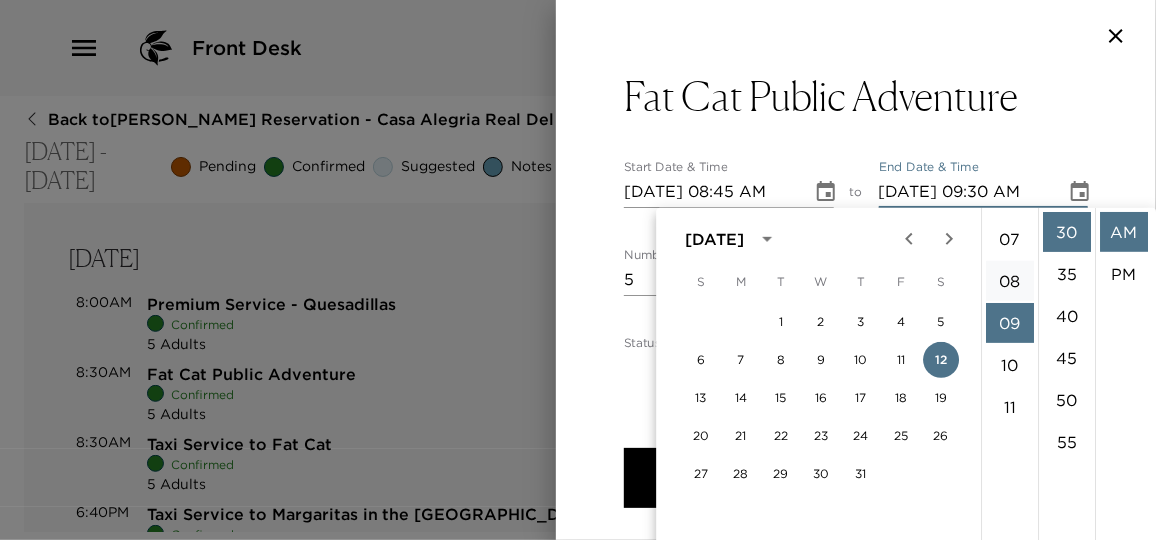 click on "08" at bounding box center [1010, 281] 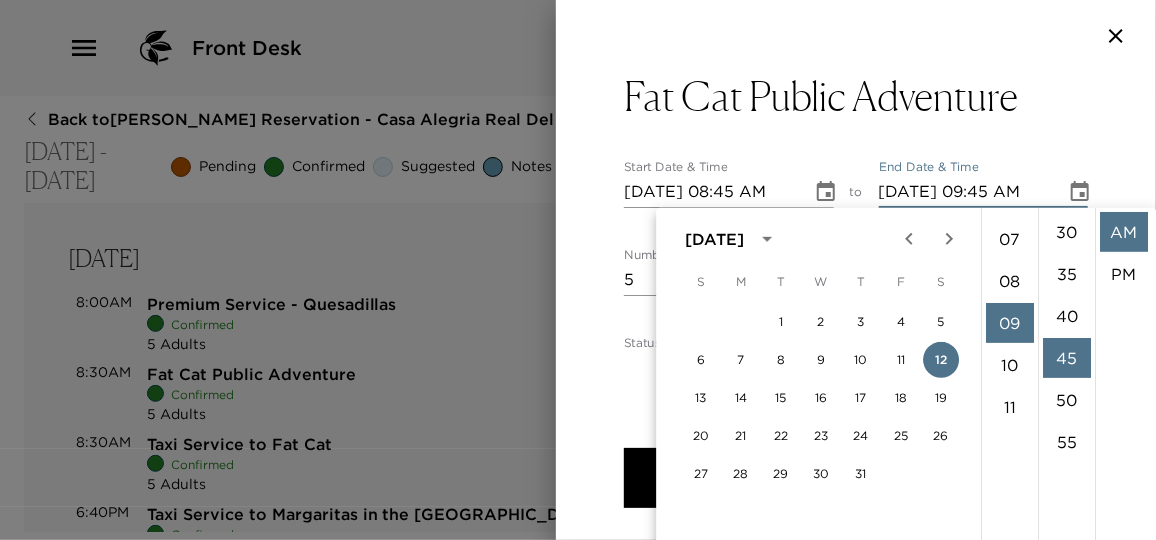 scroll, scrollTop: 378, scrollLeft: 0, axis: vertical 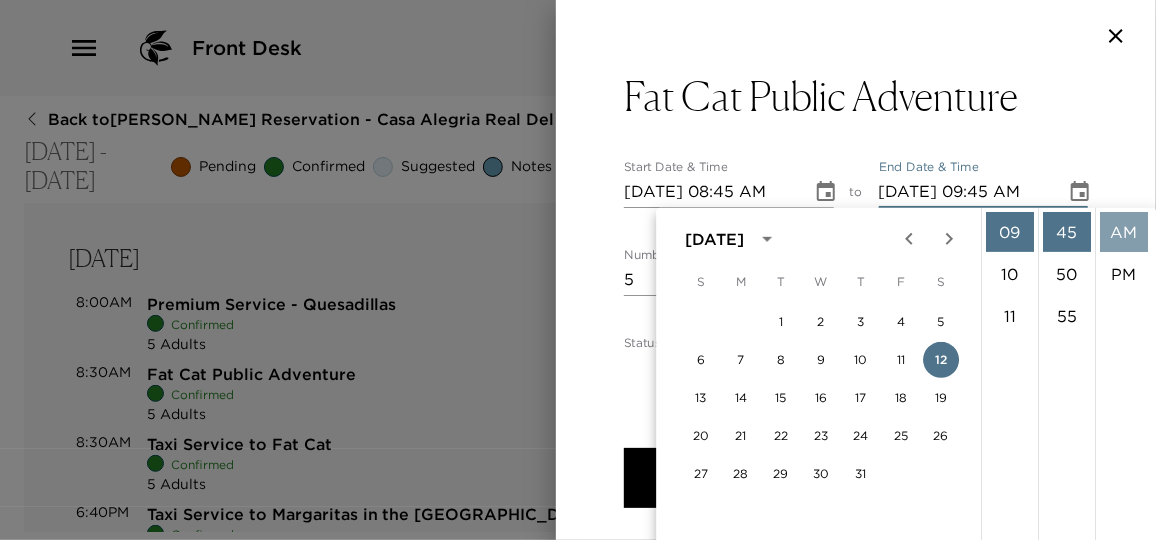 click on "AM" at bounding box center (1124, 232) 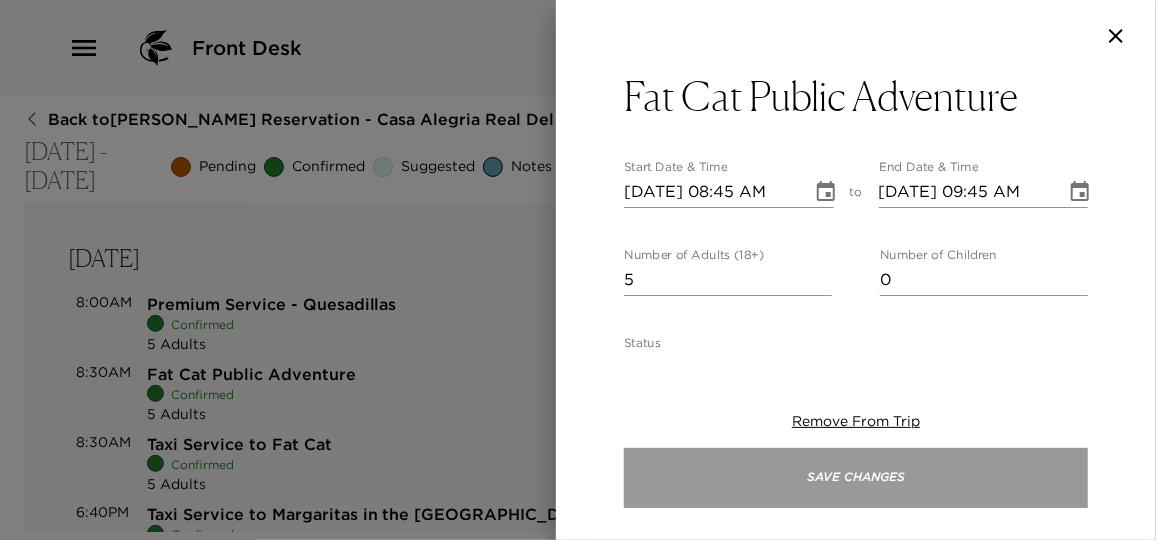 click on "Save Changes" at bounding box center (856, 478) 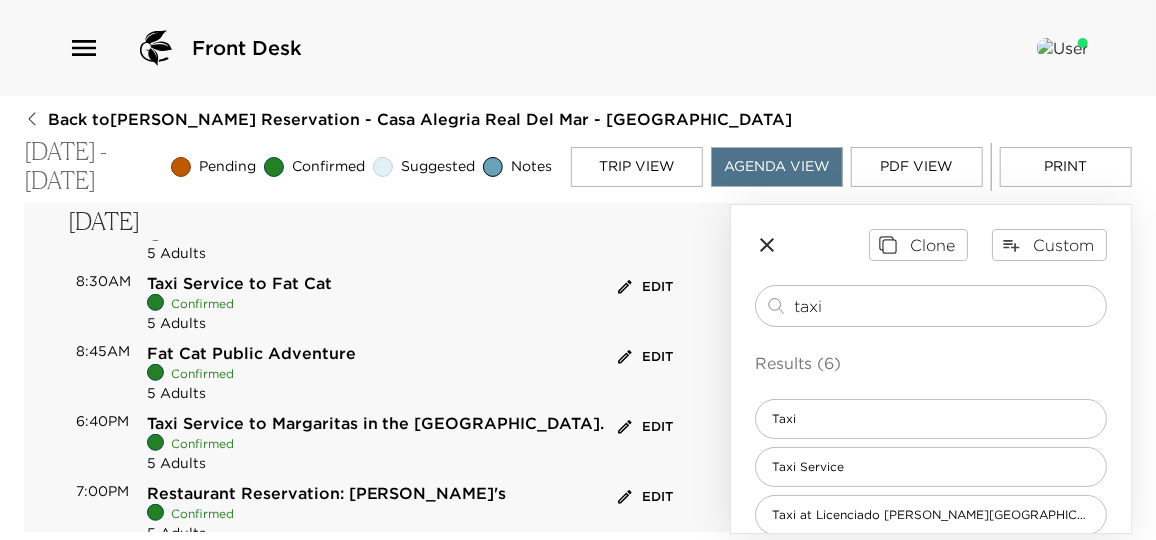 scroll, scrollTop: 363, scrollLeft: 0, axis: vertical 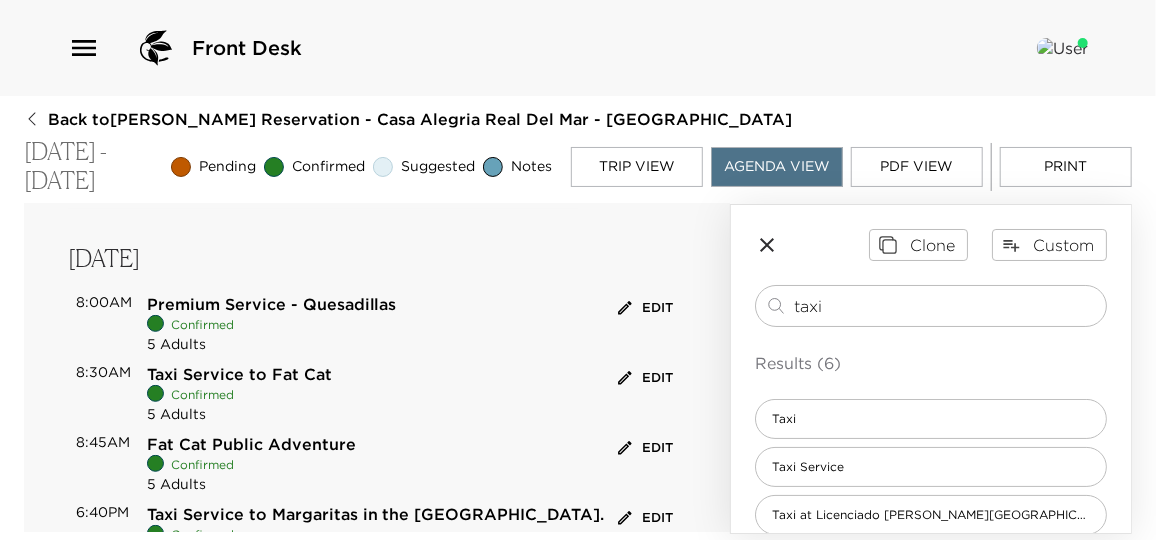 click 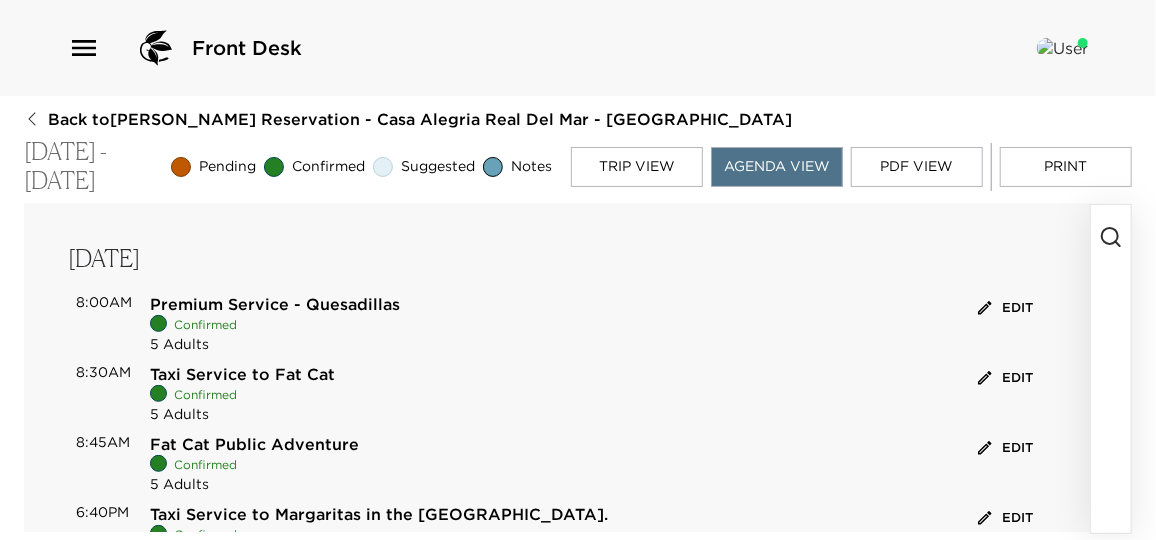 click on "Print" at bounding box center (1066, 167) 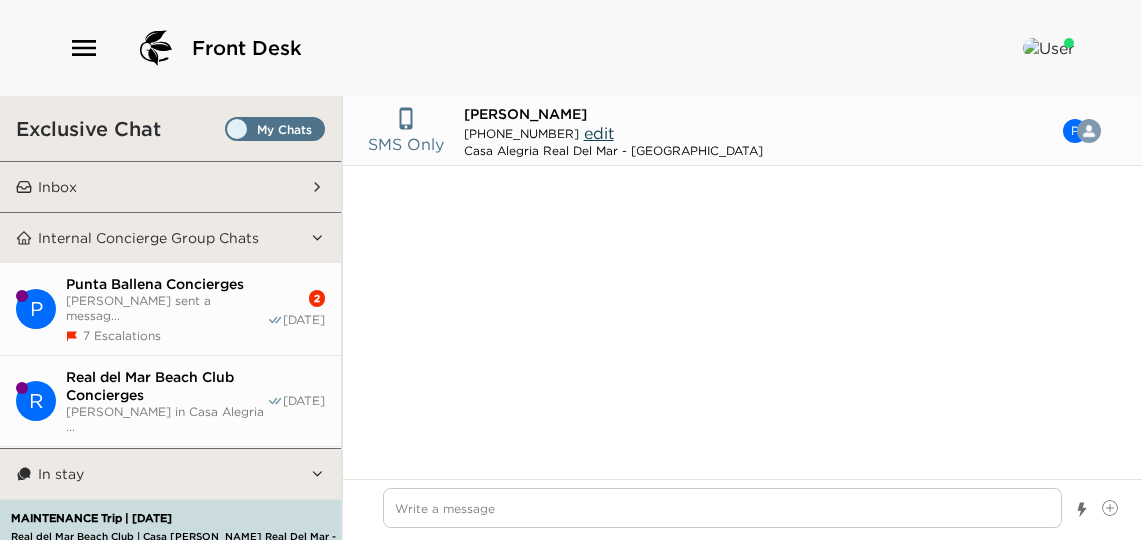 scroll, scrollTop: 30, scrollLeft: 0, axis: vertical 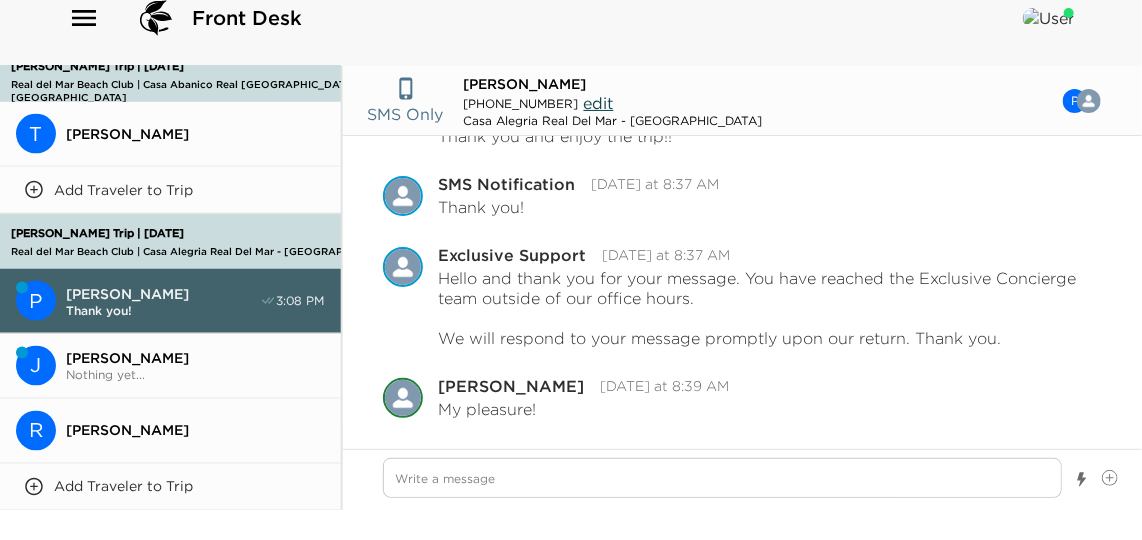 click at bounding box center (722, 478) 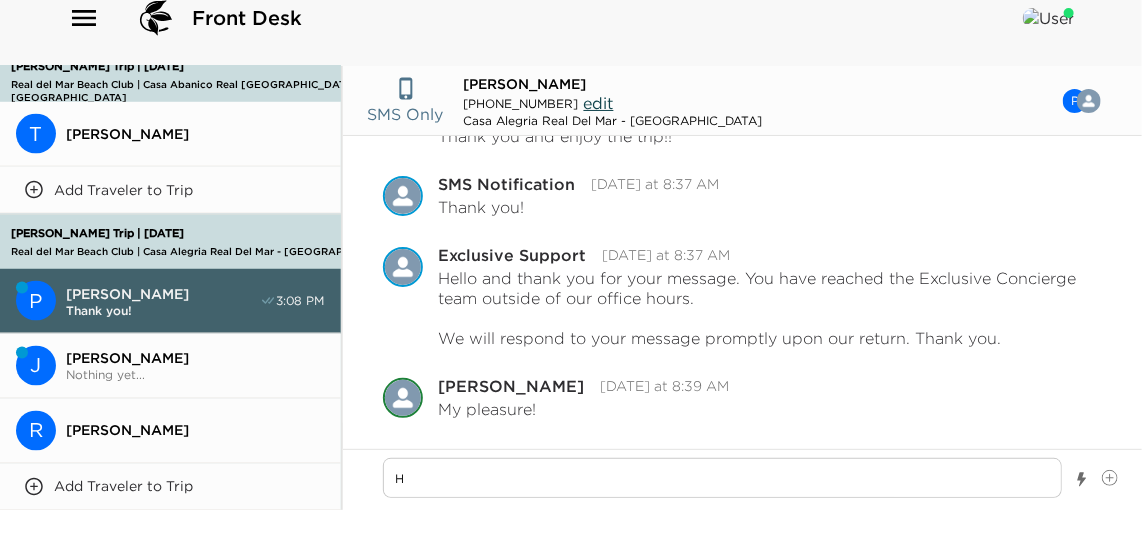 type on "x" 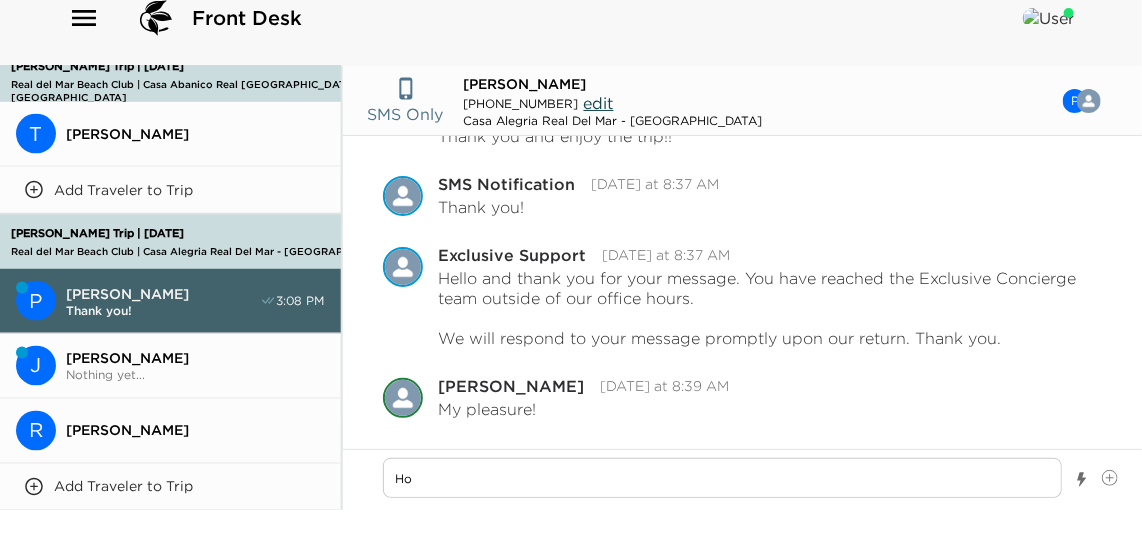 type on "Hol" 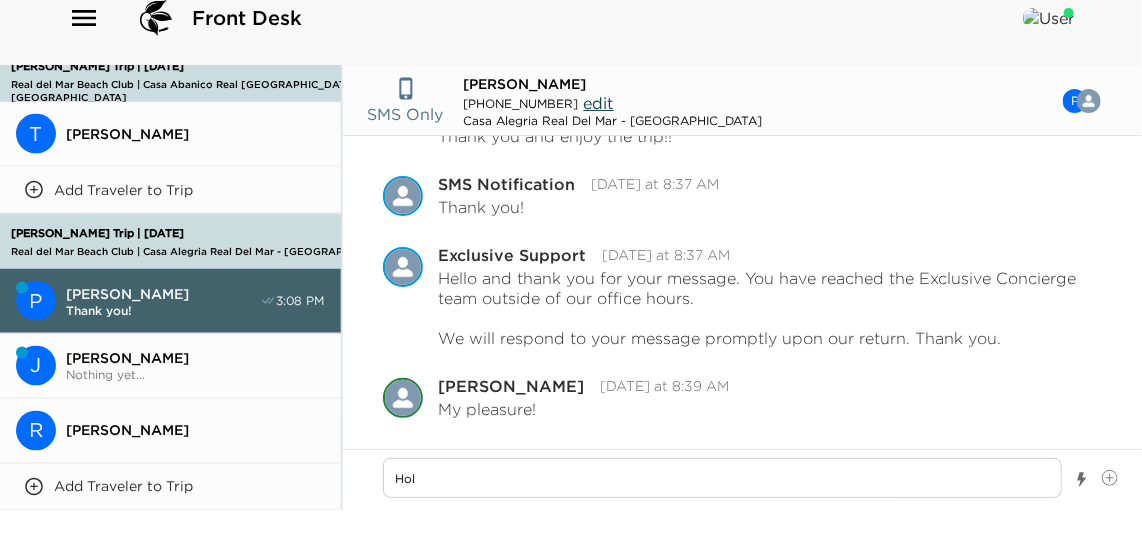 type on "Hola" 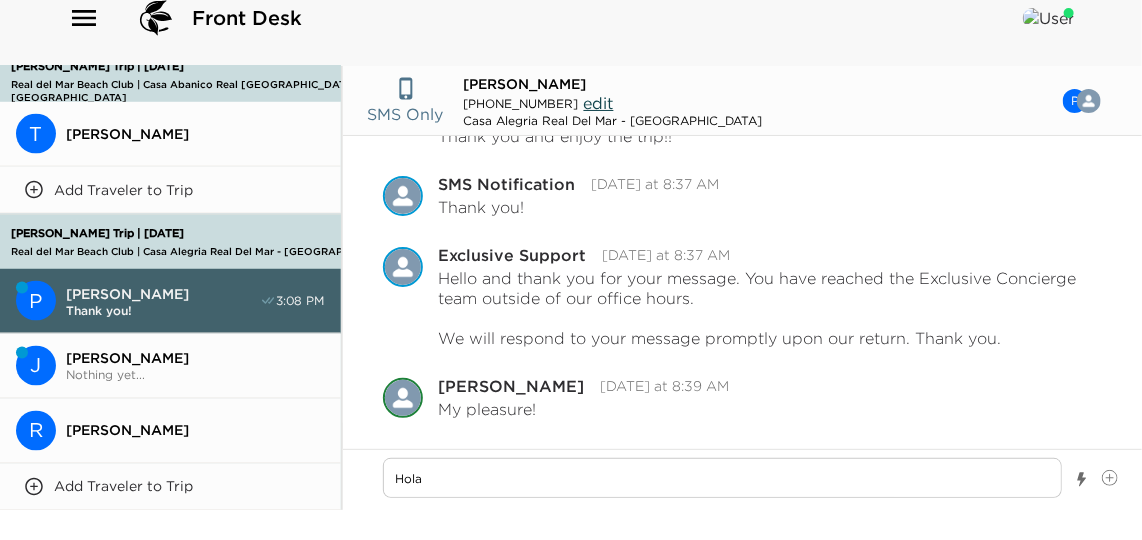 type on "Hola" 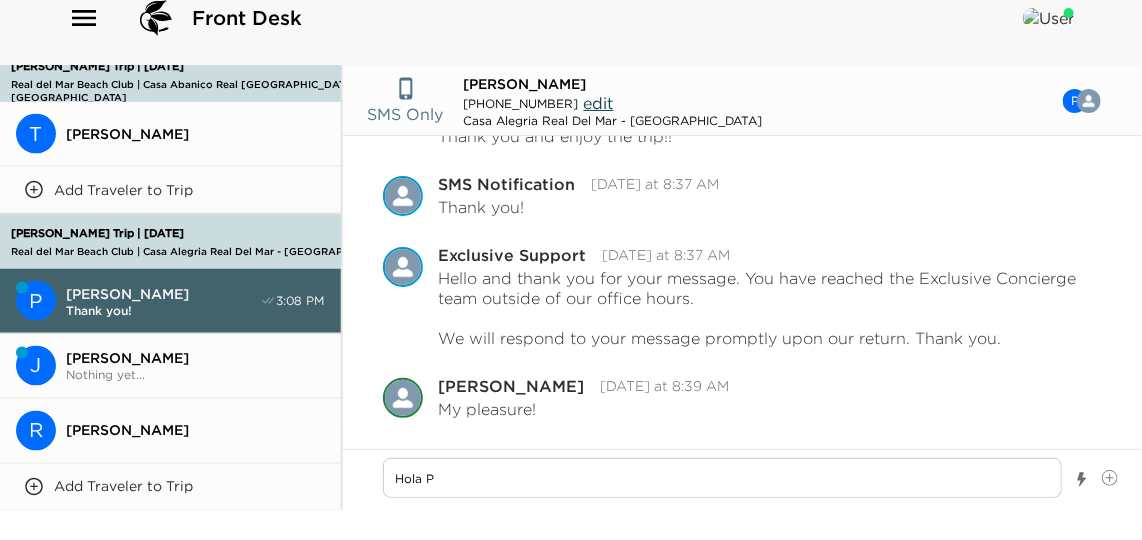 type on "Hola Ph" 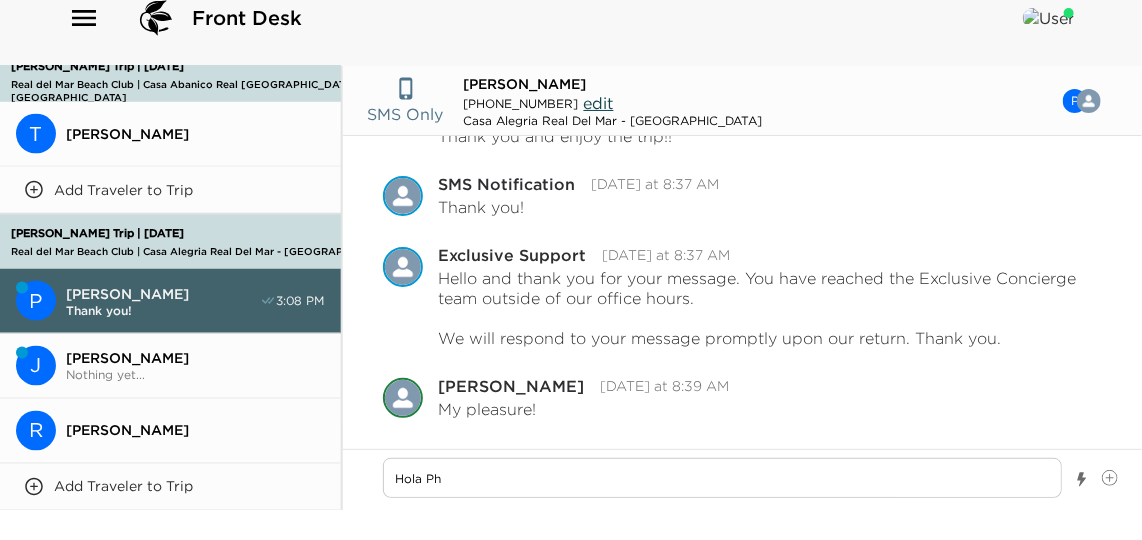 type on "Hola Pho" 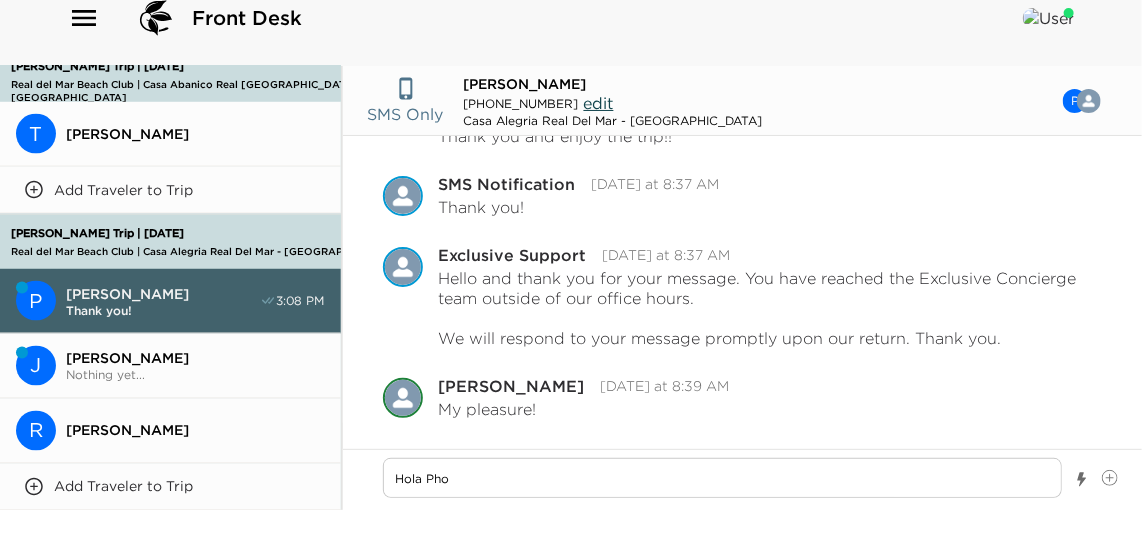 type on "x" 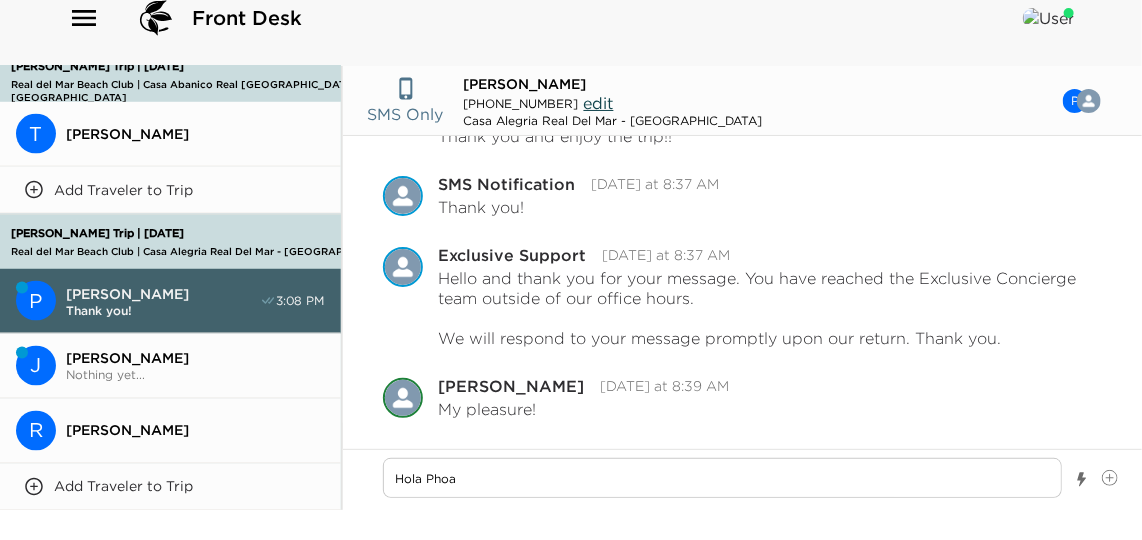 type on "Hola Phoab" 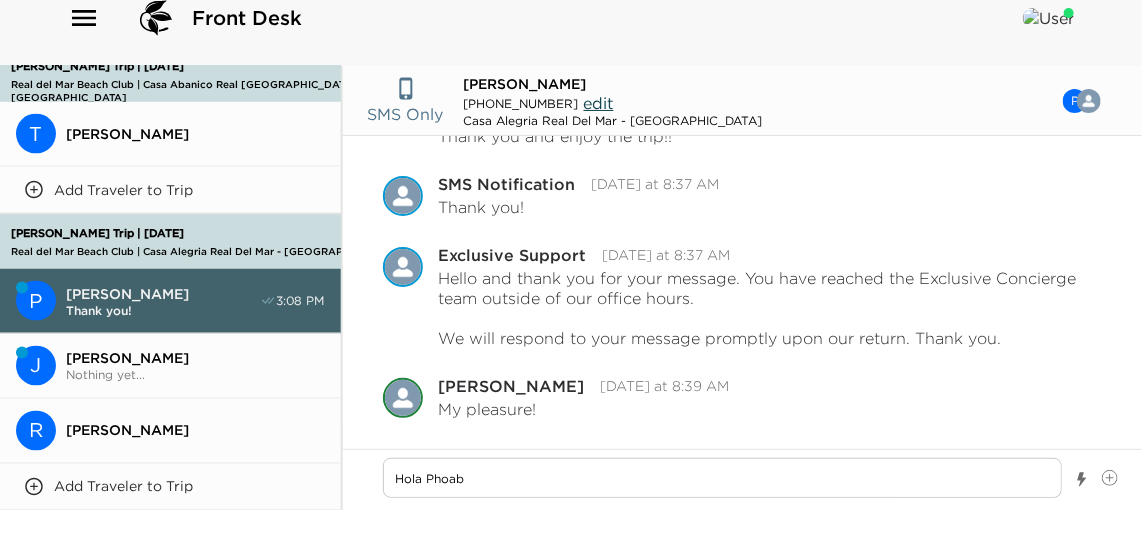 type on "Hola Phoabe" 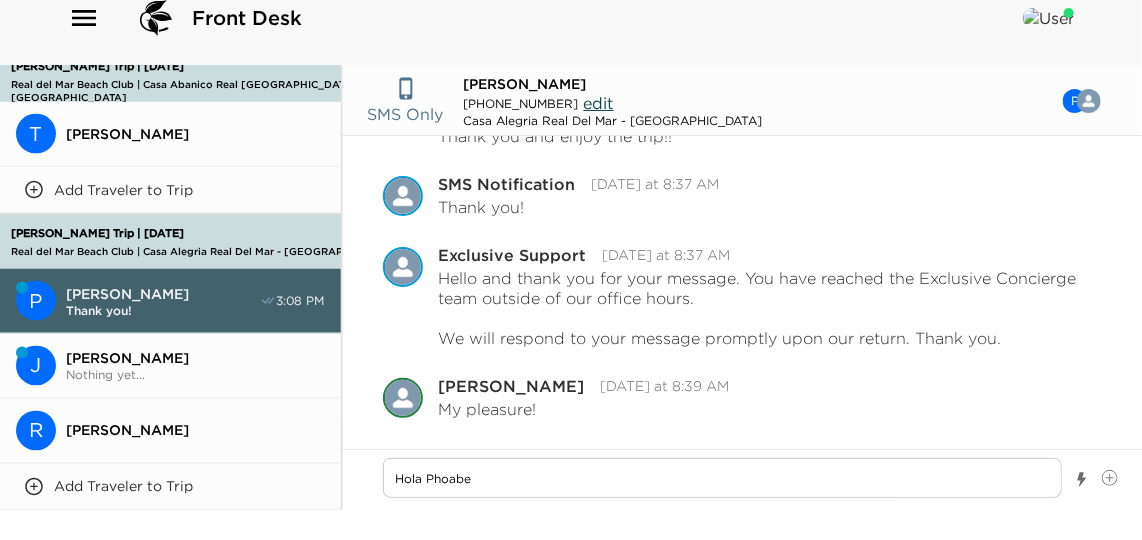 type on "Hola Phoab" 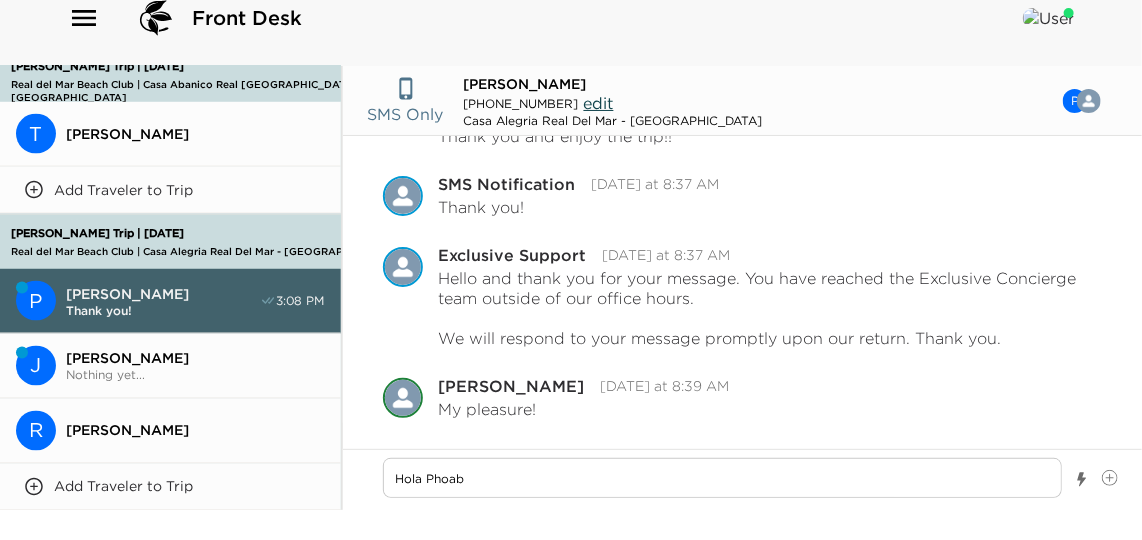 type on "Hola Phoa" 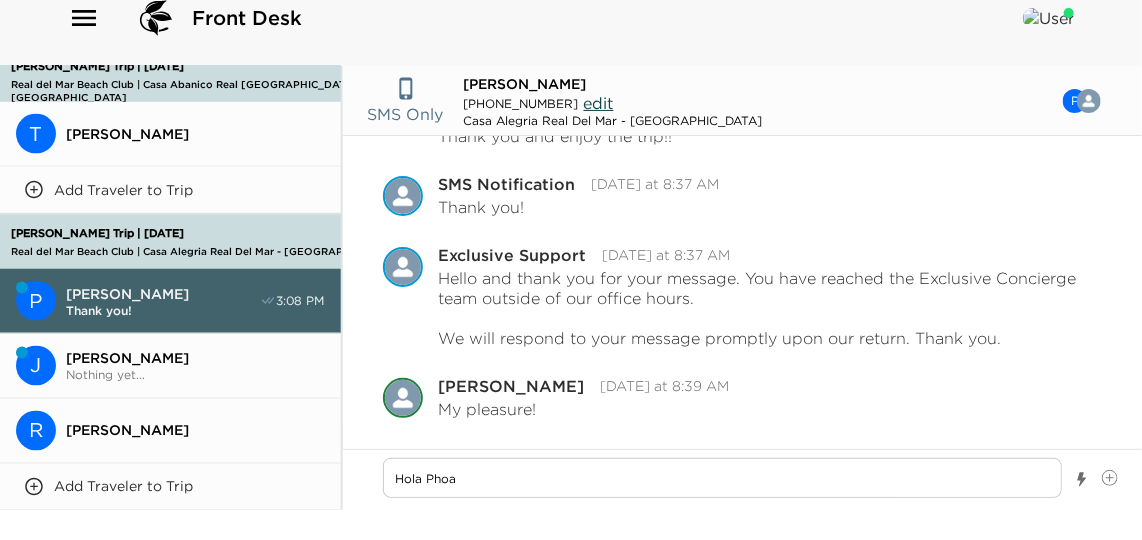 type on "Hola Pho" 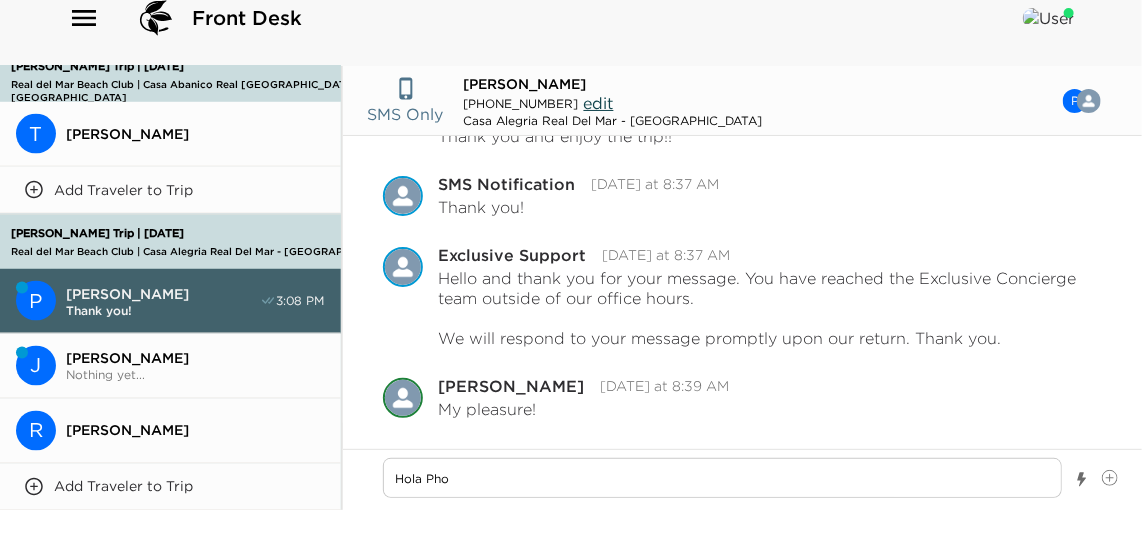 type on "Hola Phoo" 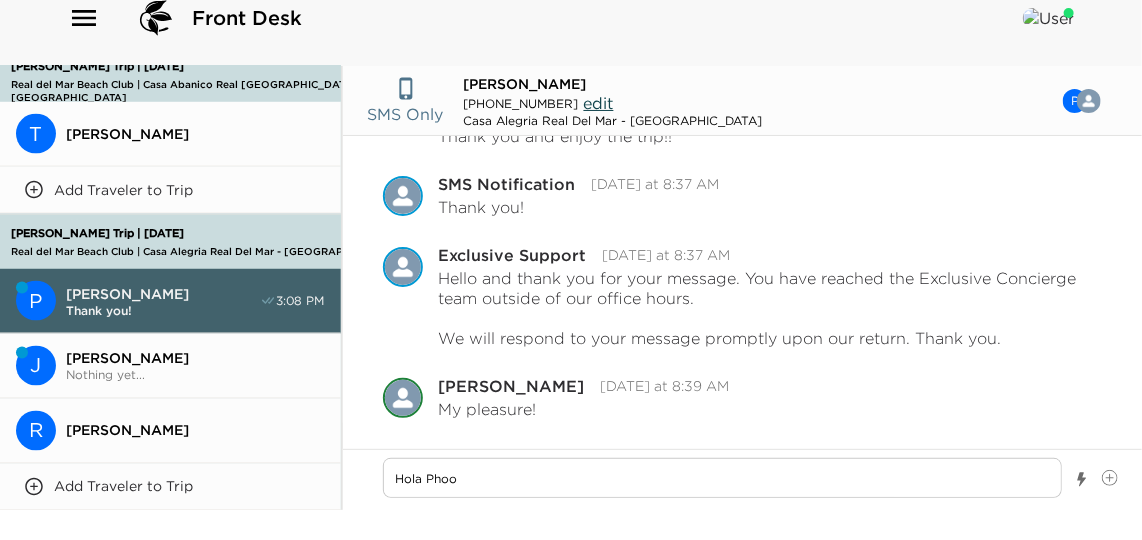 type on "Hola Phooe" 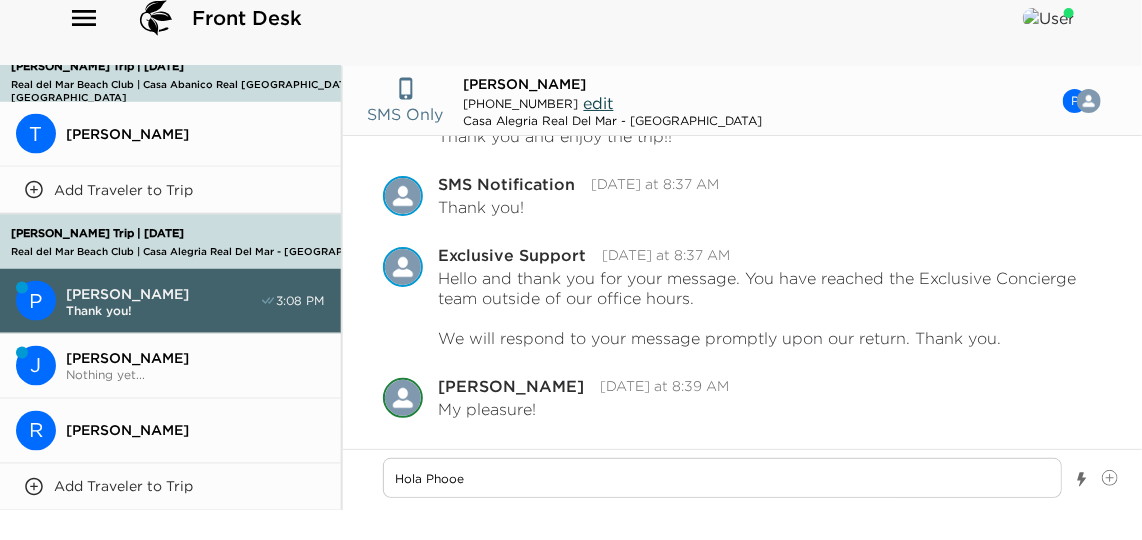 type on "Hola Phooeb" 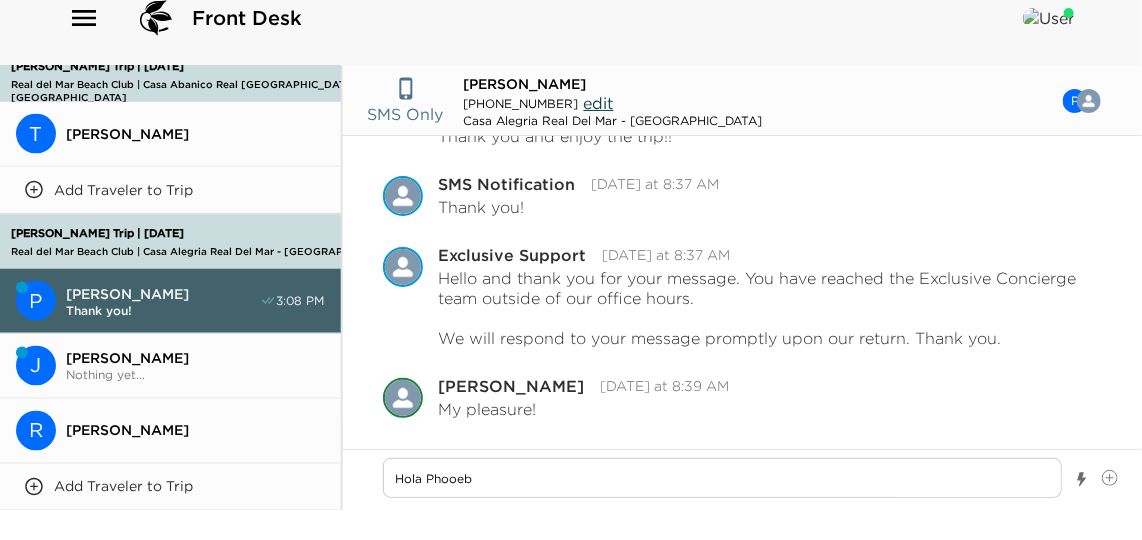 type on "Hola Phooebe" 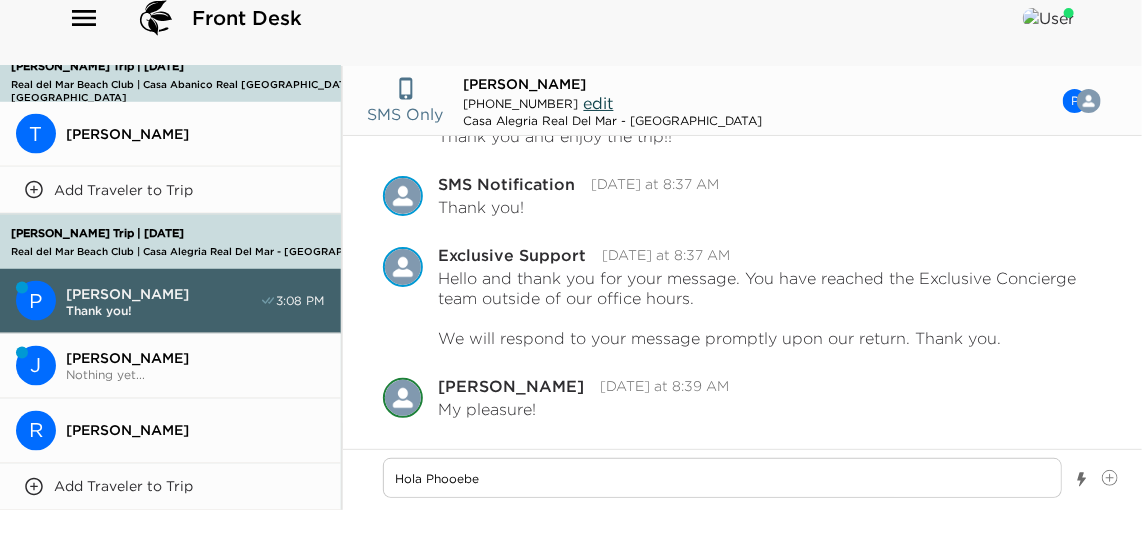 type on "Hola Phooeb" 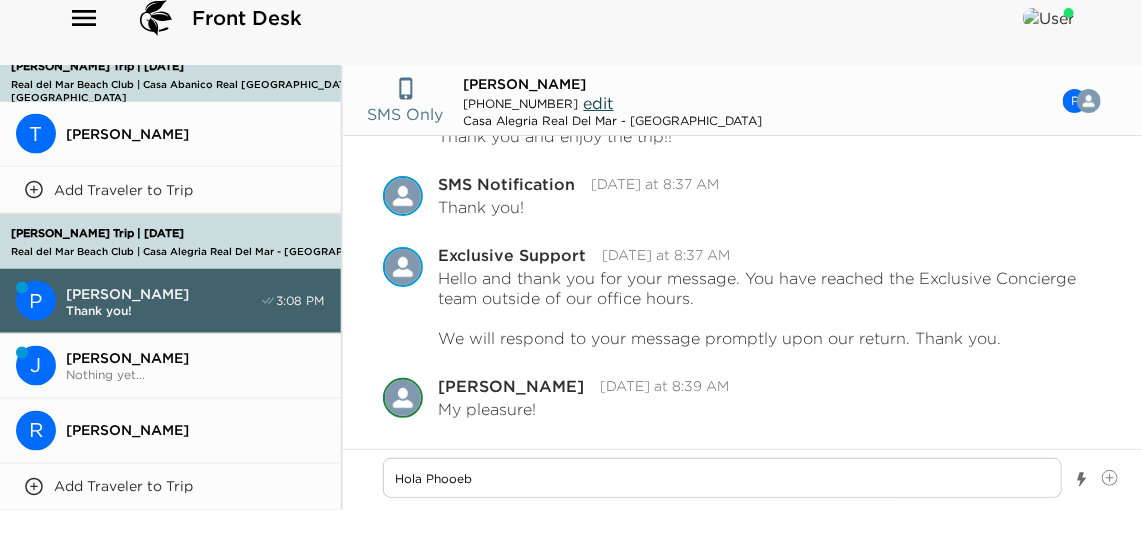 type on "Hola Phooe" 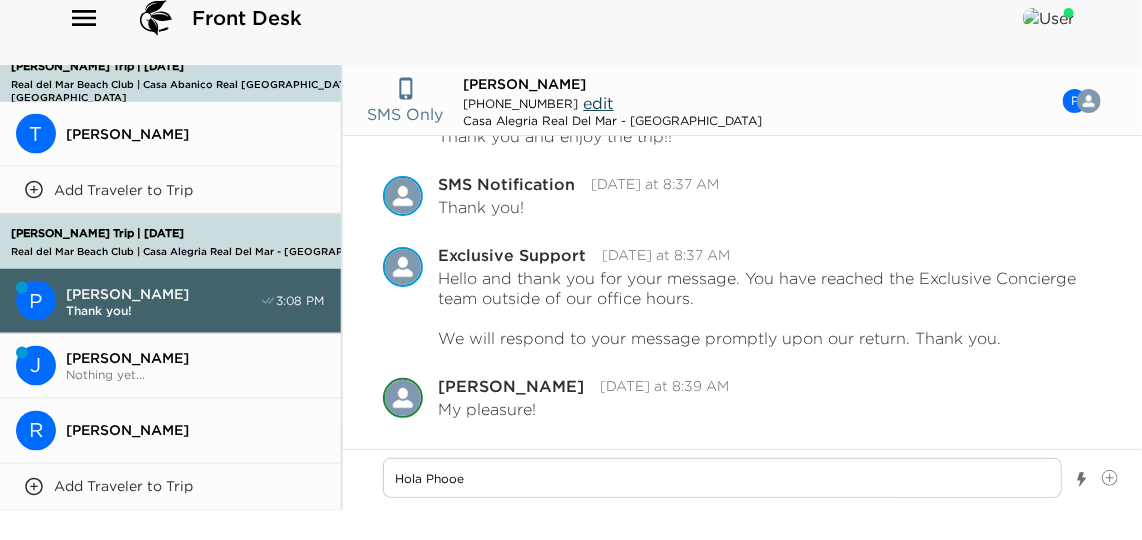 type on "Hola Phoo" 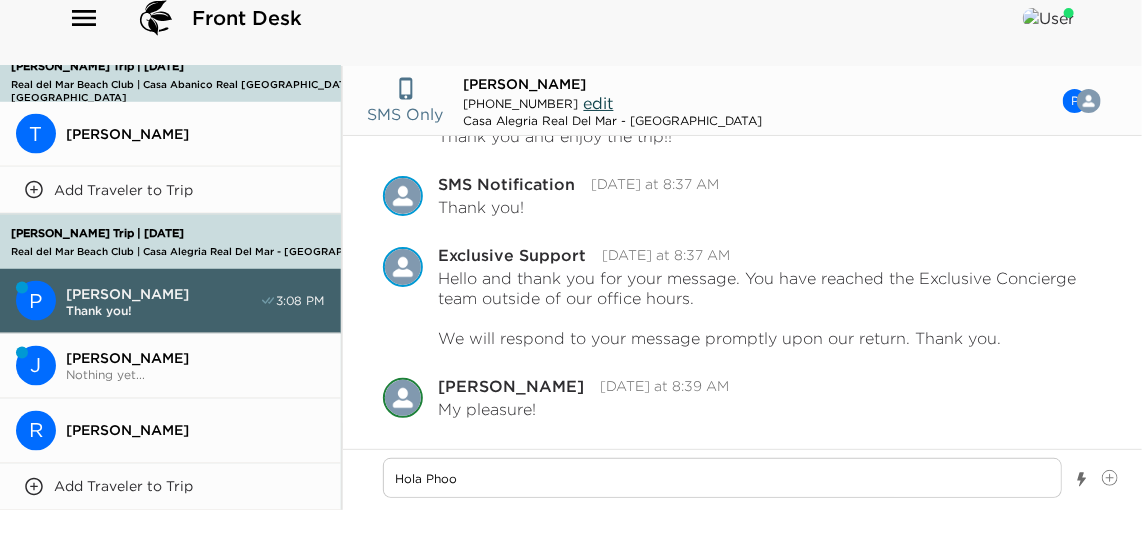 type on "Hola Pho" 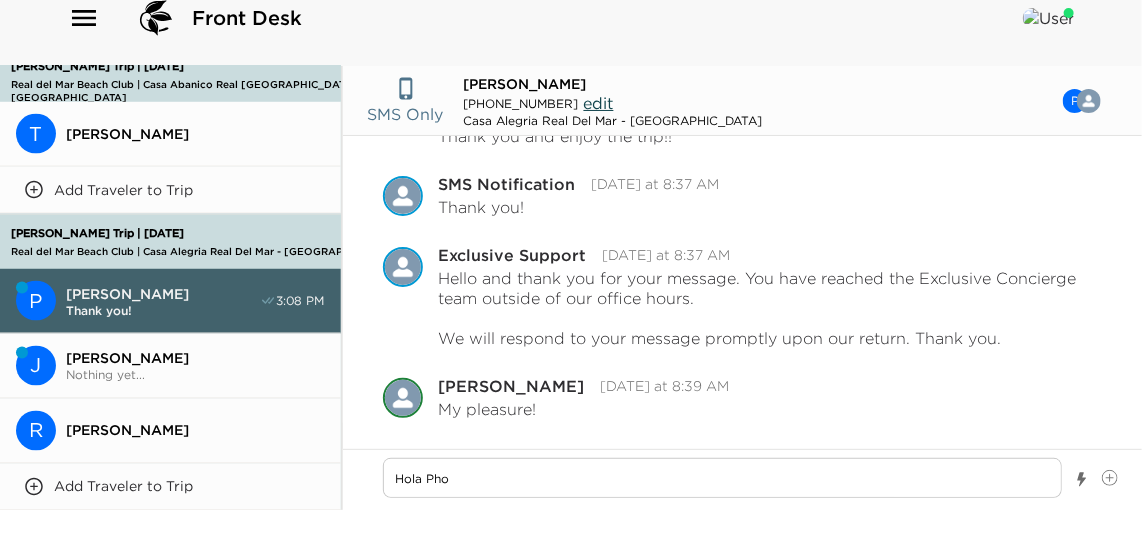 type on "Hola Phoe" 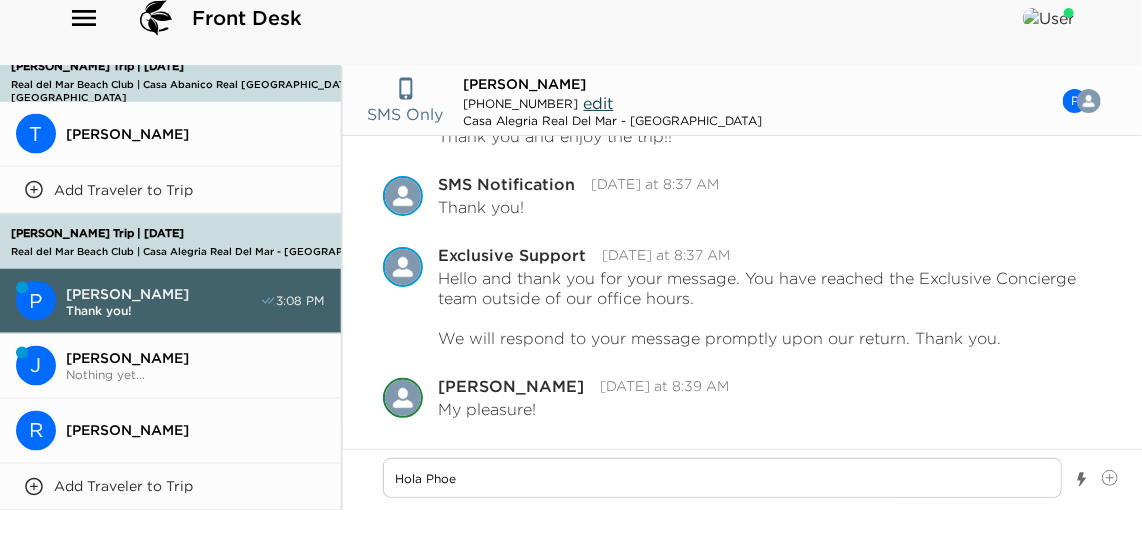 type on "Hola Phoeb" 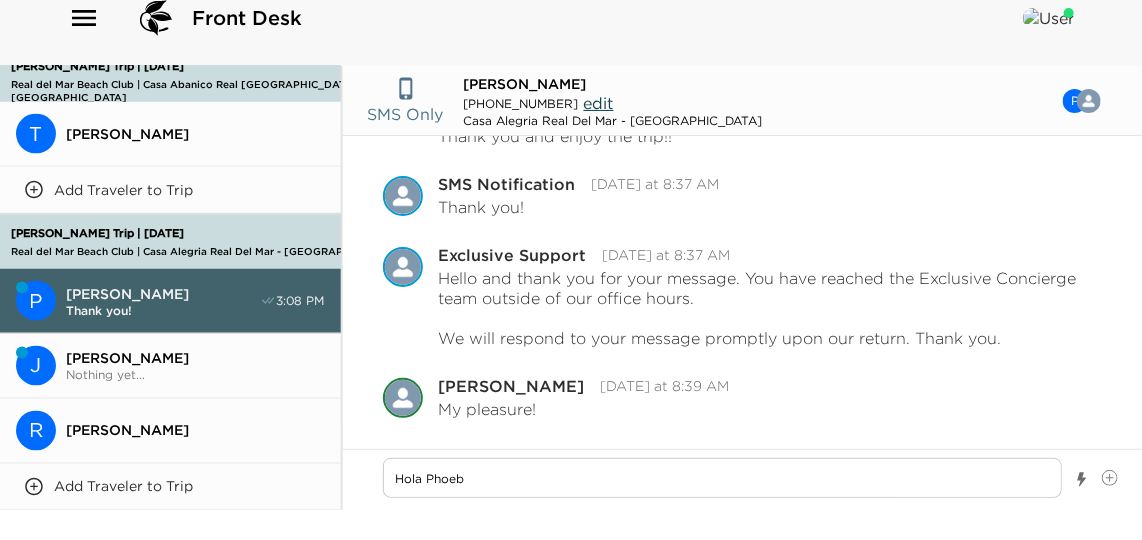 type on "Hola Phoebe" 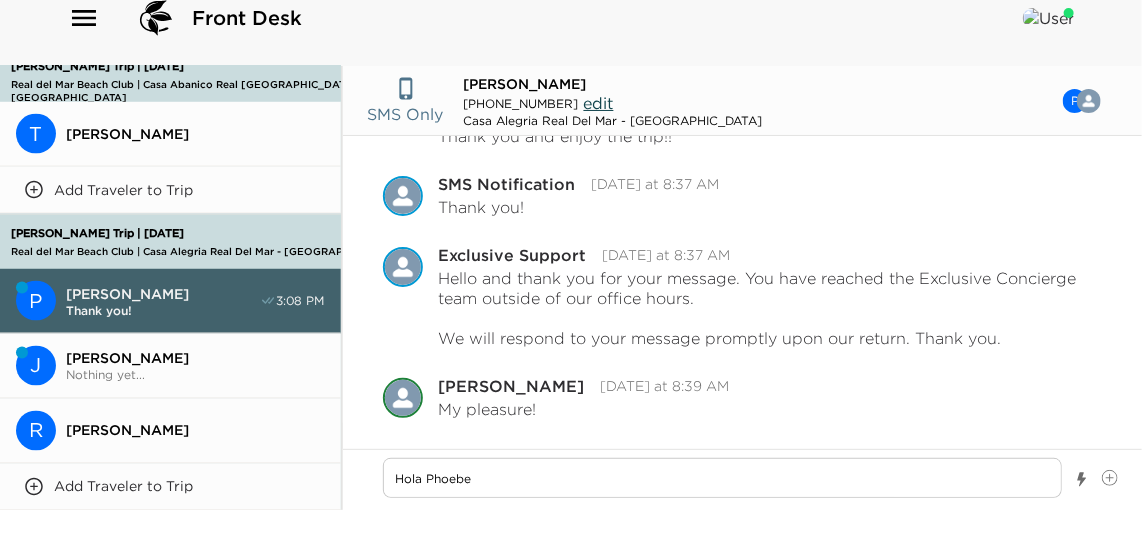 type on "Hola [PERSON_NAME]!" 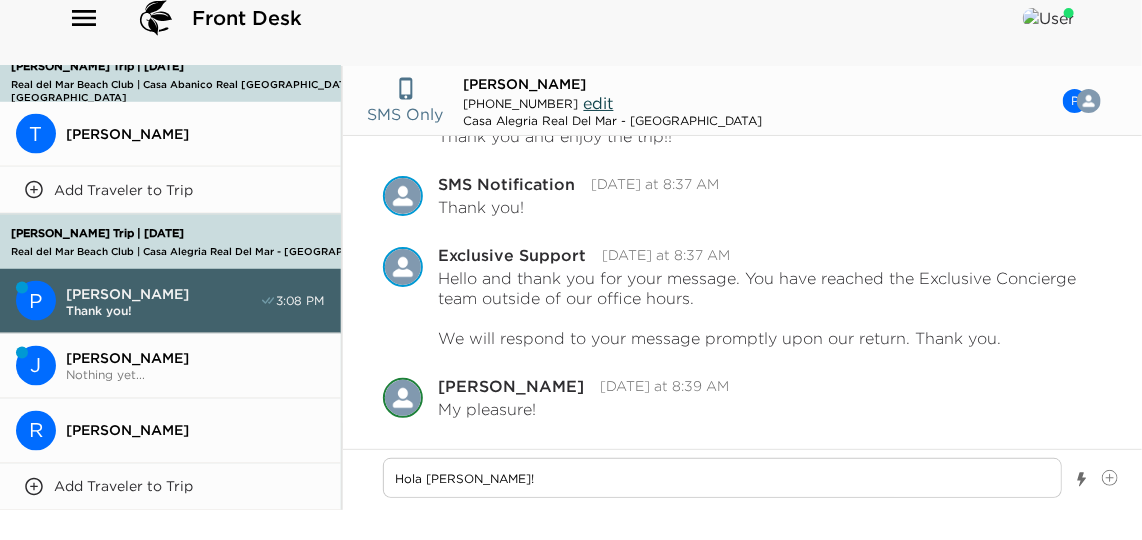 type on "x" 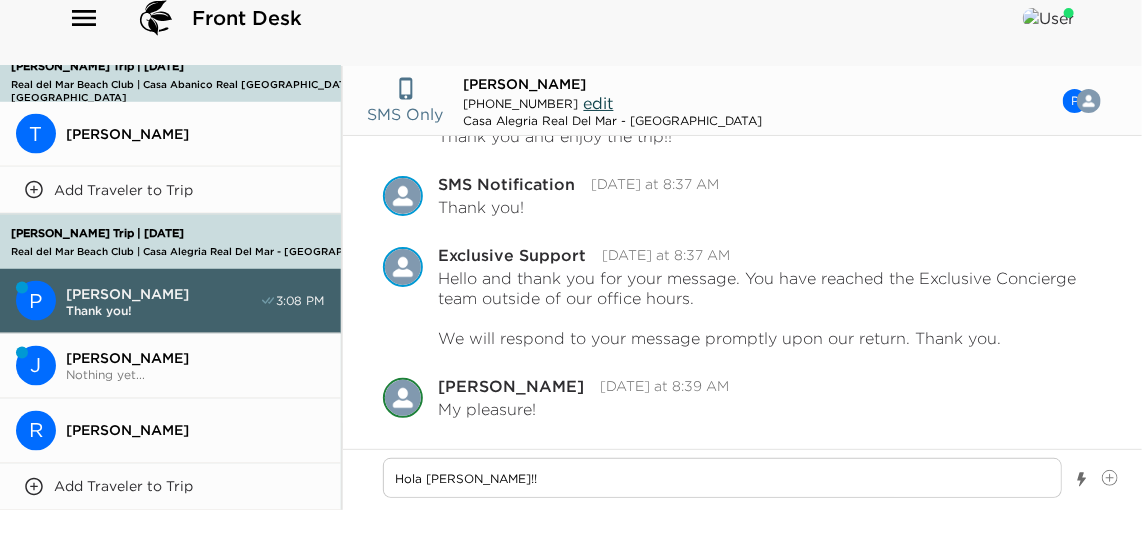 type on "Hola [PERSON_NAME]!!" 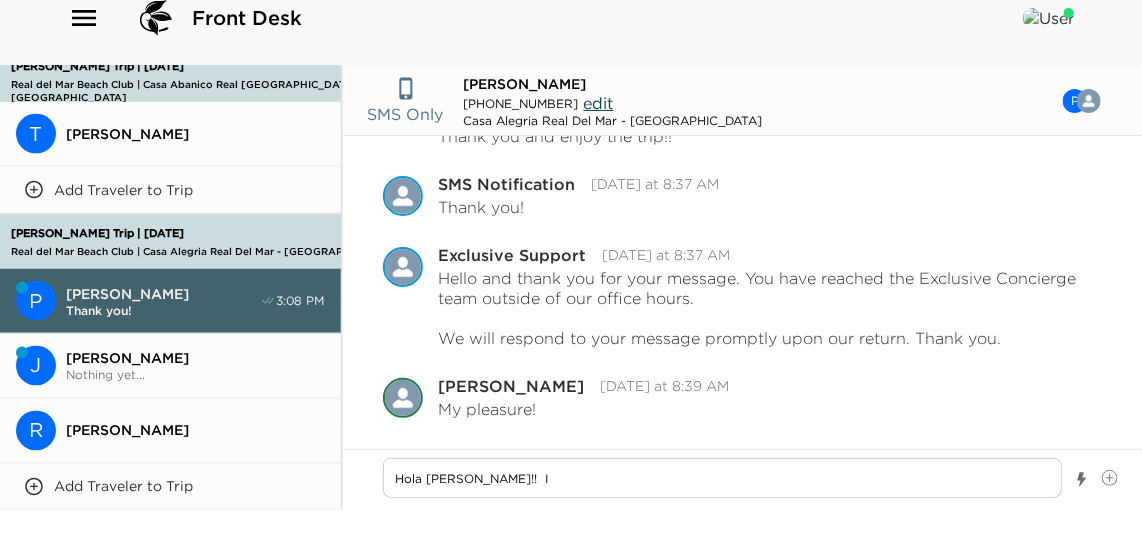 type on "Hola [PERSON_NAME]!!  I" 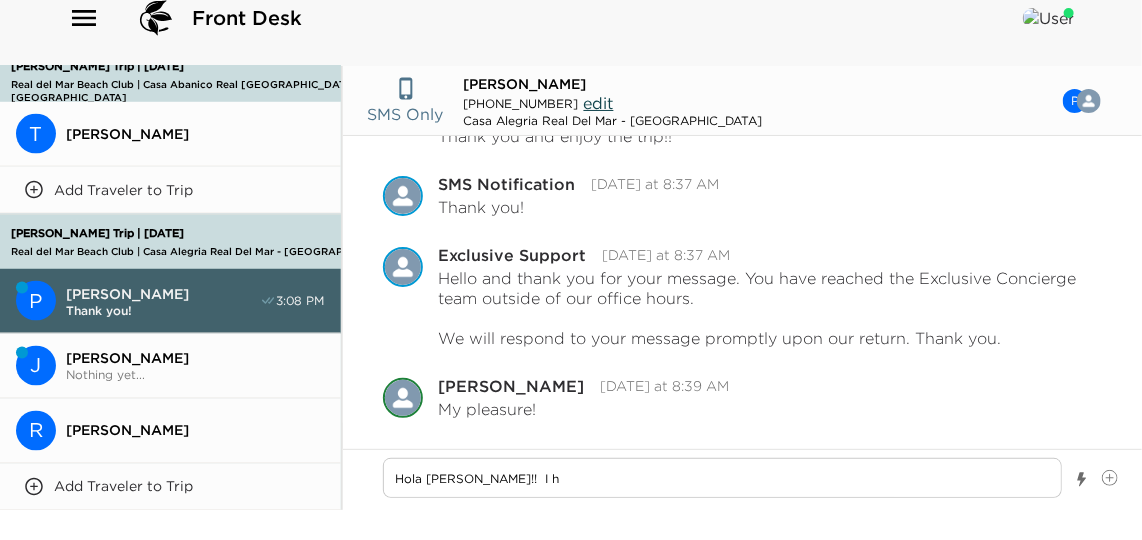 type on "Hola [PERSON_NAME]!!  I ho" 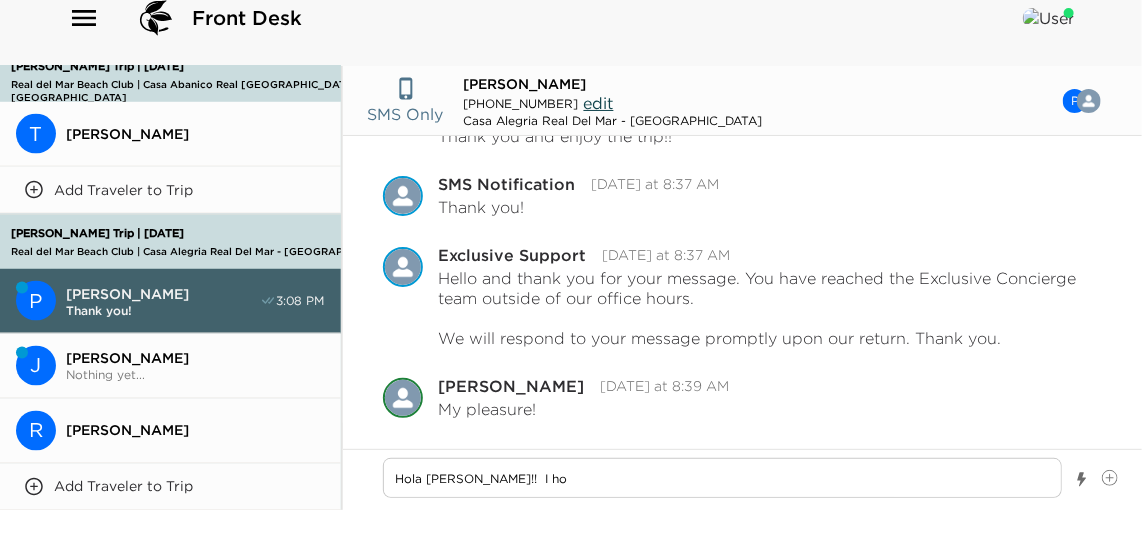 type on "x" 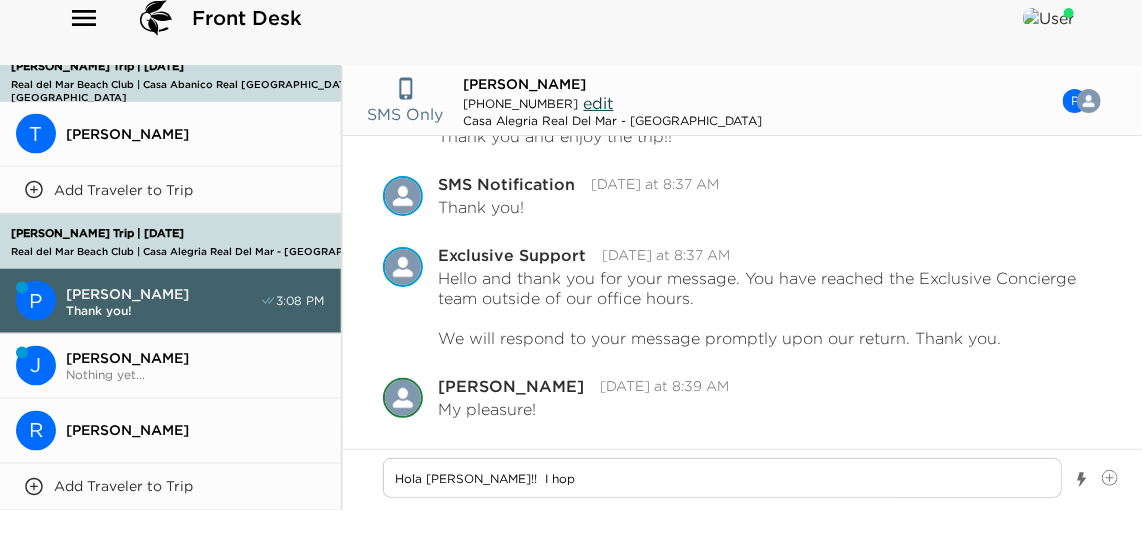 type on "Hola [PERSON_NAME]!!  I hope" 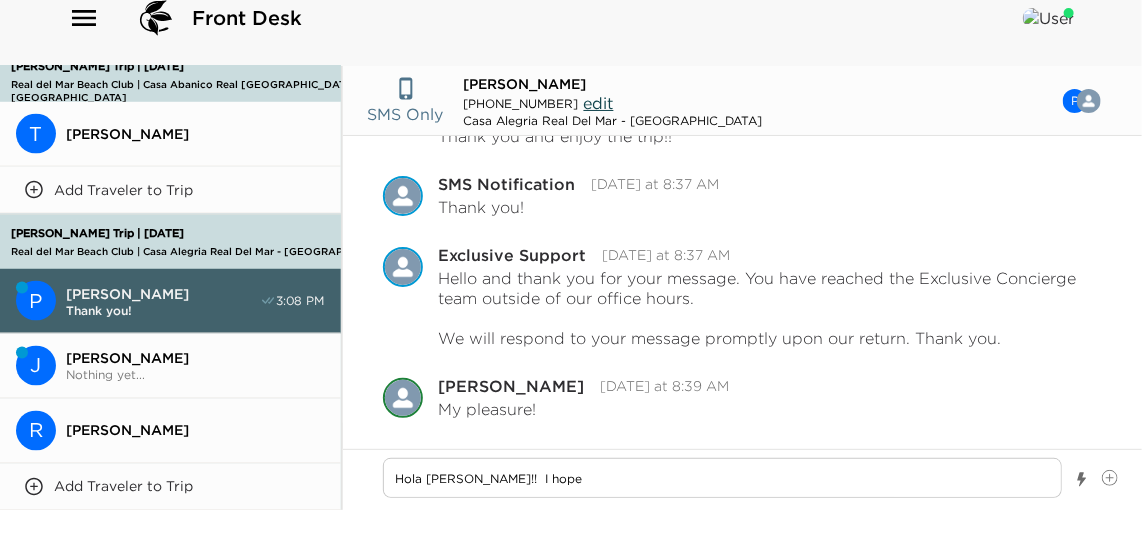 type on "Hola [PERSON_NAME]!!  I hope" 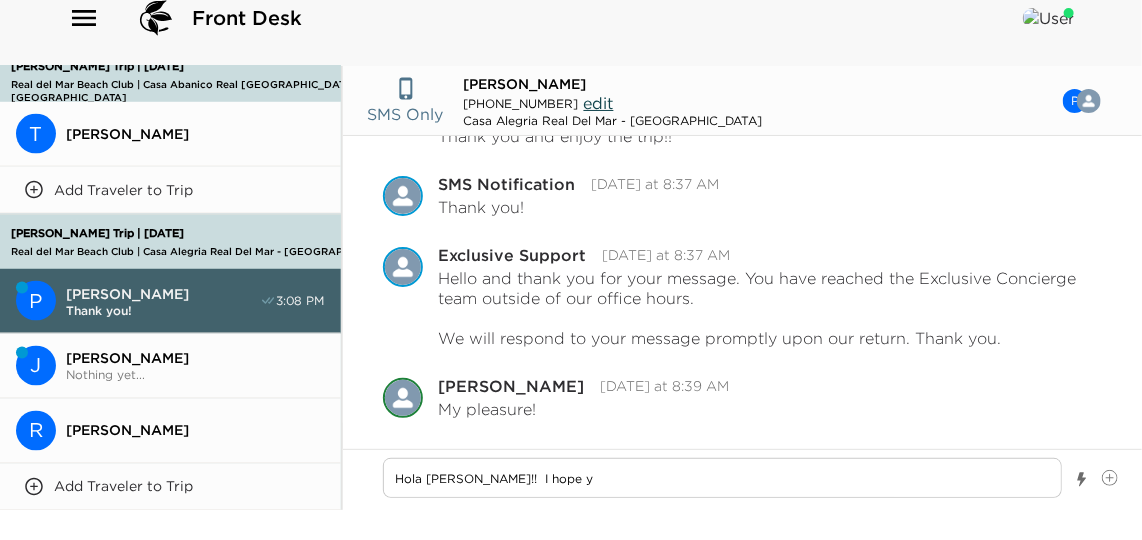 type on "Hola [PERSON_NAME]!!  I hope yo" 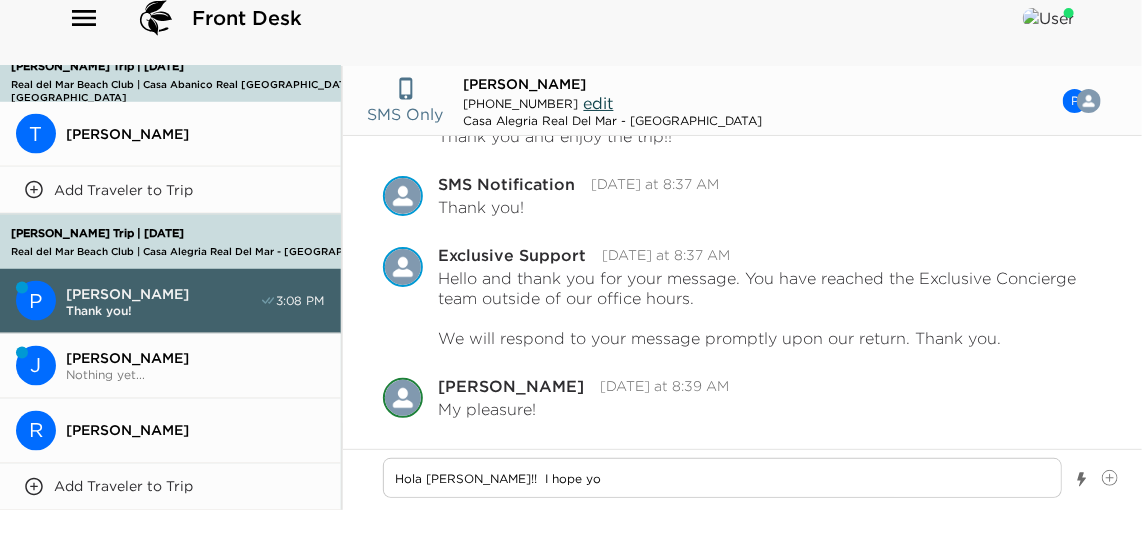 type on "Hola [PERSON_NAME]!!  I hope you" 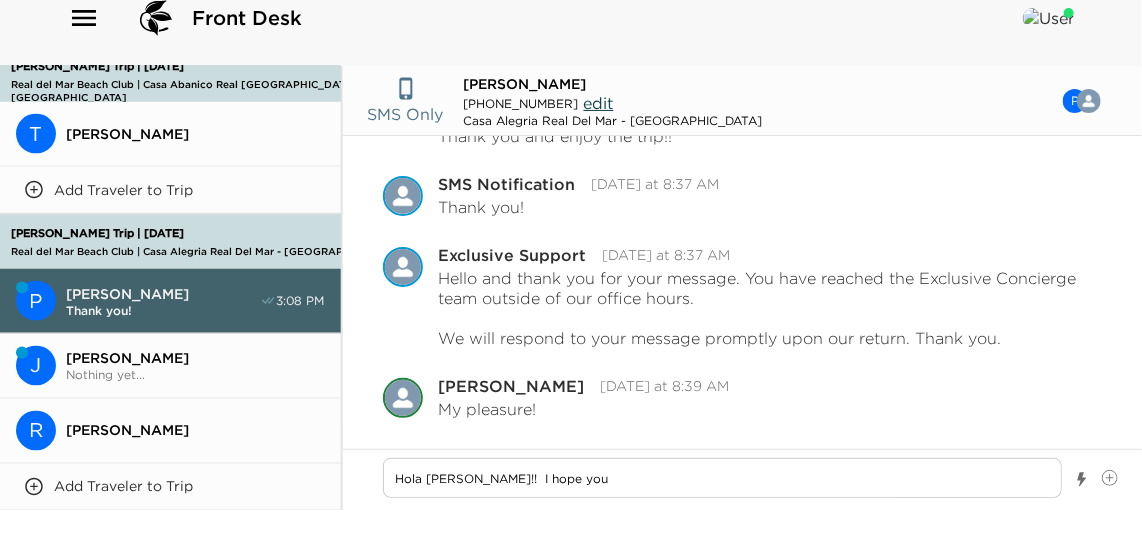 type on "Hola [PERSON_NAME]!!  I hope you" 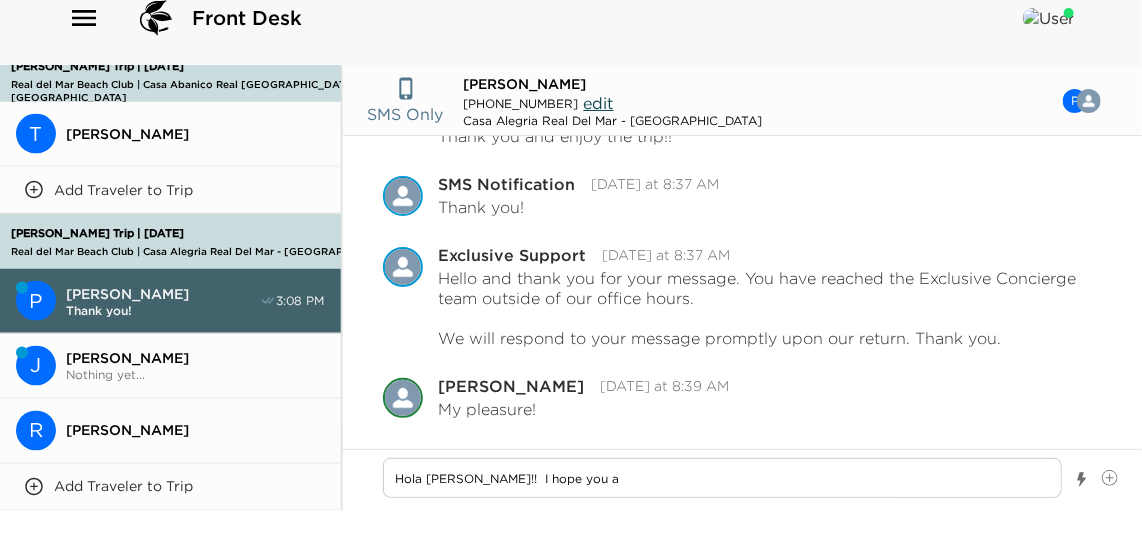 type on "Hola [PERSON_NAME]!!  I hope you ar" 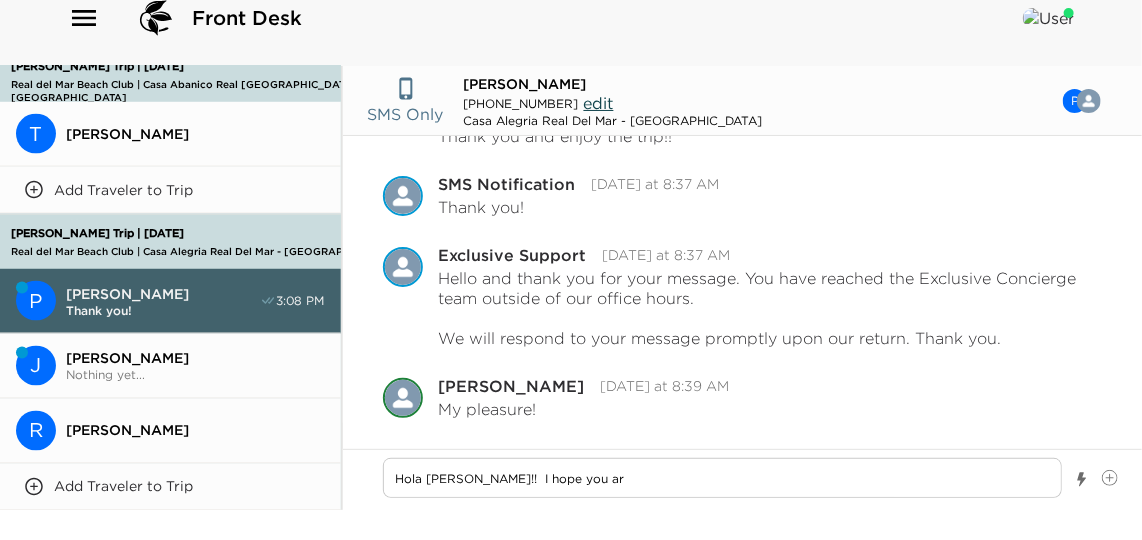 type on "Hola [PERSON_NAME]!!  I hope you are" 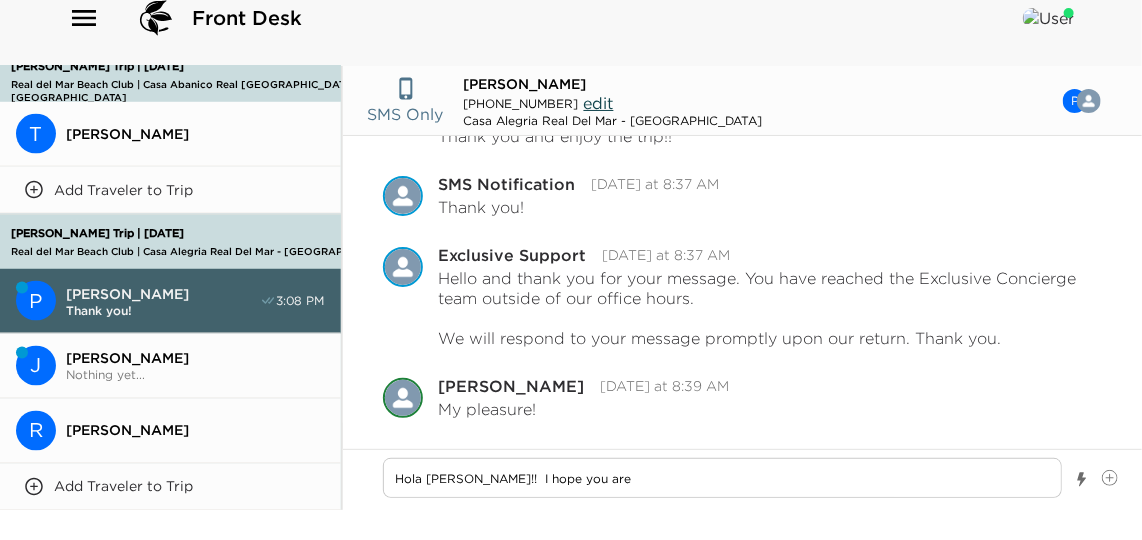 type on "Hola [PERSON_NAME]!!  I hope you are" 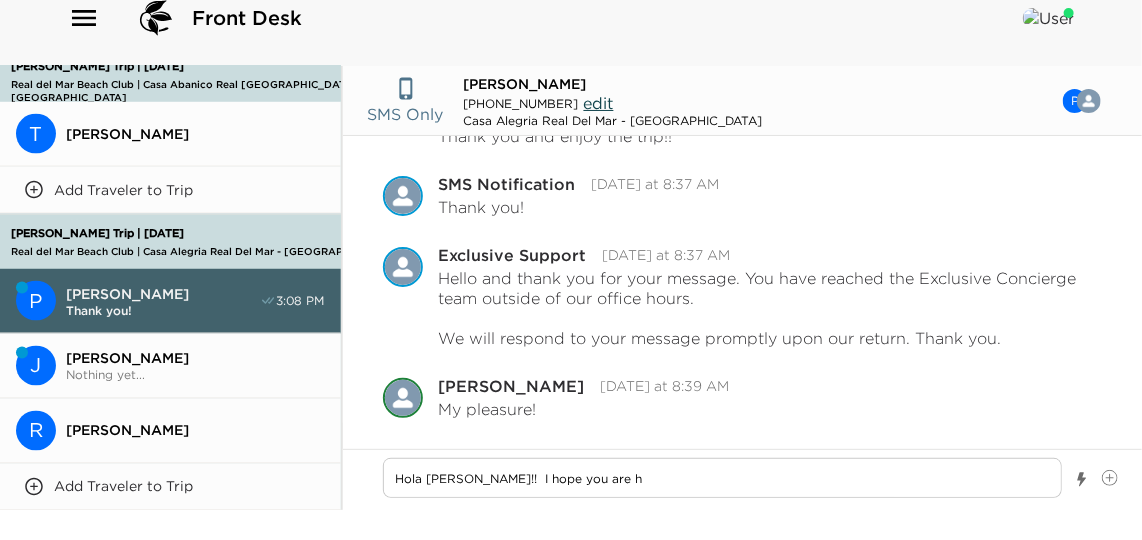type on "Hola [PERSON_NAME]!!  I hope you are ha" 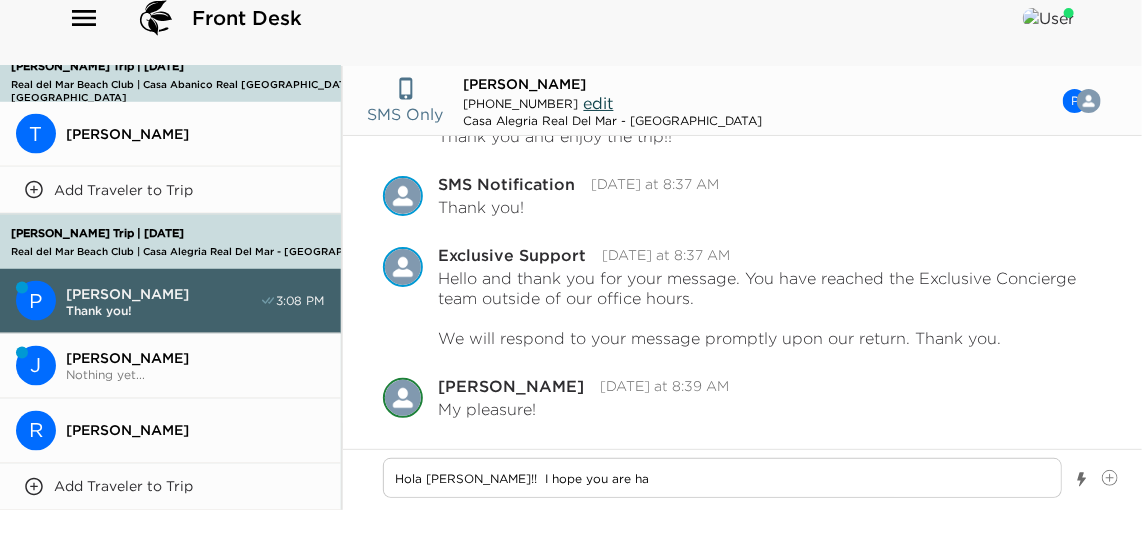 type on "x" 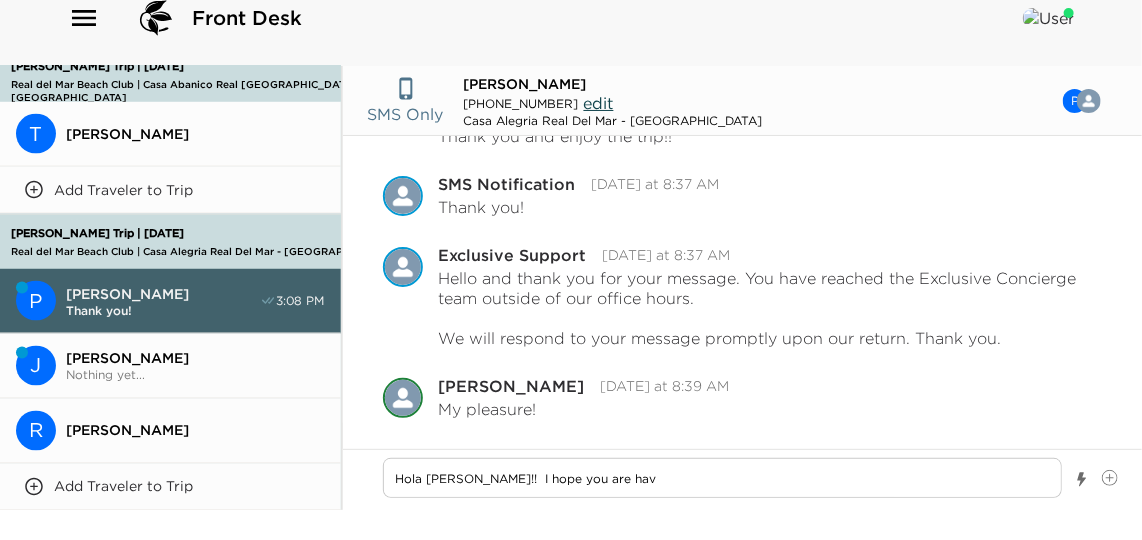 type on "Hola [PERSON_NAME]!!  I hope you are havi" 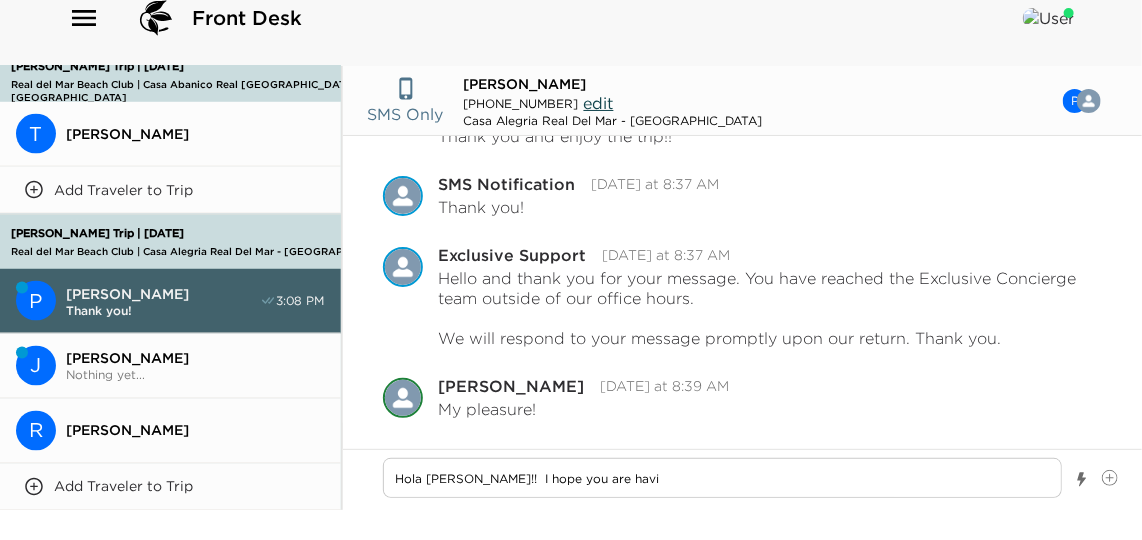 type on "Hola [PERSON_NAME]!!  I hope you are havin" 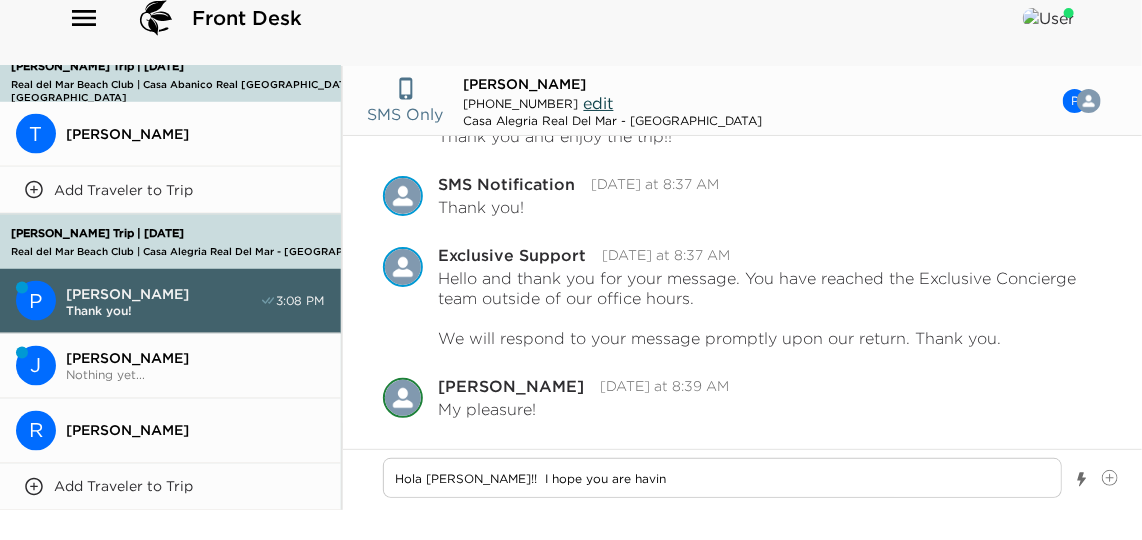type on "x" 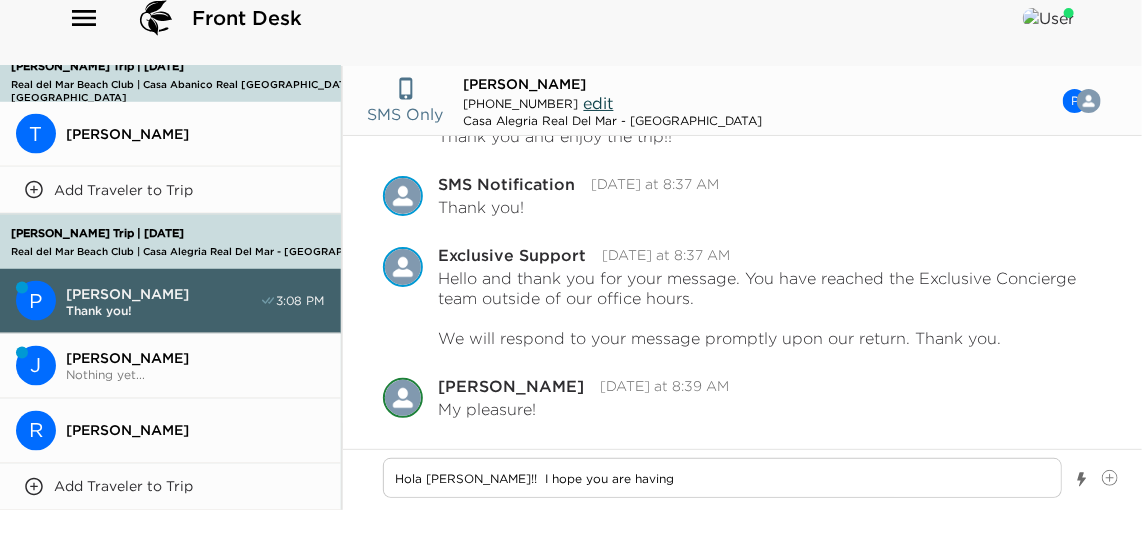 type on "Hola [PERSON_NAME]!!  I hope you are having" 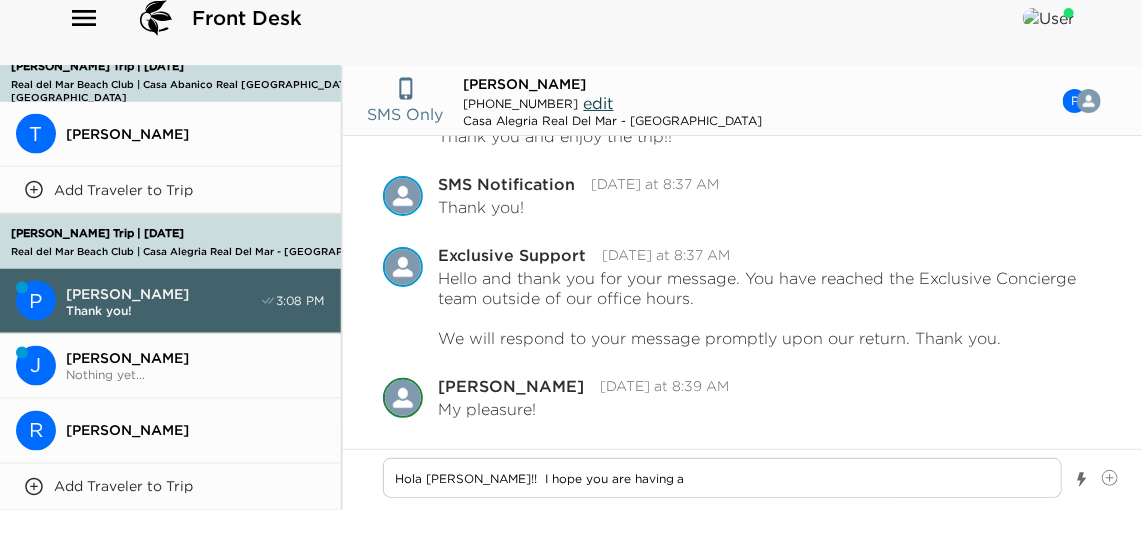 type on "x" 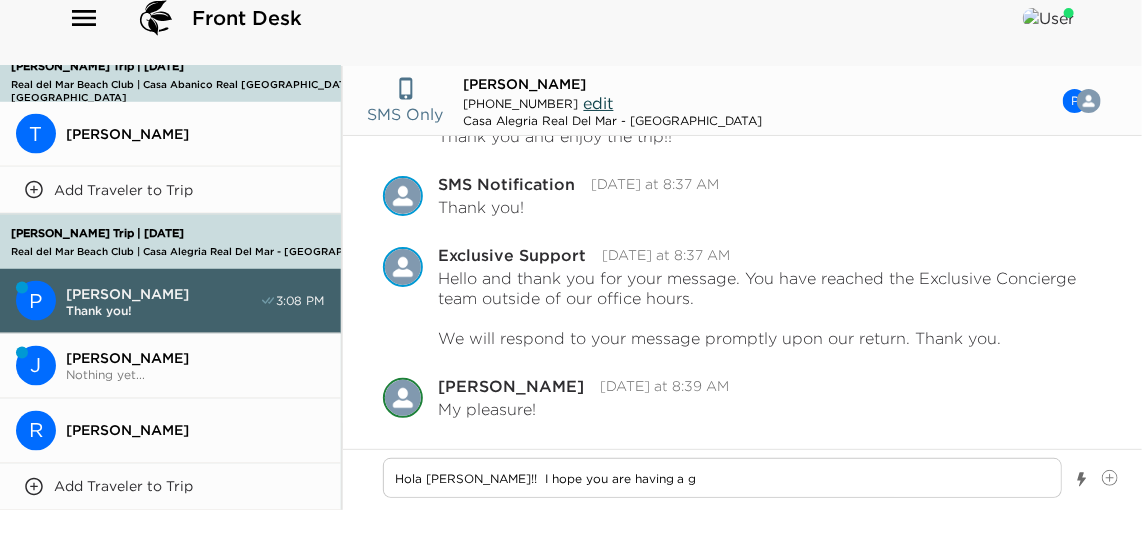 type on "Hola [PERSON_NAME]!!  I hope you are having a gr" 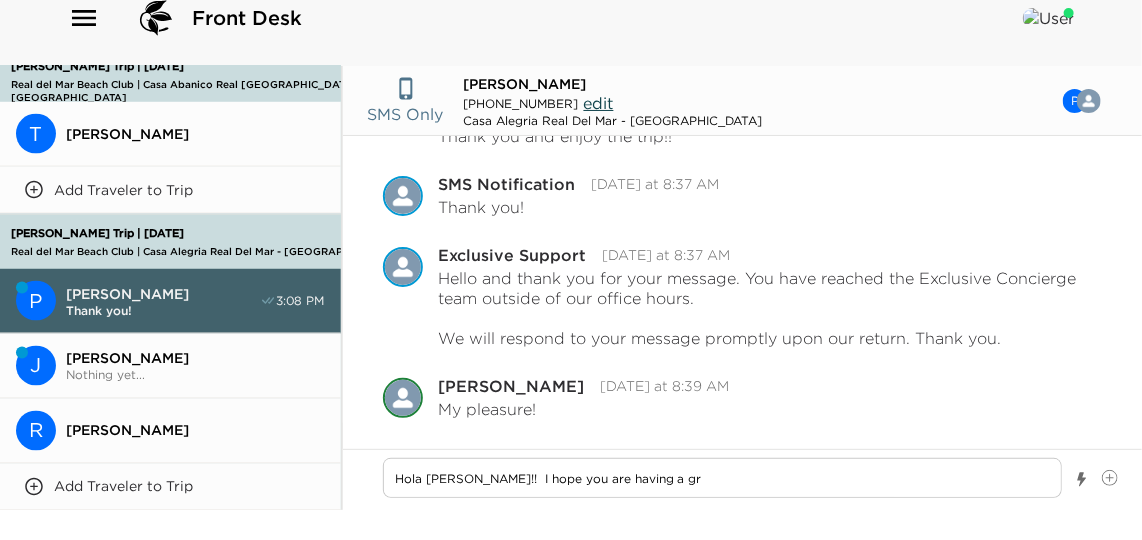type on "Hola [PERSON_NAME]!!  I hope you are having a gre" 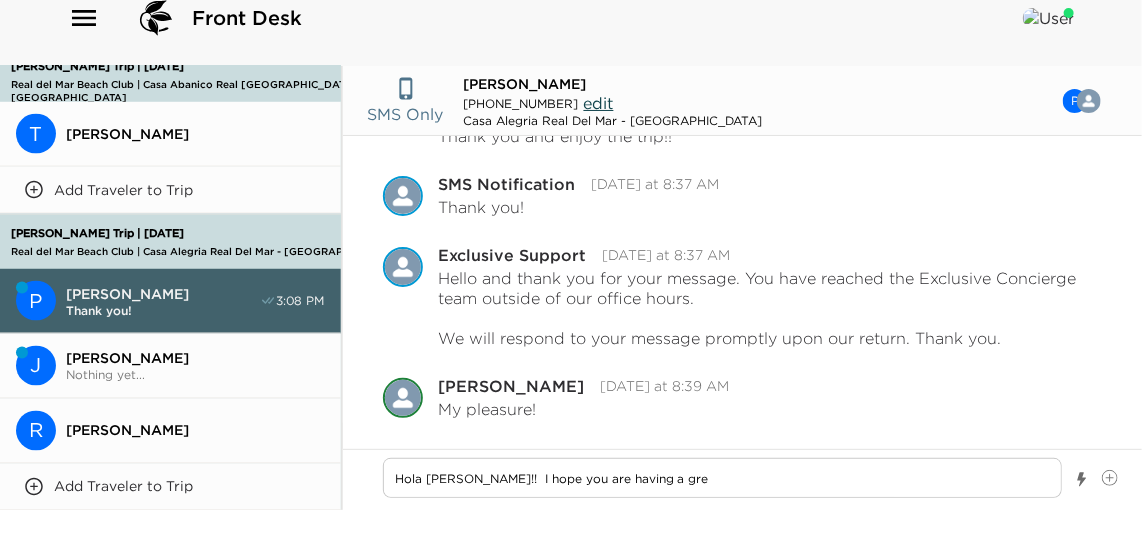 type on "Hola [PERSON_NAME]!!  I hope you are having a grea" 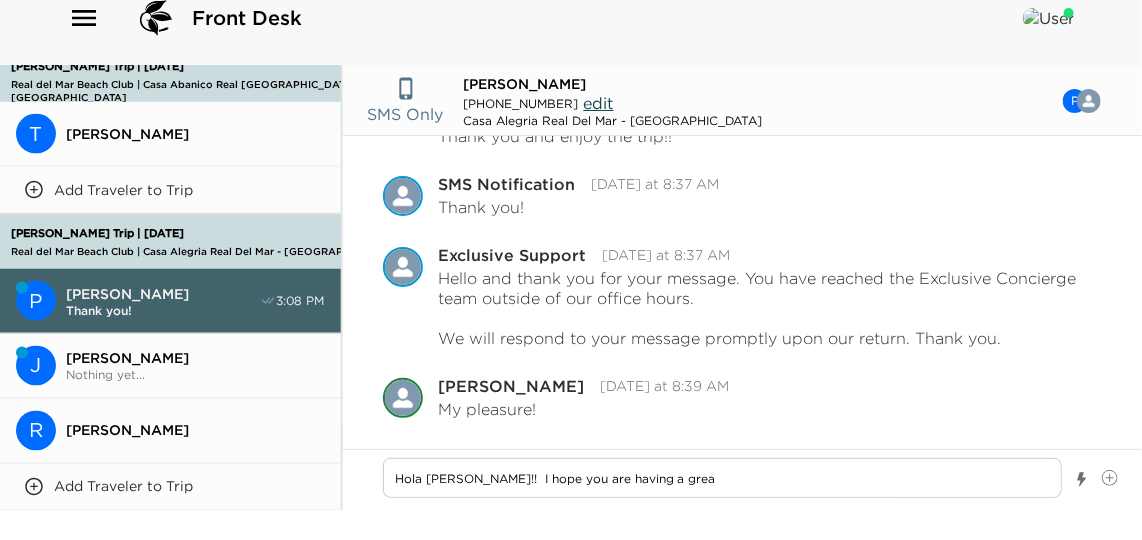 type on "Hola [PERSON_NAME]!!  I hope you are having a great" 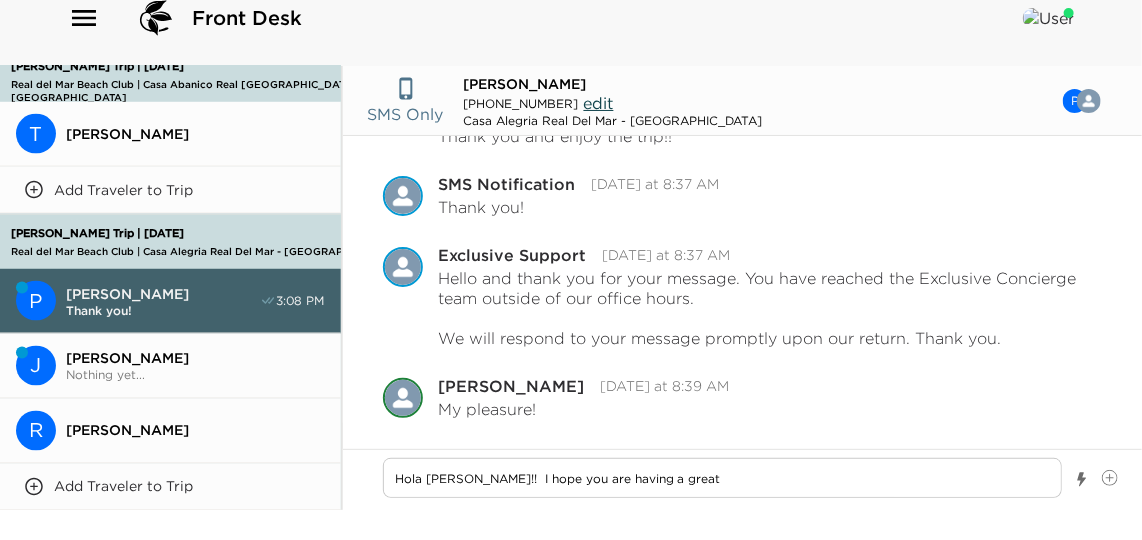 type on "Hola [PERSON_NAME]!!  I hope you are having a great" 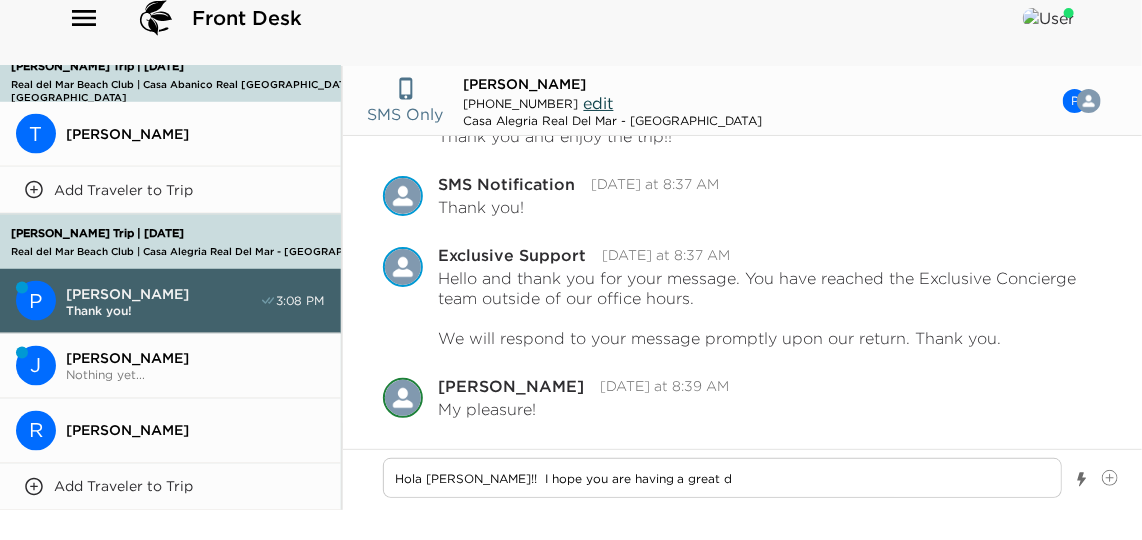 type on "Hola [PERSON_NAME]!!  I hope you are having a great da" 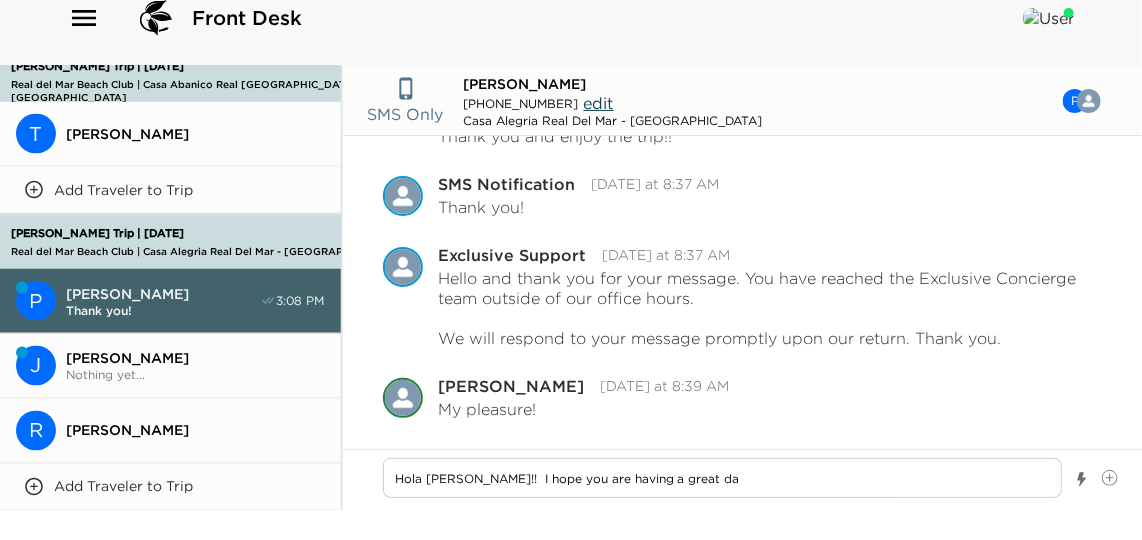 type on "Hola [PERSON_NAME]!!  I hope you are having a great day" 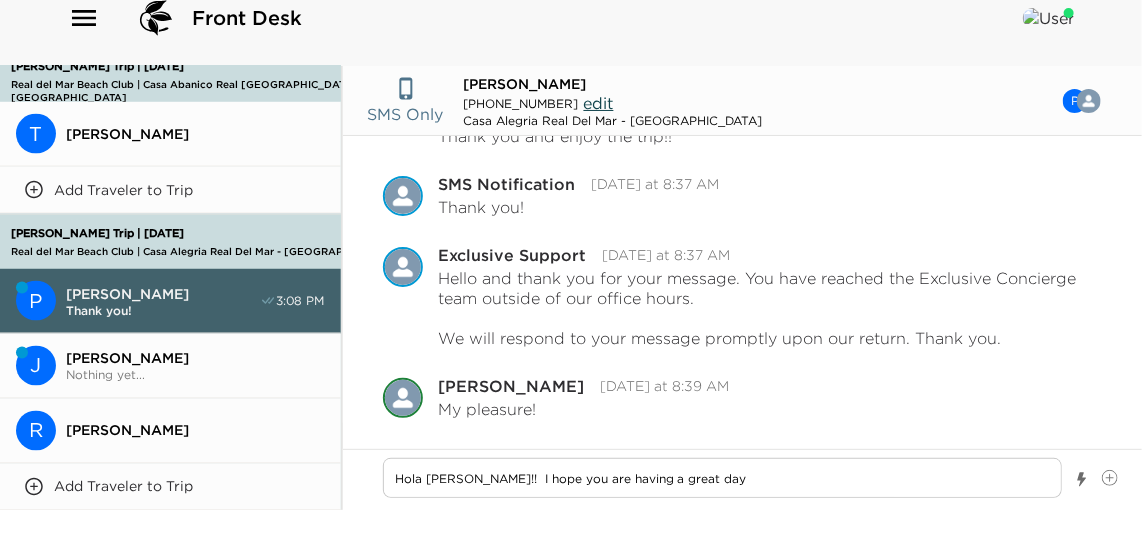 type on "x" 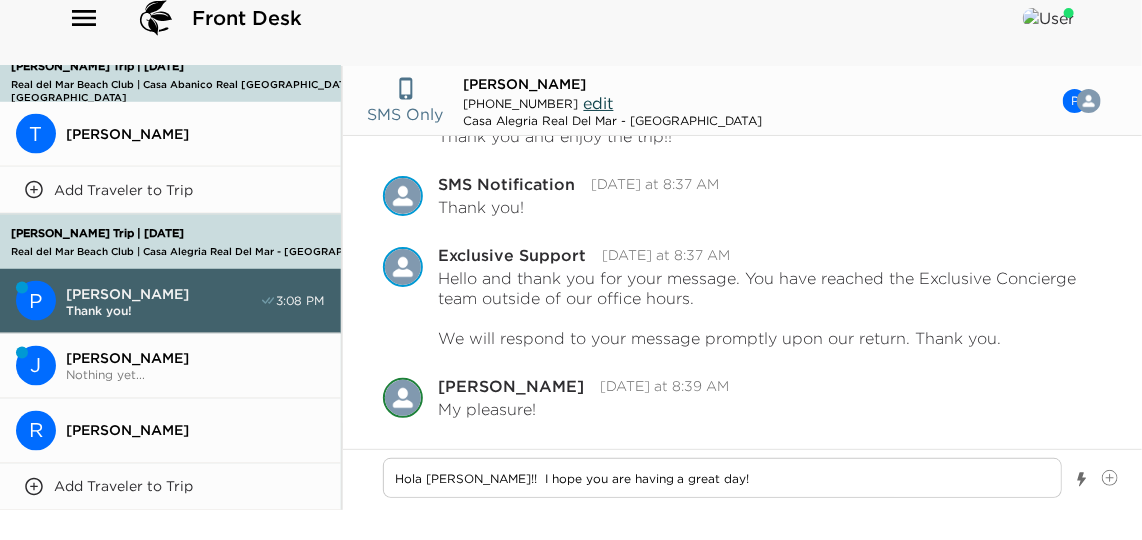 type on "Hola [PERSON_NAME]!!  I hope you are having a great day!!" 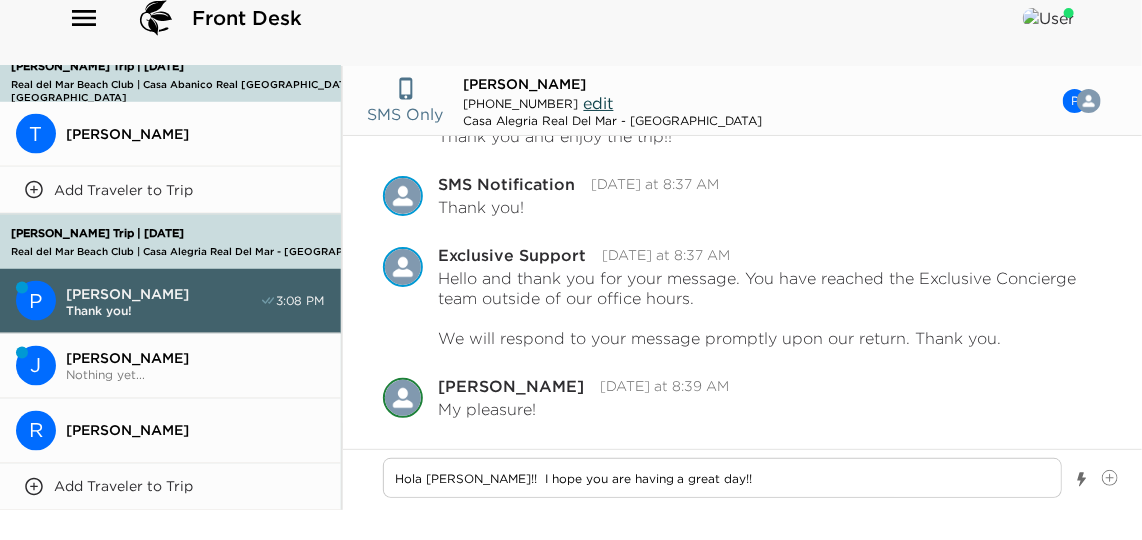type on "Hola [PERSON_NAME]!!  I hope you are having a great day!!" 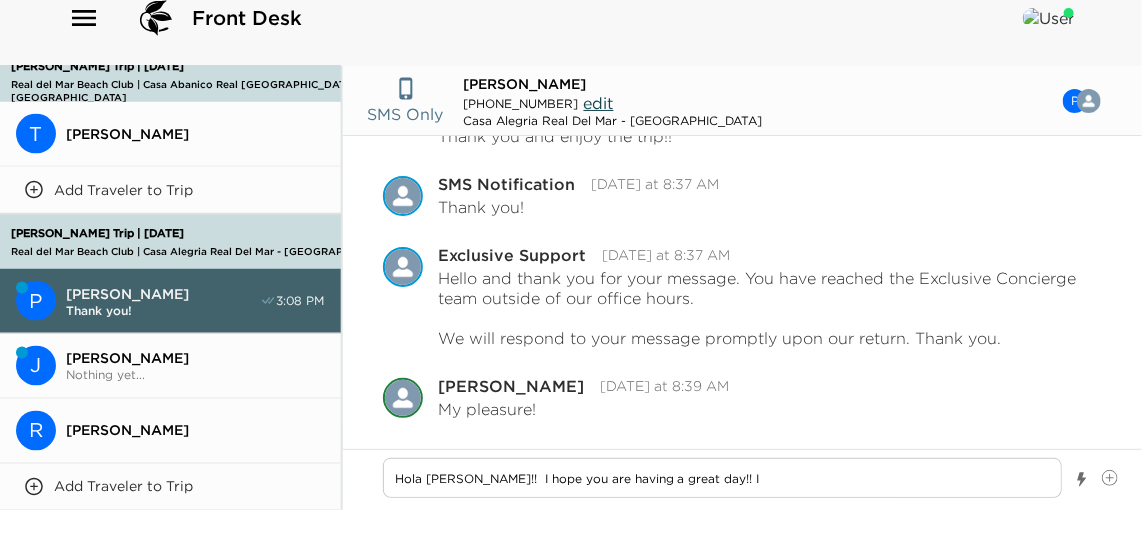 type on "Hola [PERSON_NAME]!!  I hope you are having a great day!! I" 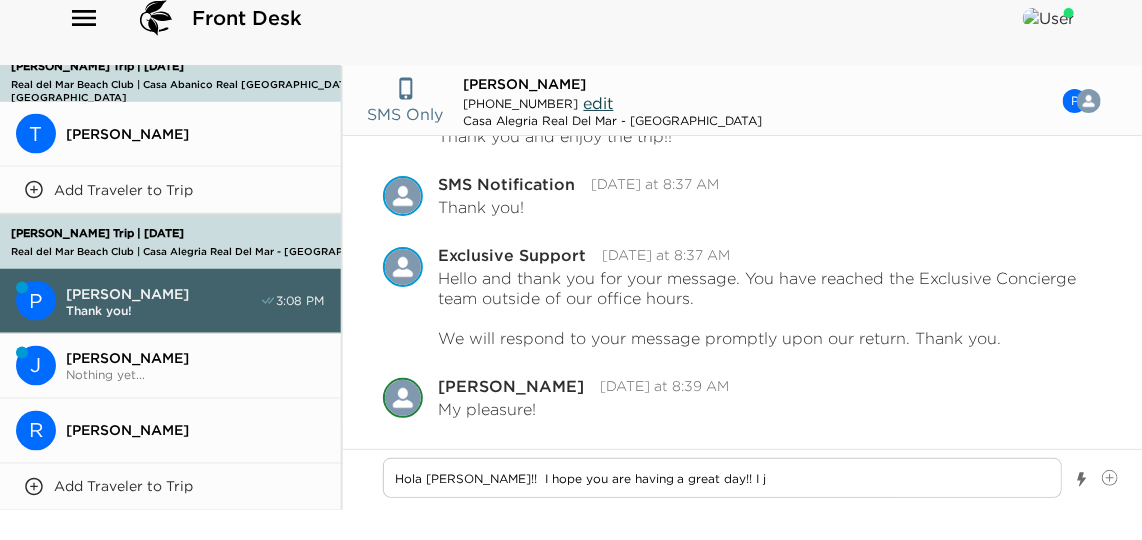 type on "Hola [PERSON_NAME]!!  I hope you are having a great day!! I ju" 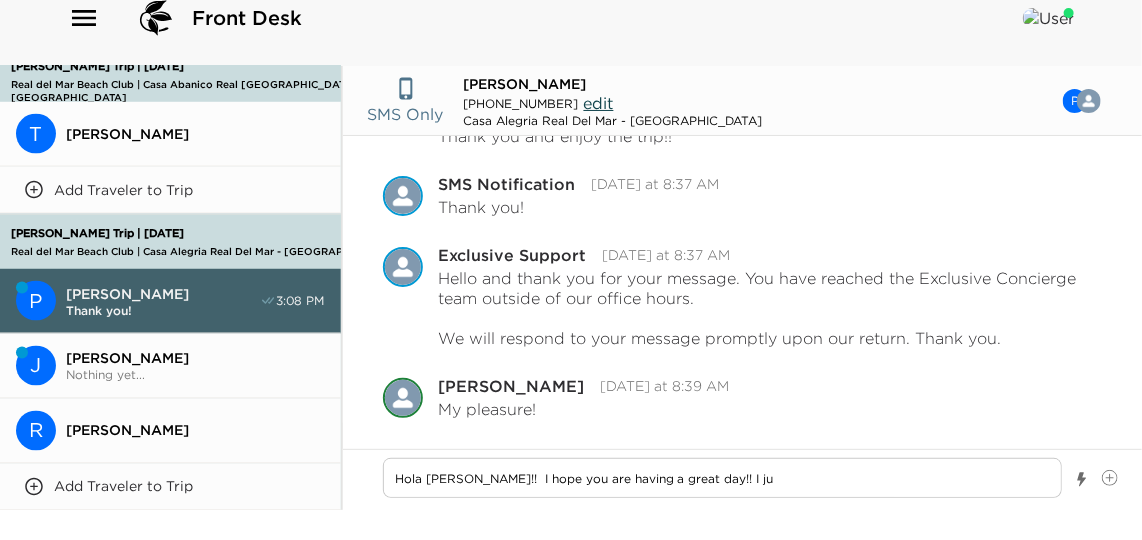 type on "Hola [PERSON_NAME]!!  I hope you are having a great day!! I jus" 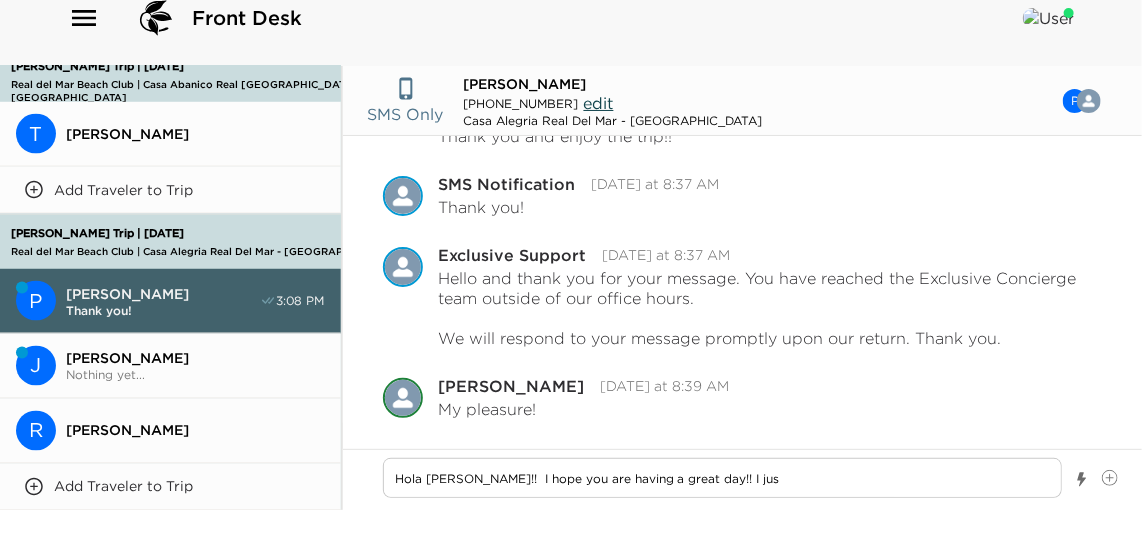 type on "Hola [PERSON_NAME]!!  I hope you are having a great day!! I just" 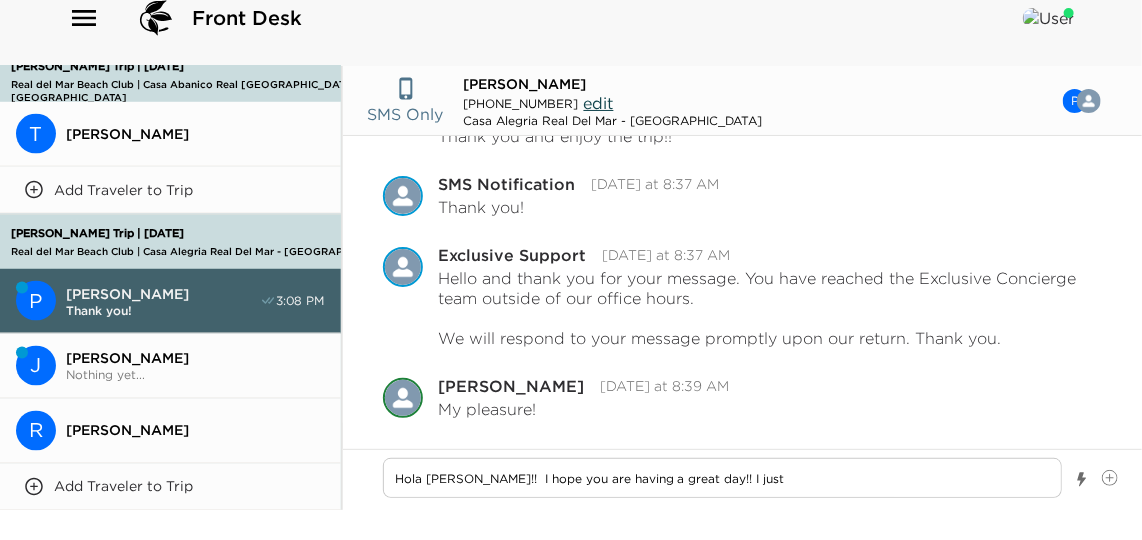 type on "x" 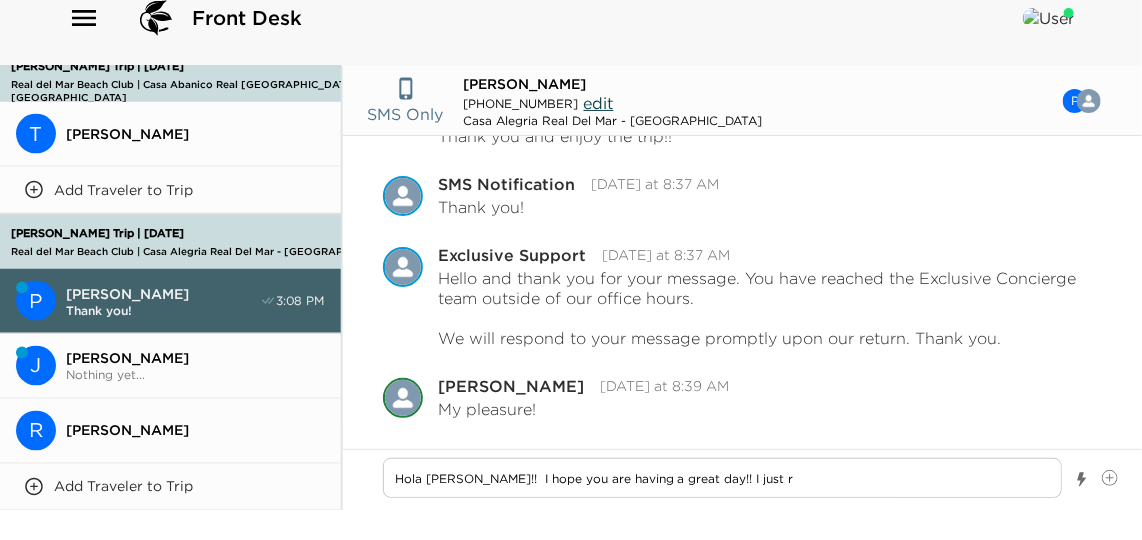type on "Hola [PERSON_NAME]!!  I hope you are having a great day!! I just re" 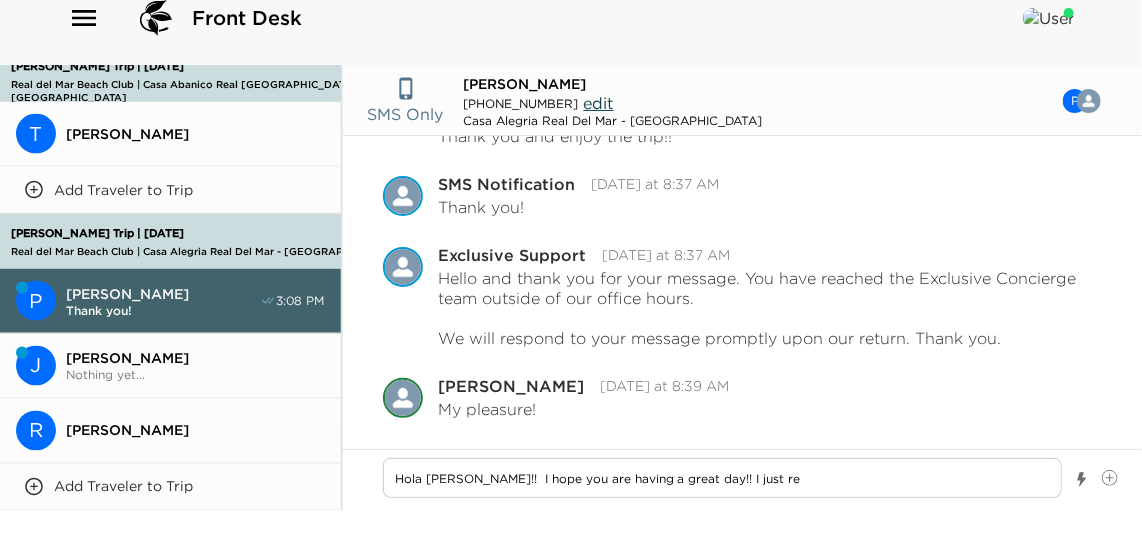 type on "Hola [PERSON_NAME]!!  I hope you are having a great day!! I just rea" 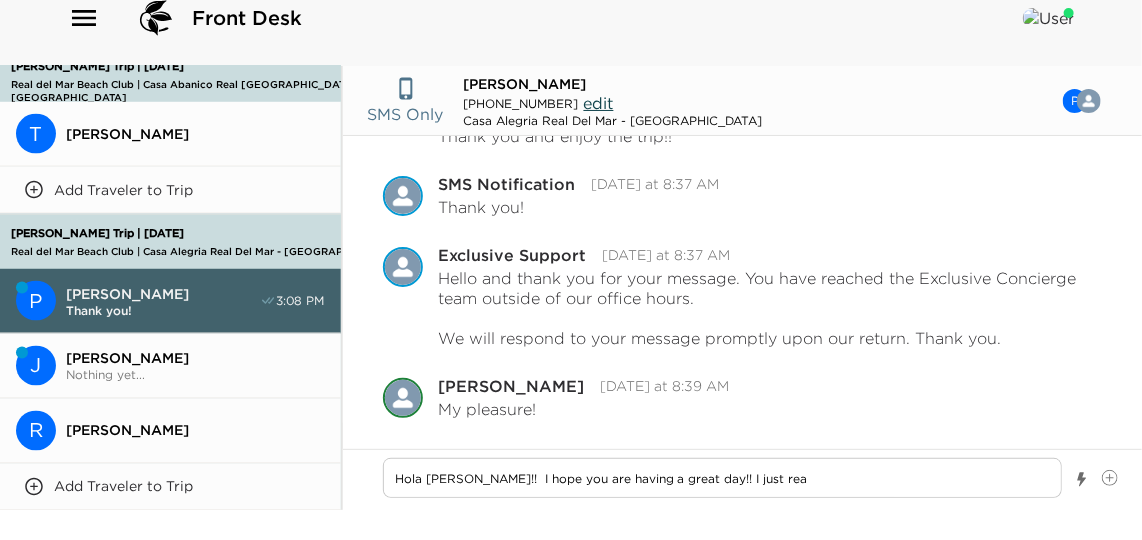 type on "Hola [PERSON_NAME]!!  I hope you are having a great day!! I just real" 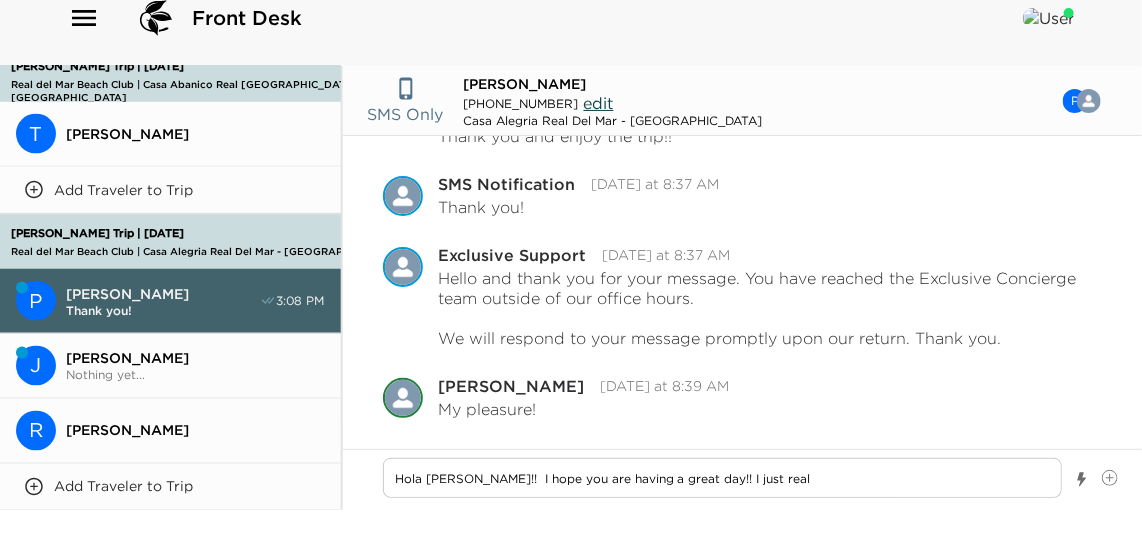 type on "Hola [PERSON_NAME]!!  I hope you are having a great day!! I just reali" 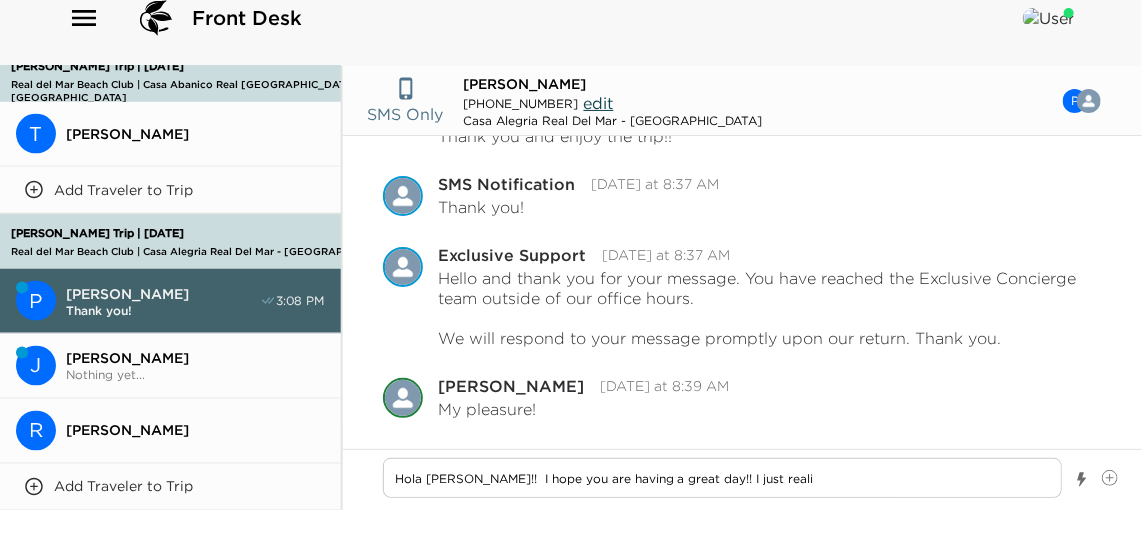 type on "Hola [PERSON_NAME]!!  I hope you are having a great day!! I just realiz" 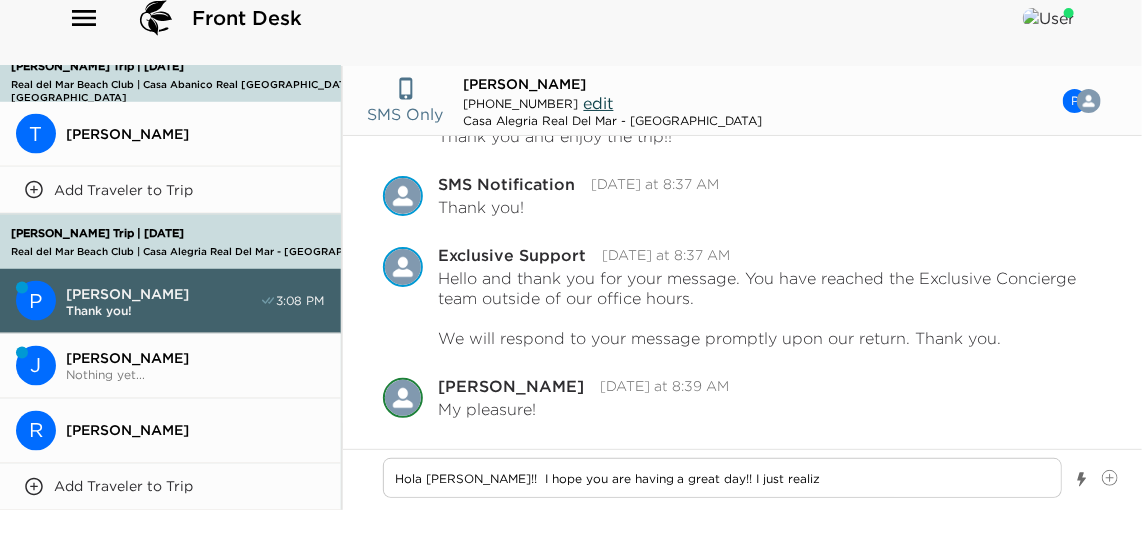 type on "x" 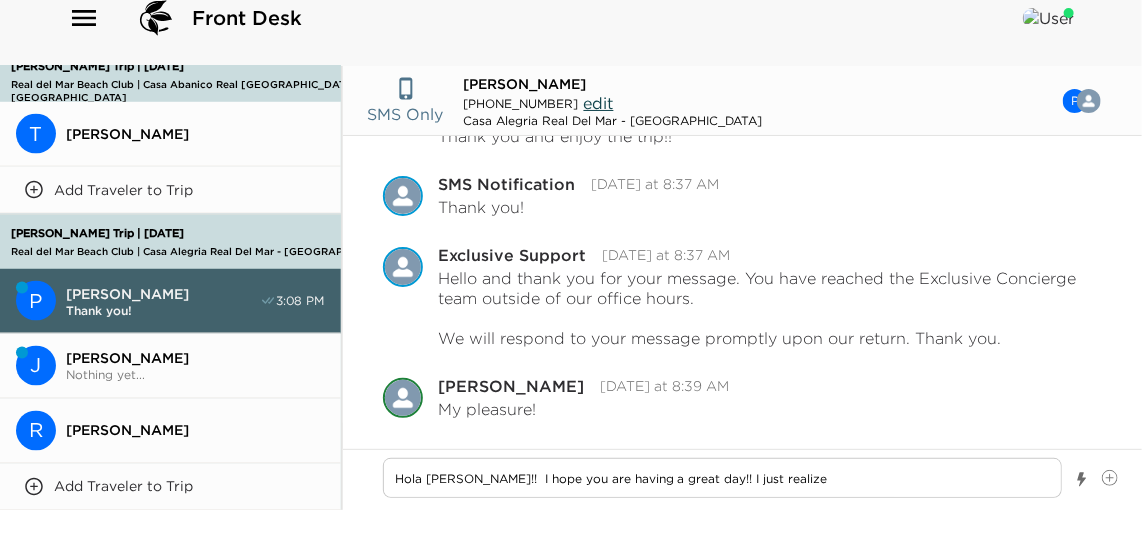 type on "Hola [PERSON_NAME]!!  I hope you are having a great day!! I just realized" 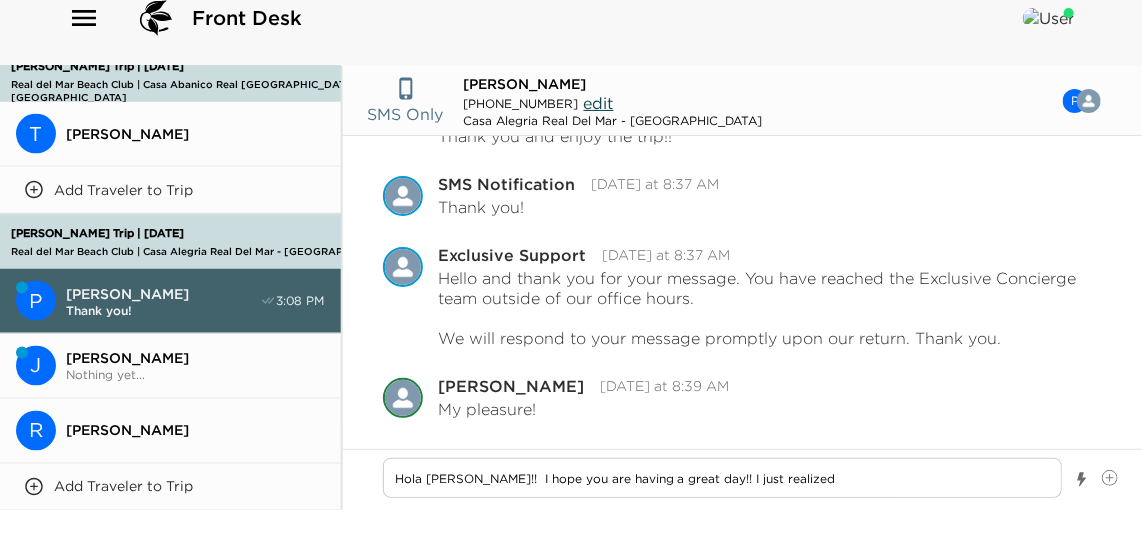 type on "Hola [PERSON_NAME]!!  I hope you are having a great day!! I just realized" 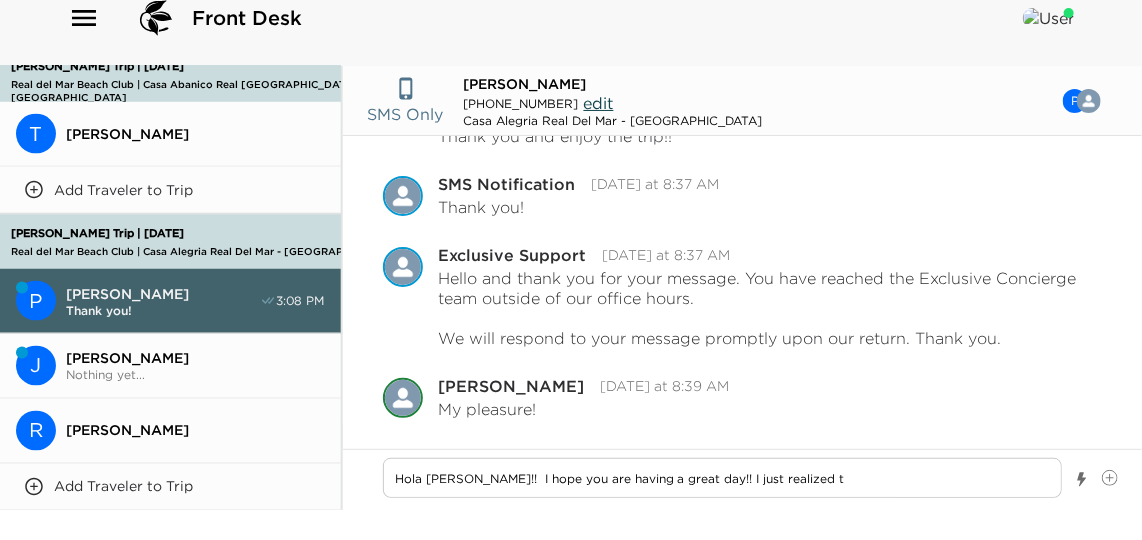 type on "Hola [PERSON_NAME]!!  I hope you are having a great day!! I just realized th" 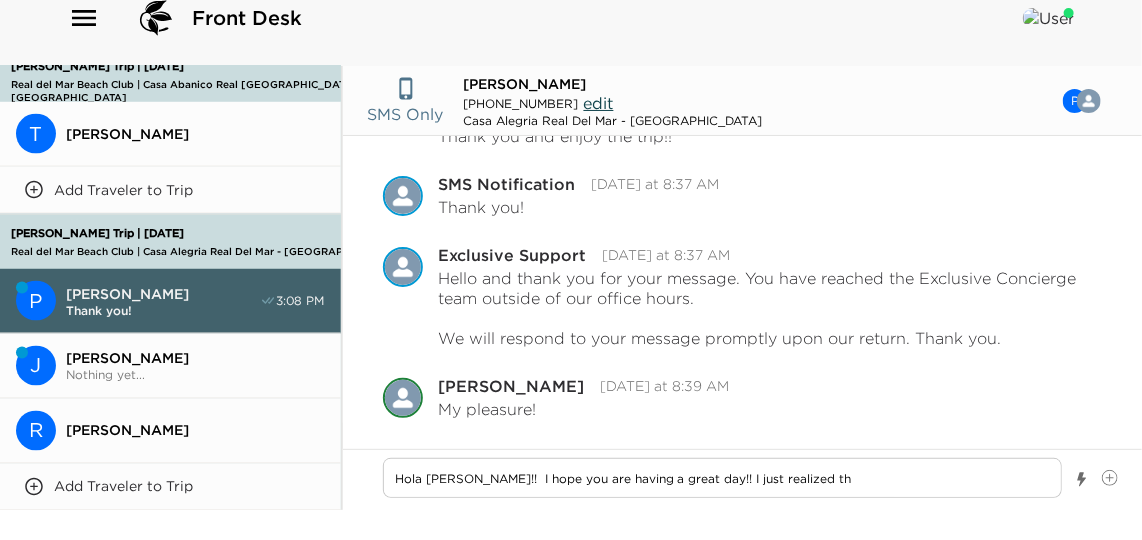 type on "x" 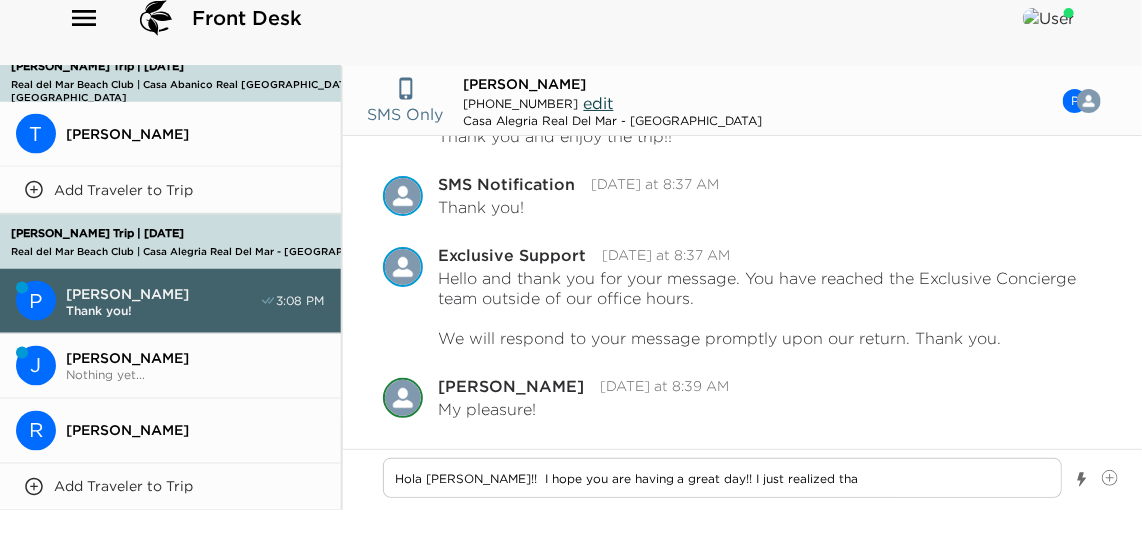 type on "Hola [PERSON_NAME]!!  I hope you are having a great day!! I just realized that" 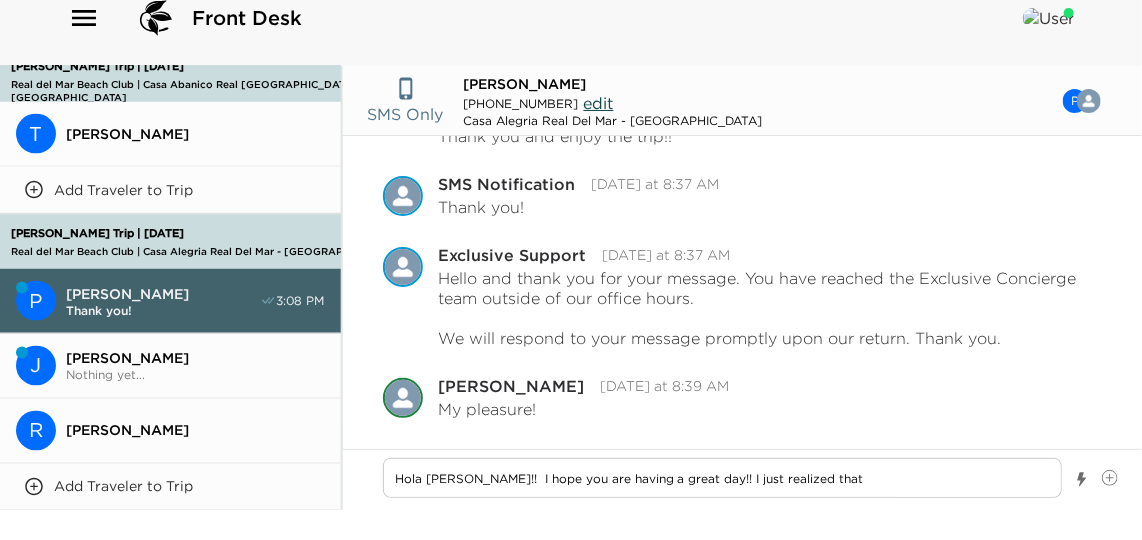 type on "Hola [PERSON_NAME]!!  I hope you are having a great day!! I just realized that" 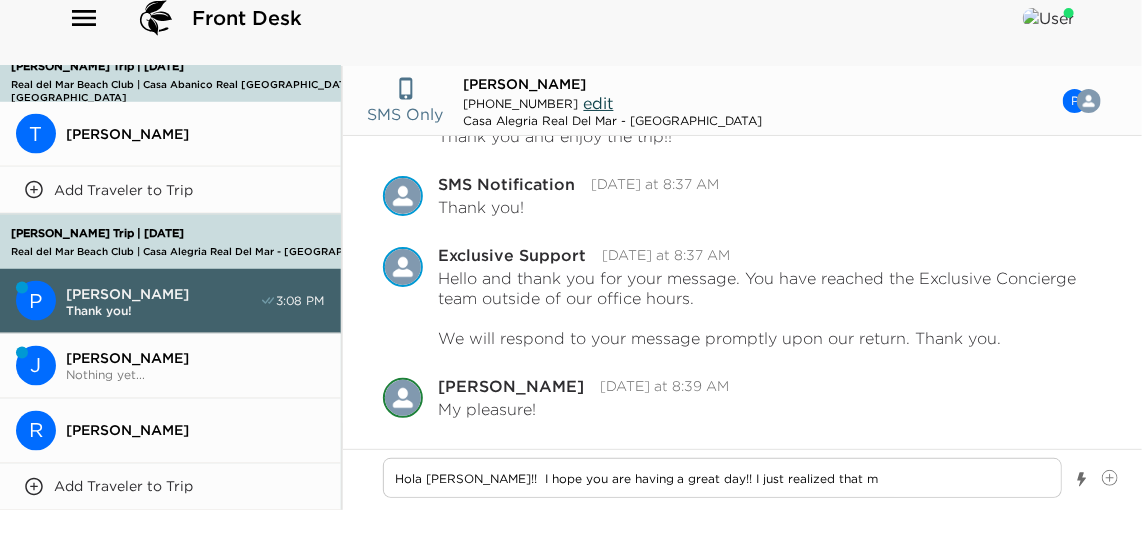 type on "Hola [PERSON_NAME]!!  I hope you are having a great day!! I just realized that my" 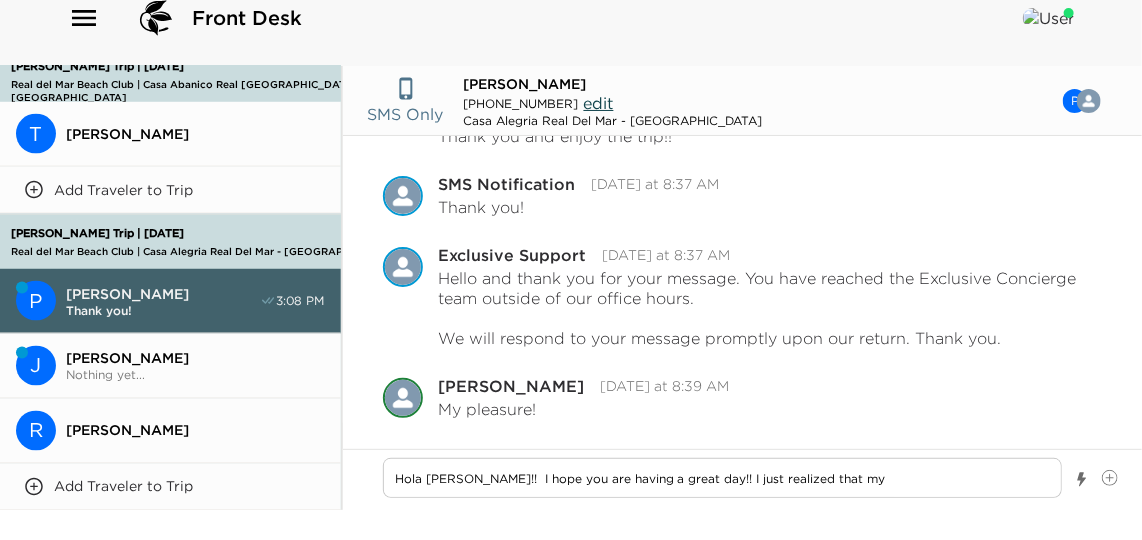 type on "x" 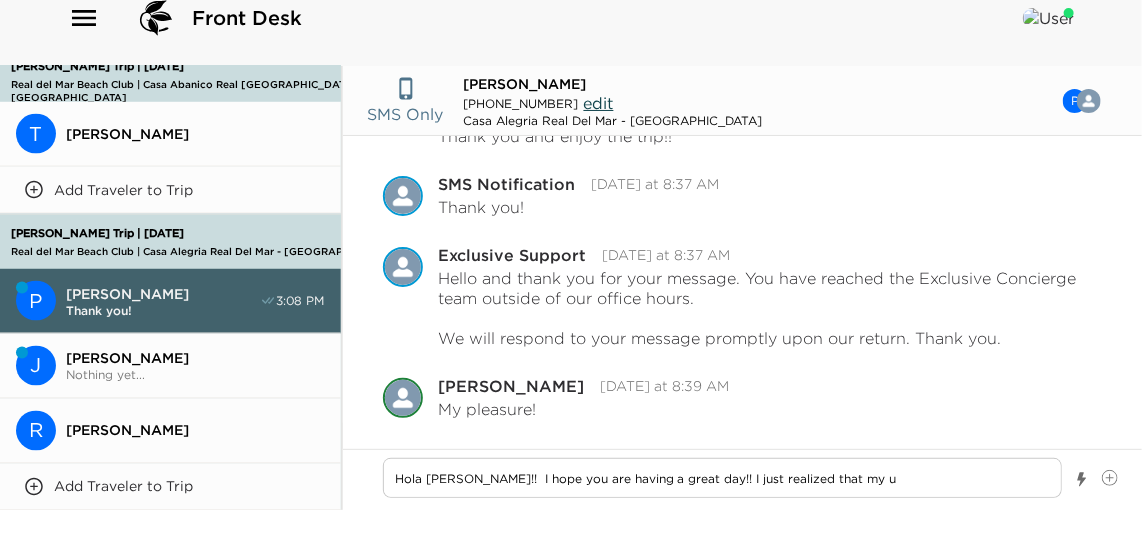 type on "x" 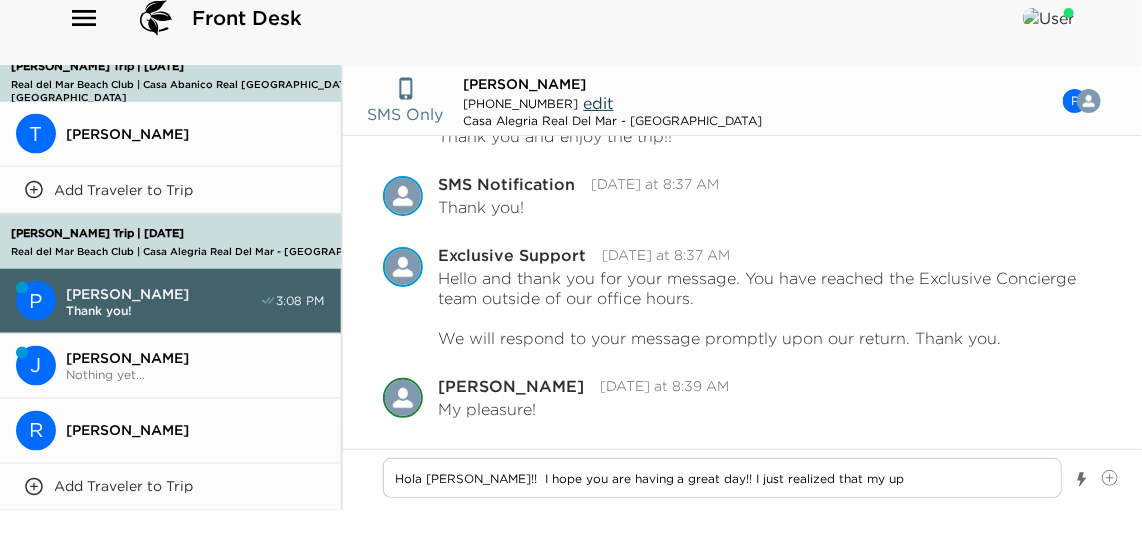 type on "Hola [PERSON_NAME]!!  I hope you are having a great day!! I just realized that my upd" 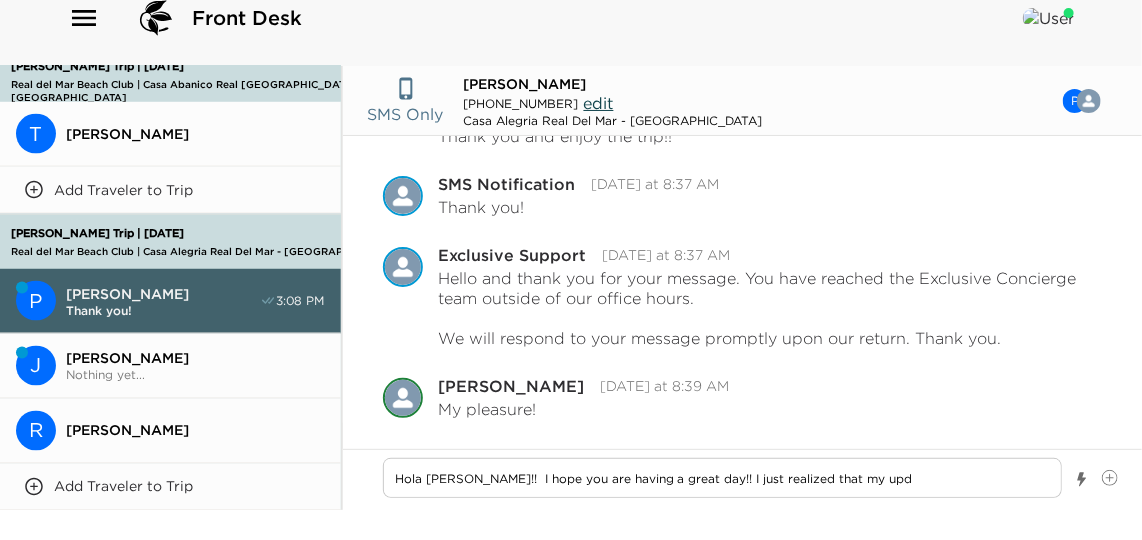 type on "Hola [PERSON_NAME]!!  I hope you are having a great day!! I just realized that my upda" 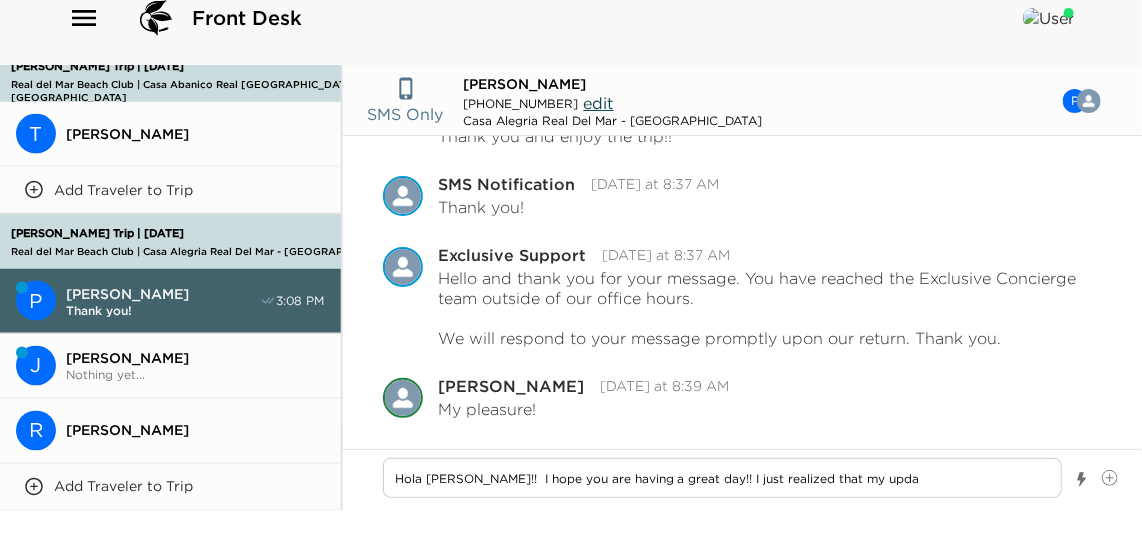 type on "Hola [PERSON_NAME]!!  I hope you are having a great day!! I just realized that my updat" 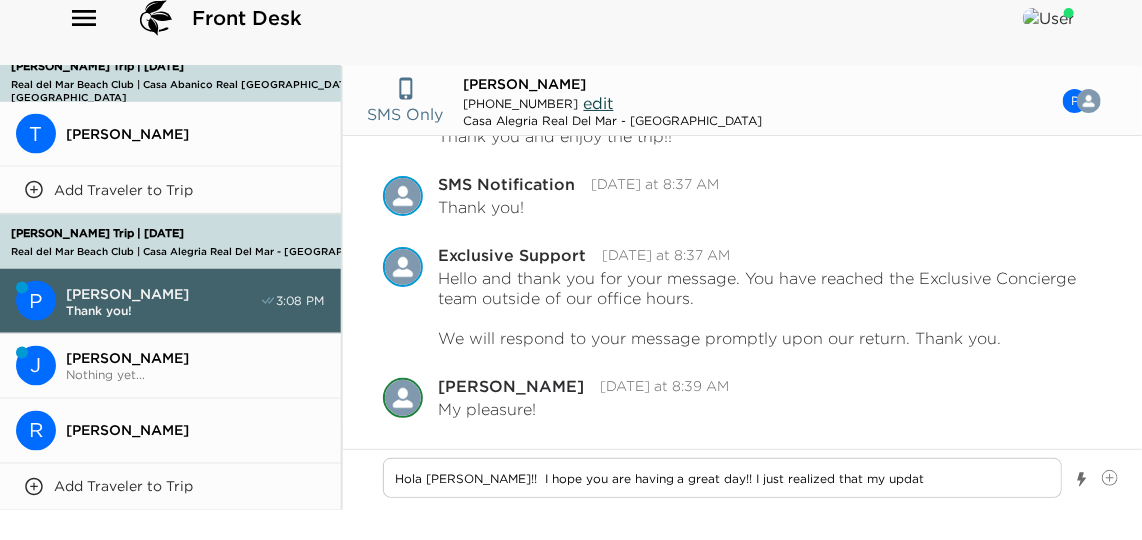 type on "x" 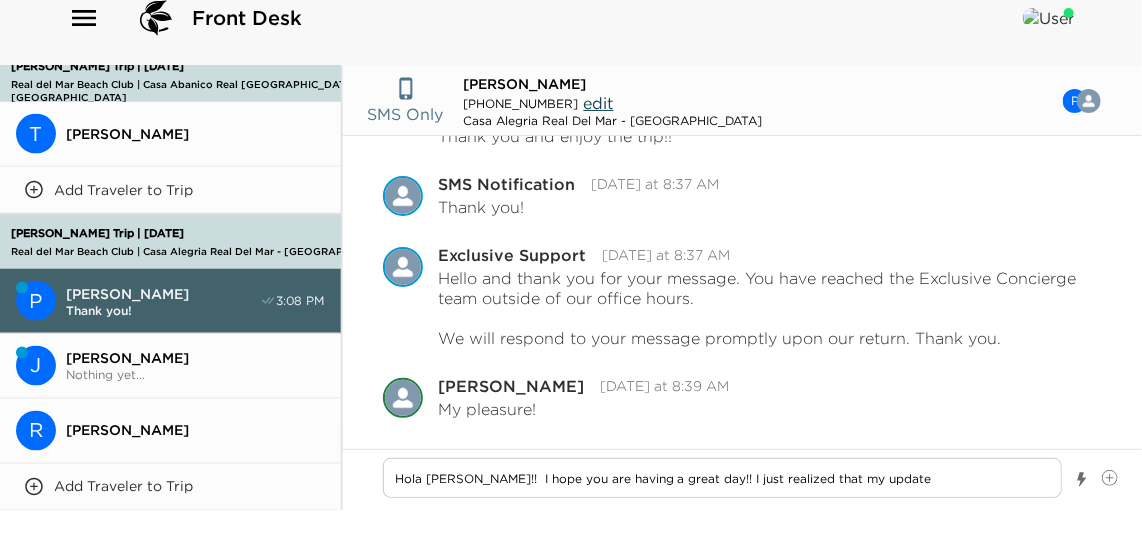 type on "Hola [PERSON_NAME]!!  I hope you are having a great day!! I just realized that my updated" 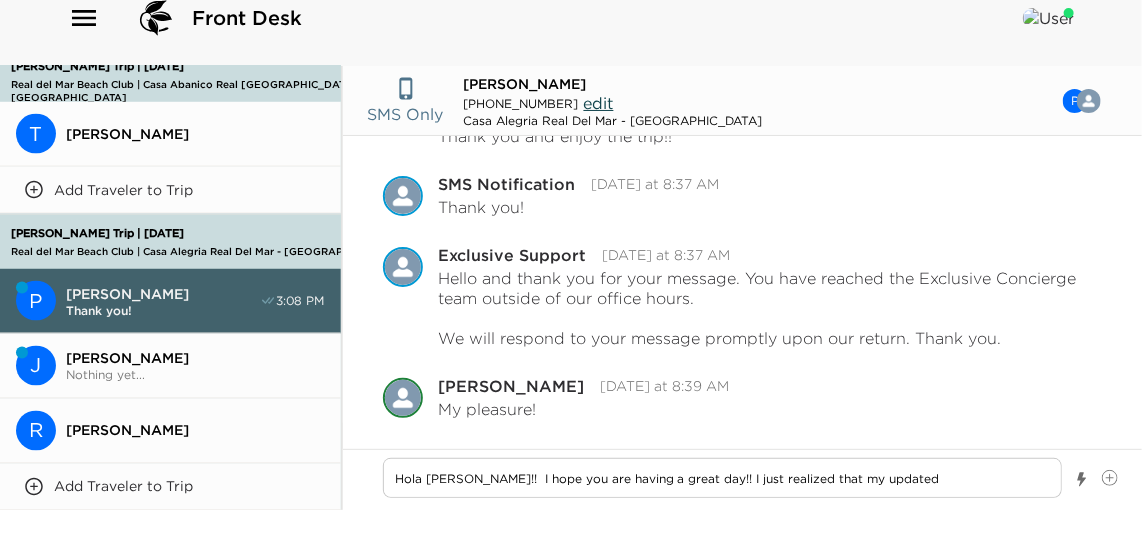 type on "Hola [PERSON_NAME]!!  I hope you are having a great day!! I just realized that my updated" 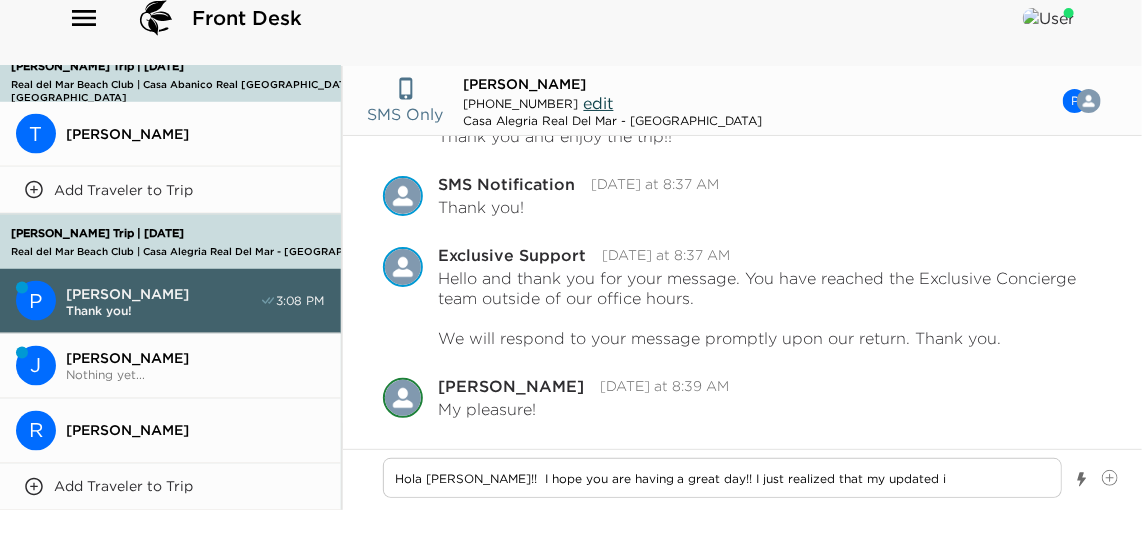 type on "Hola [PERSON_NAME]!!  I hope you are having a great day!! I just realized that my updated it" 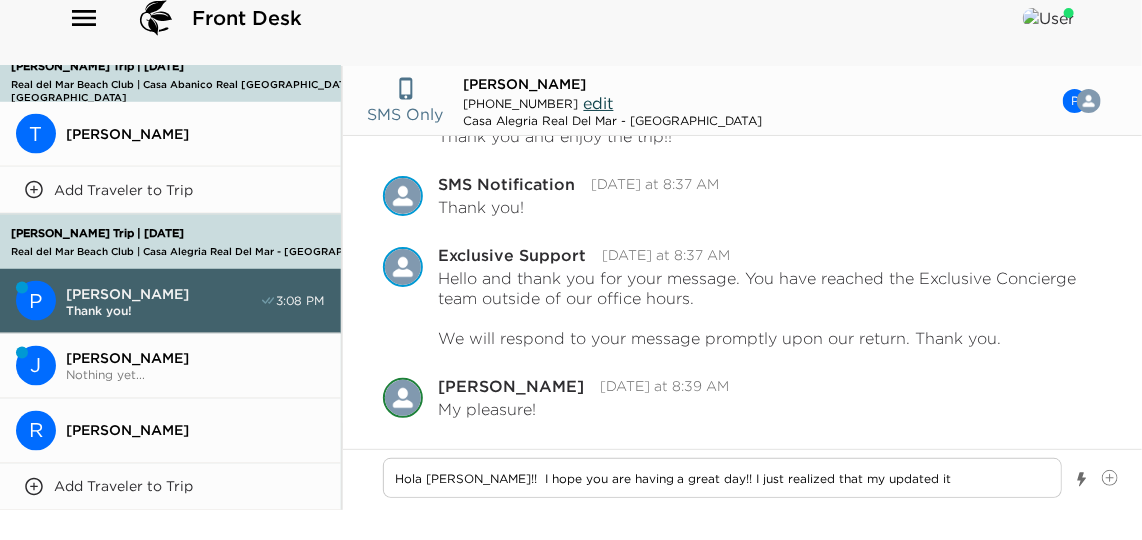 type on "Hola [PERSON_NAME]!!  I hope you are having a great day!! I just realized that my updated iti" 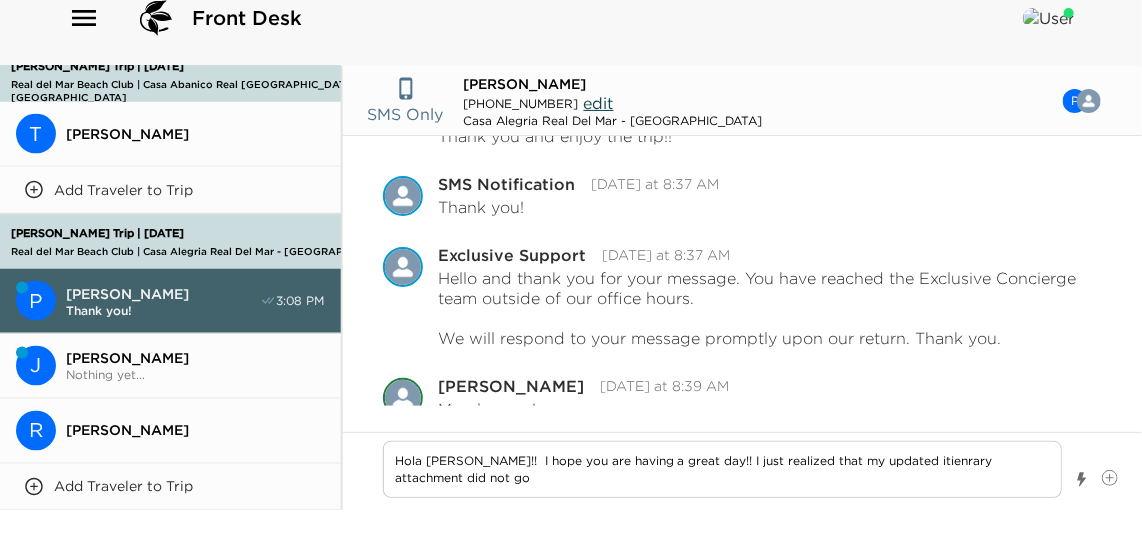 scroll, scrollTop: 0, scrollLeft: 0, axis: both 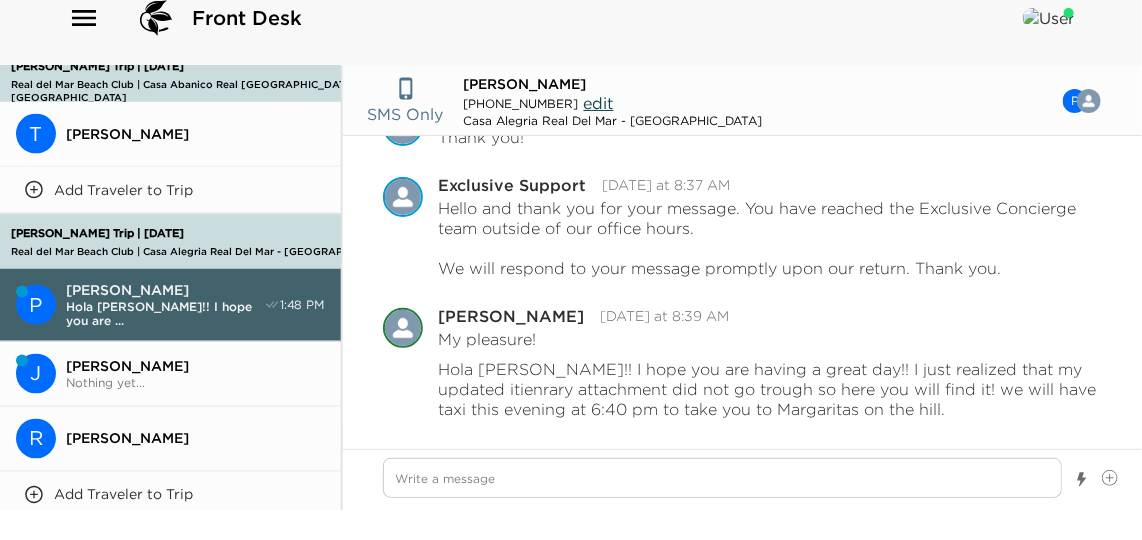 click 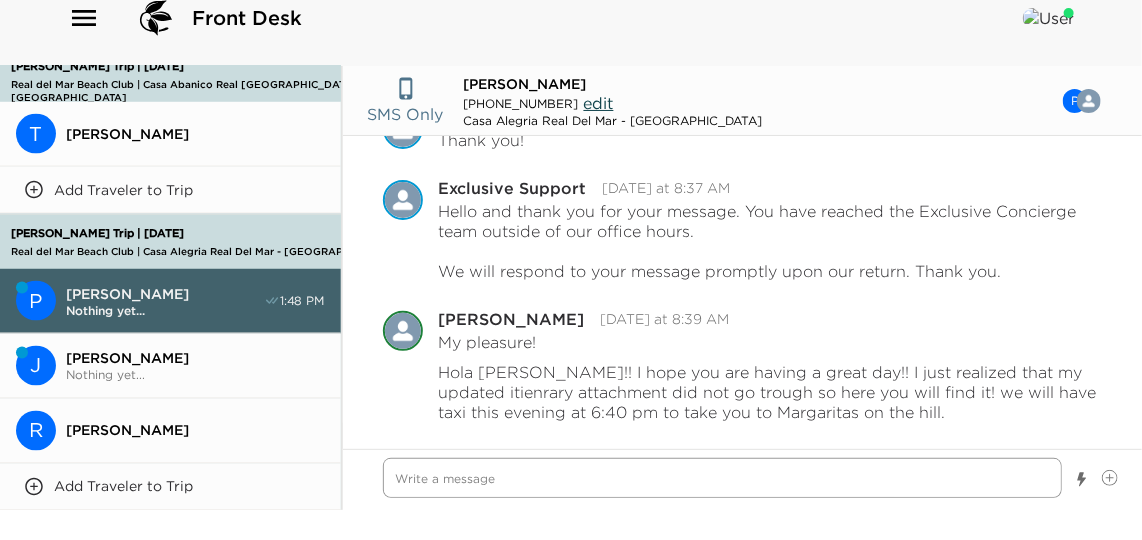 scroll, scrollTop: 1943, scrollLeft: 0, axis: vertical 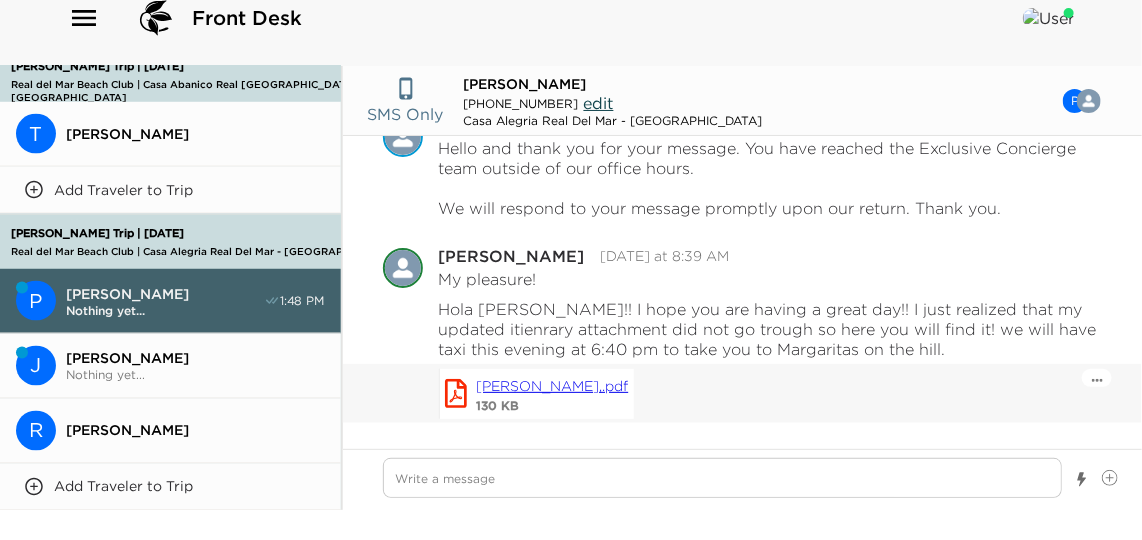 click on "[PERSON_NAME],.pdf" at bounding box center [552, 386] 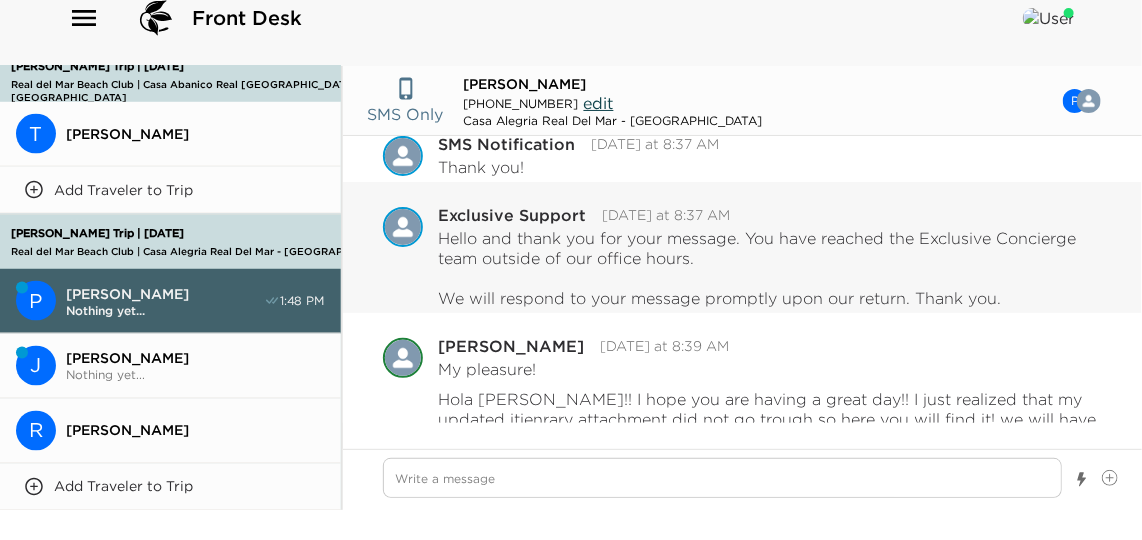 scroll, scrollTop: 2033, scrollLeft: 0, axis: vertical 